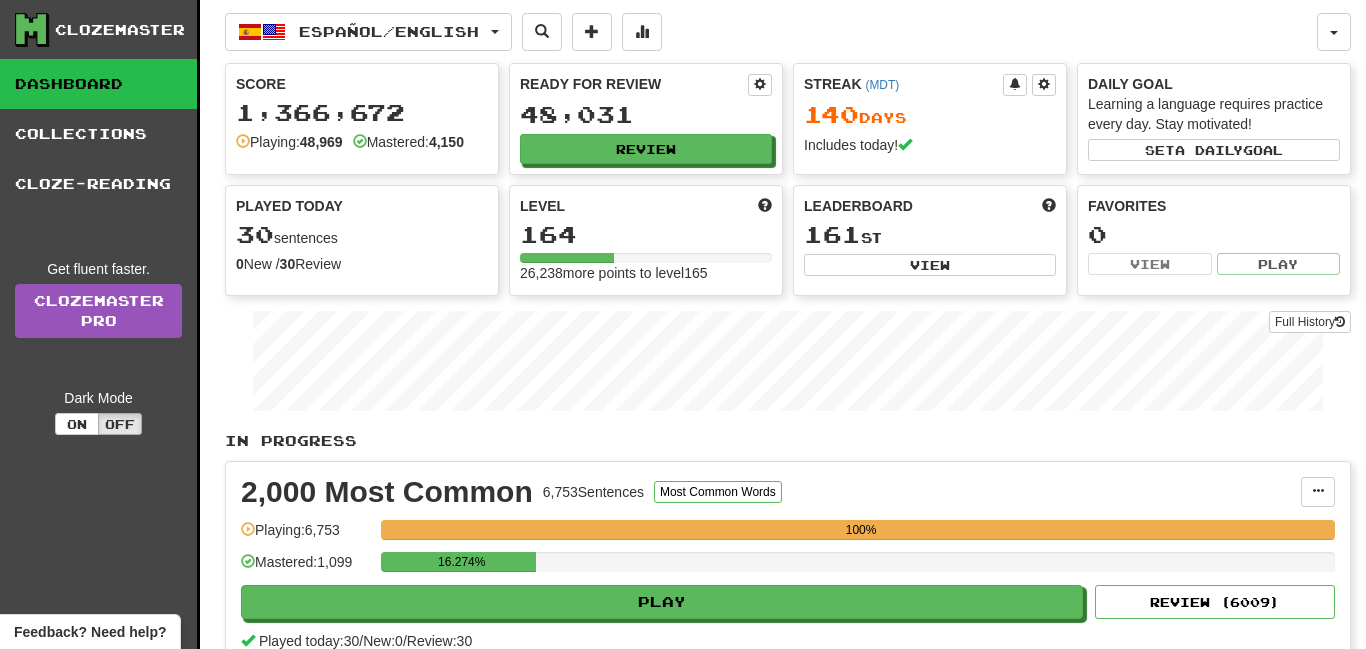 scroll, scrollTop: 205, scrollLeft: 0, axis: vertical 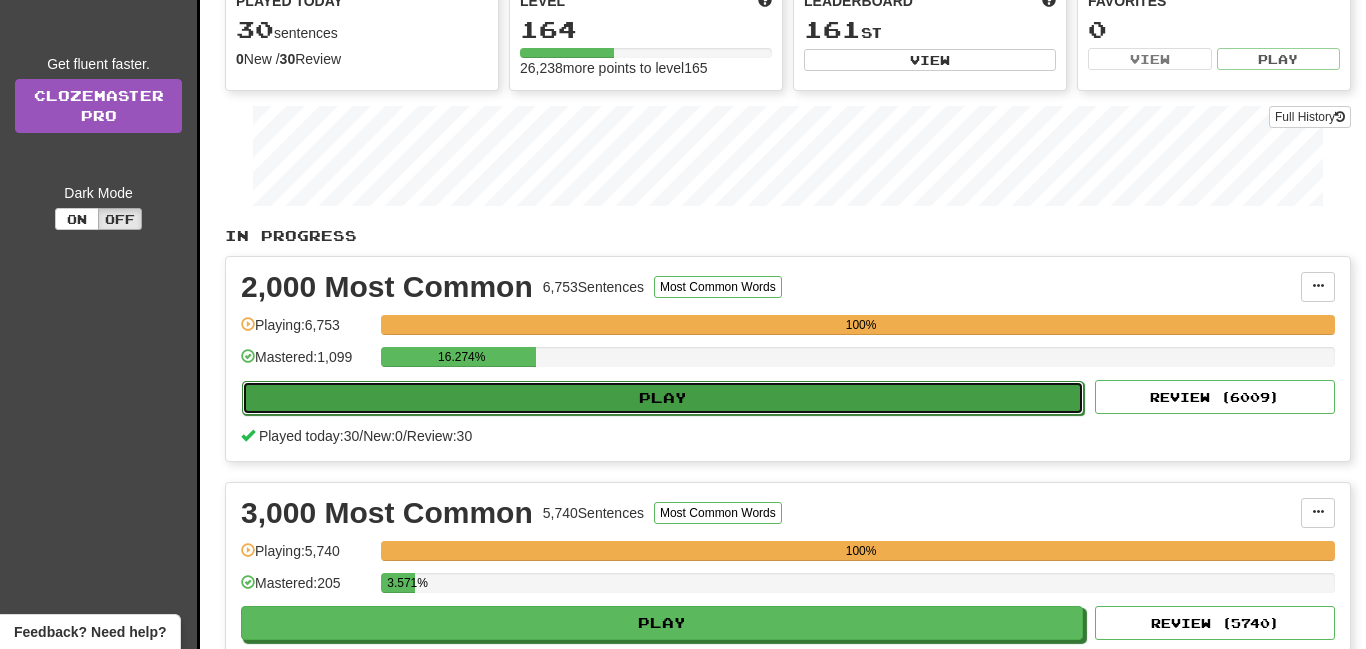 click on "Play" at bounding box center [663, 398] 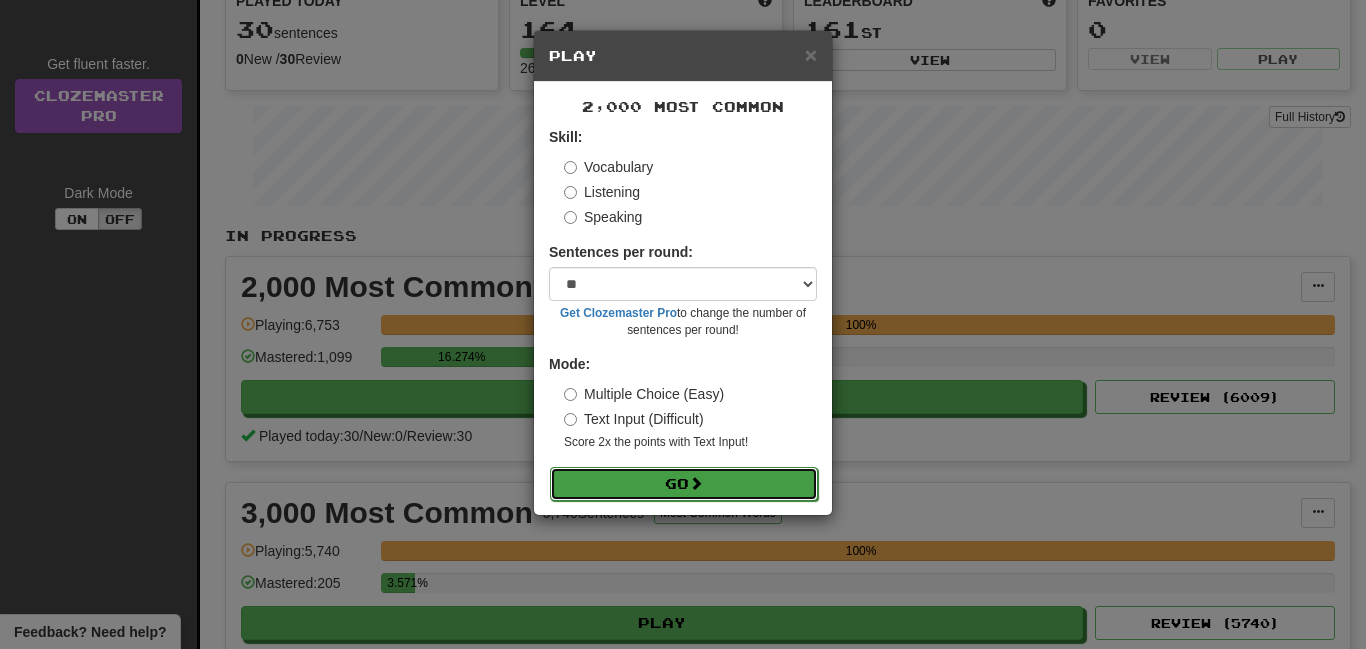 click on "Go" at bounding box center [684, 484] 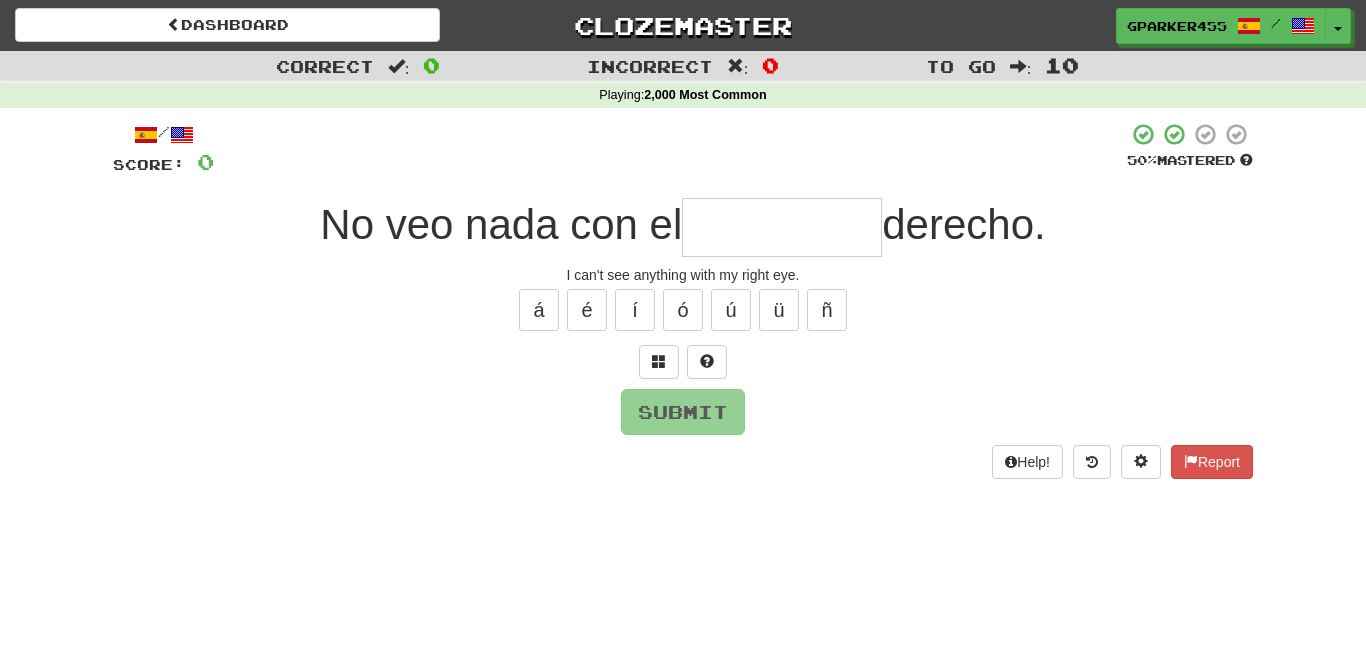 scroll, scrollTop: 0, scrollLeft: 0, axis: both 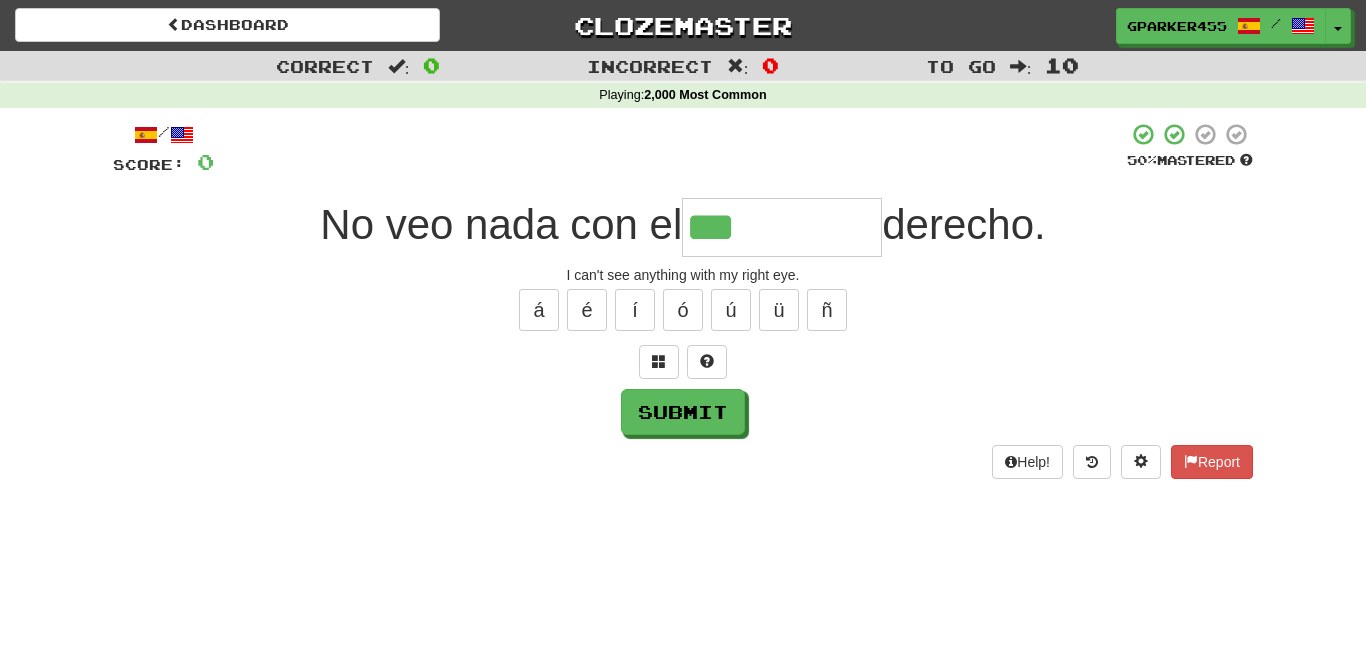 type on "***" 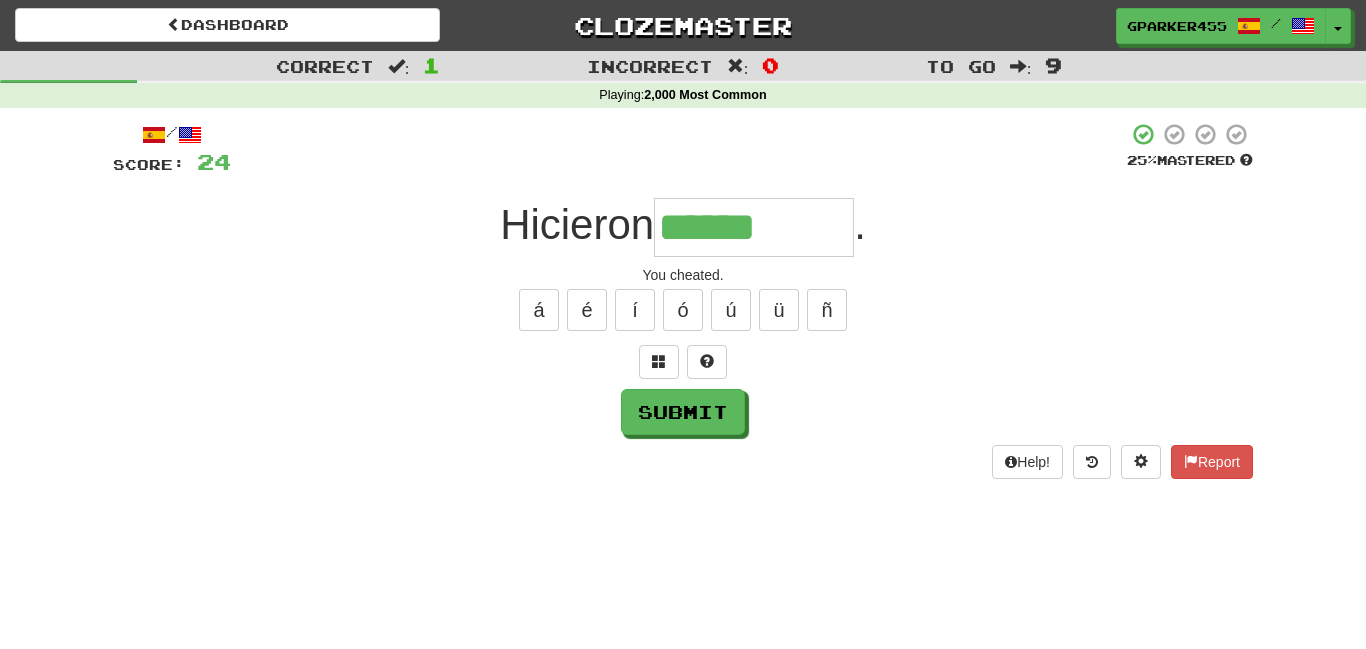 type on "******" 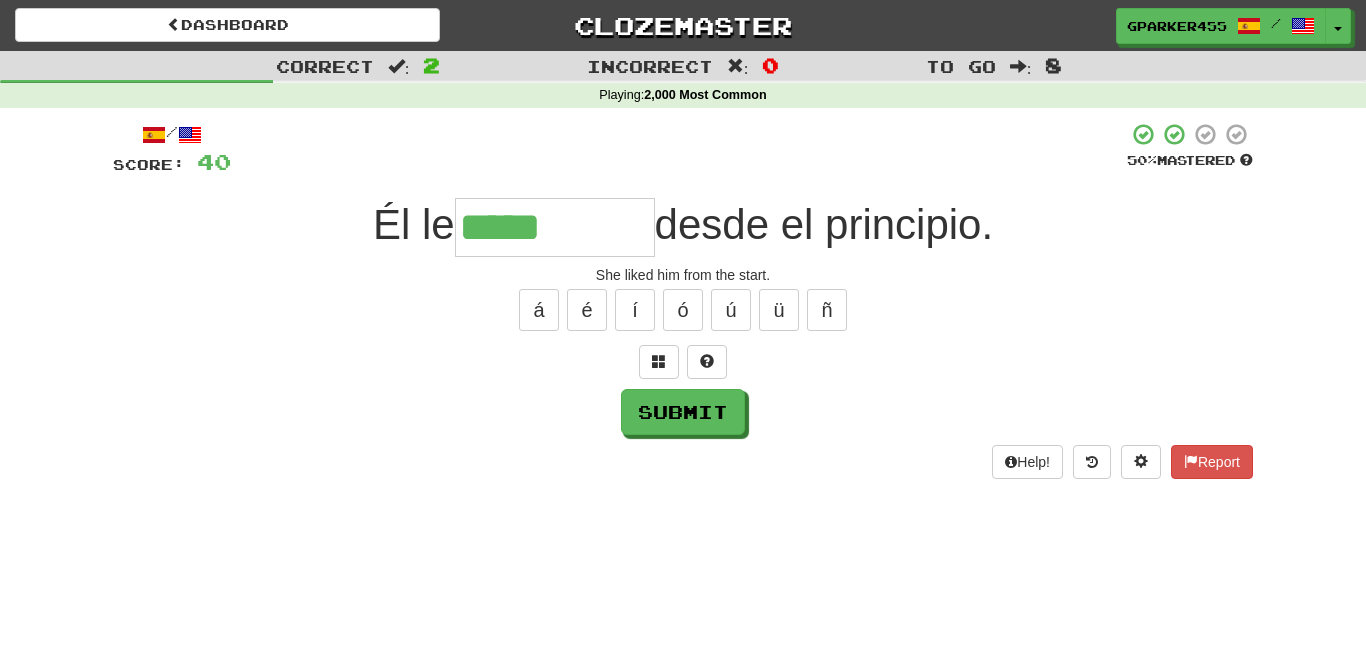 type on "*****" 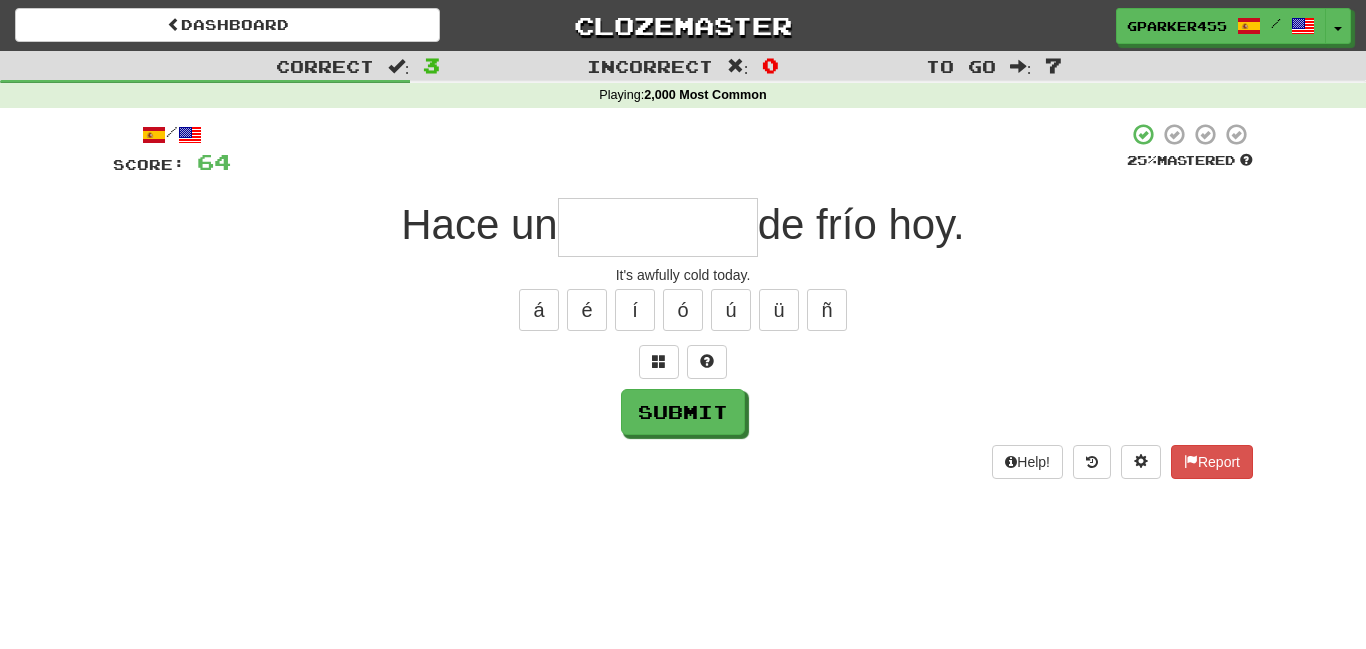 type on "*" 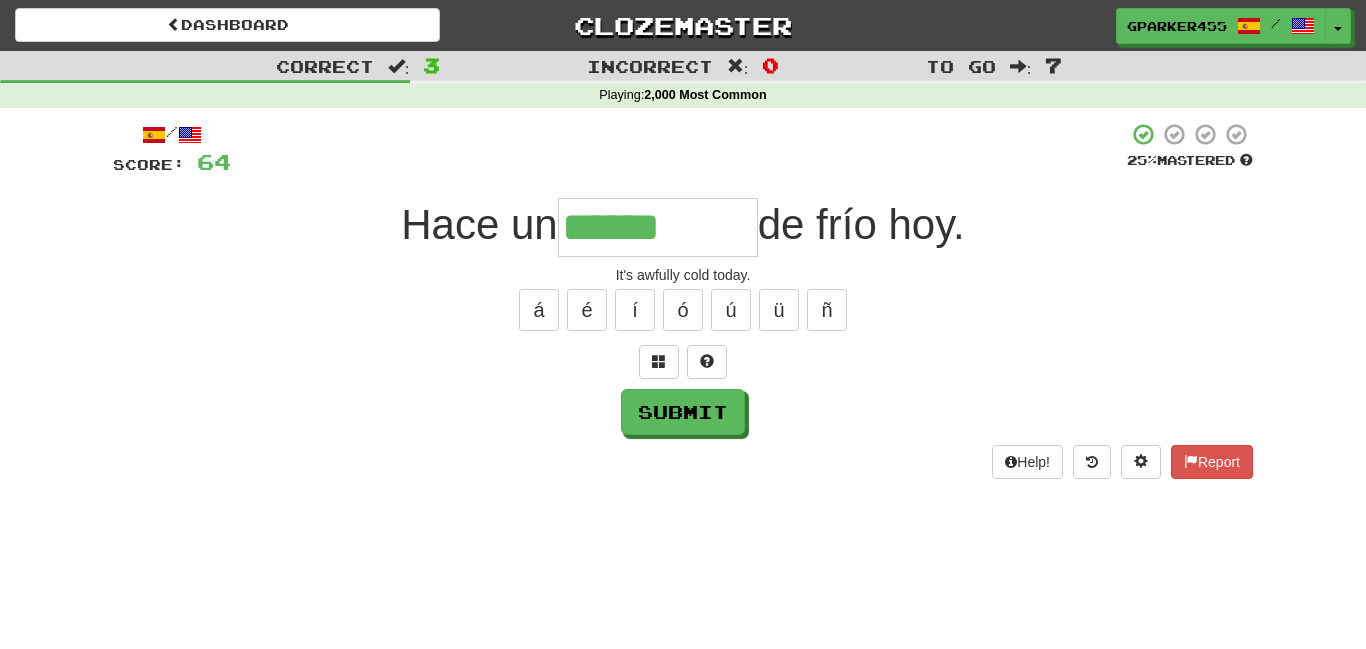 type on "******" 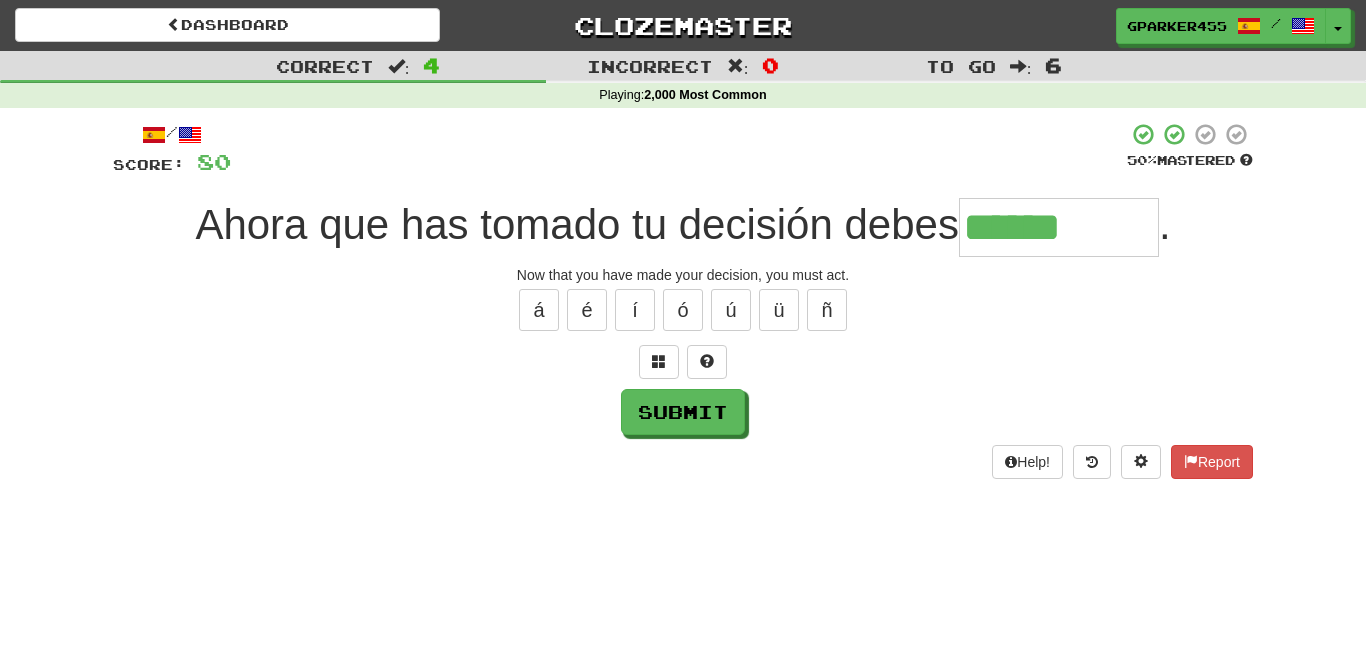 type on "******" 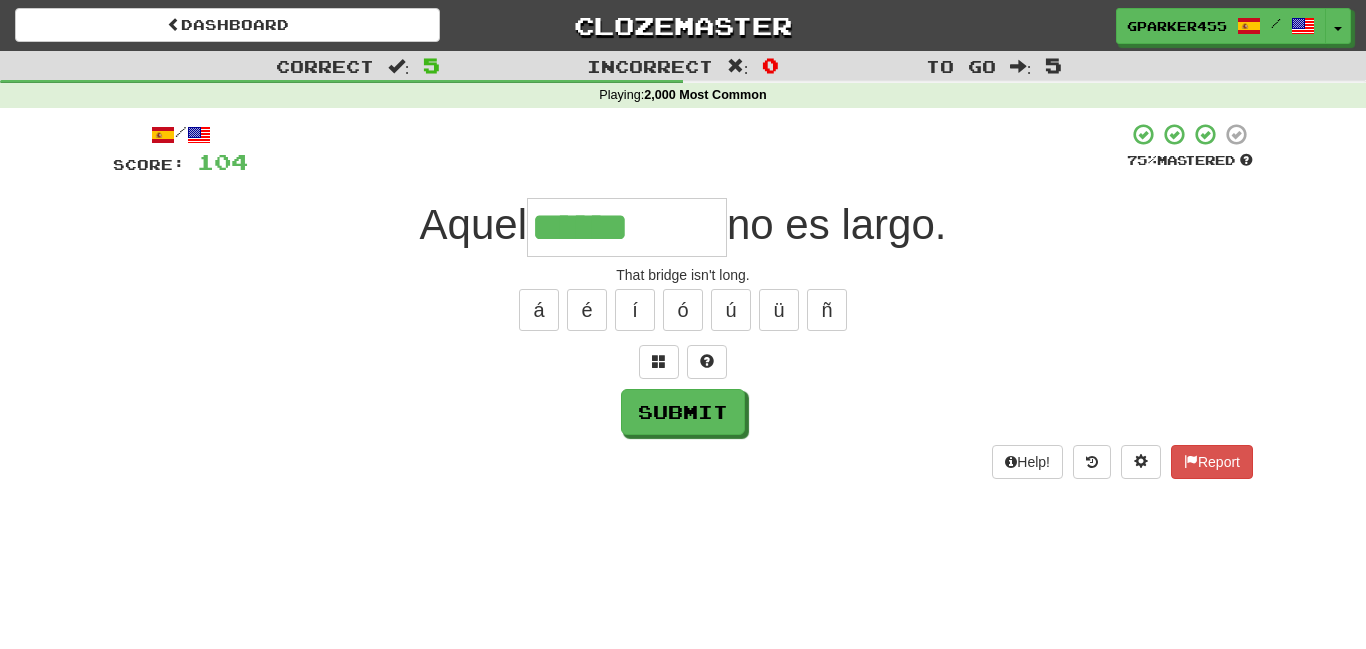 type on "******" 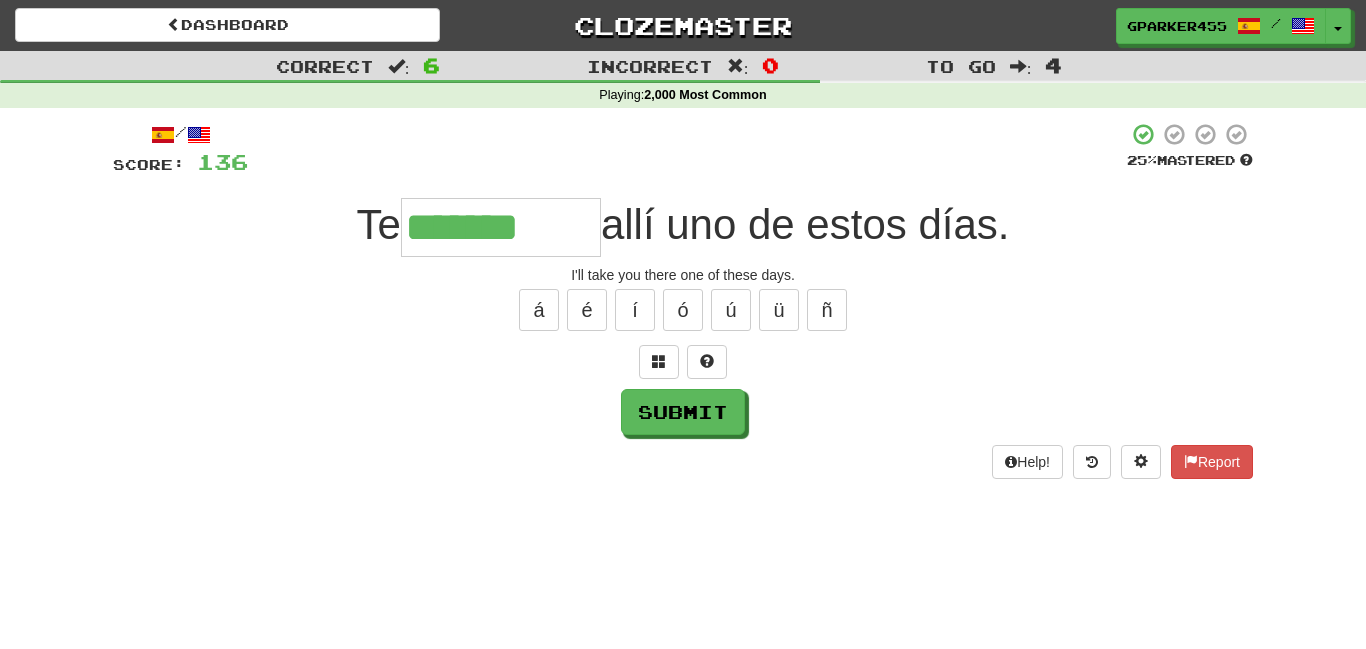 type on "*******" 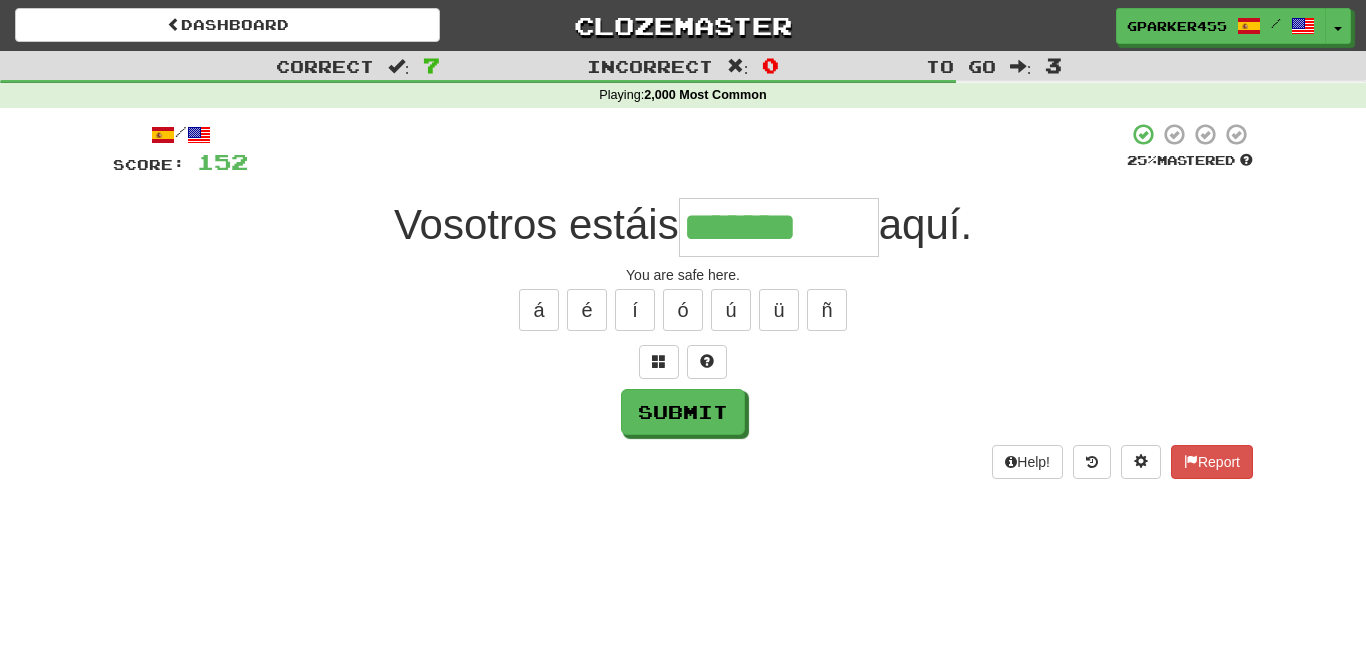 type on "*******" 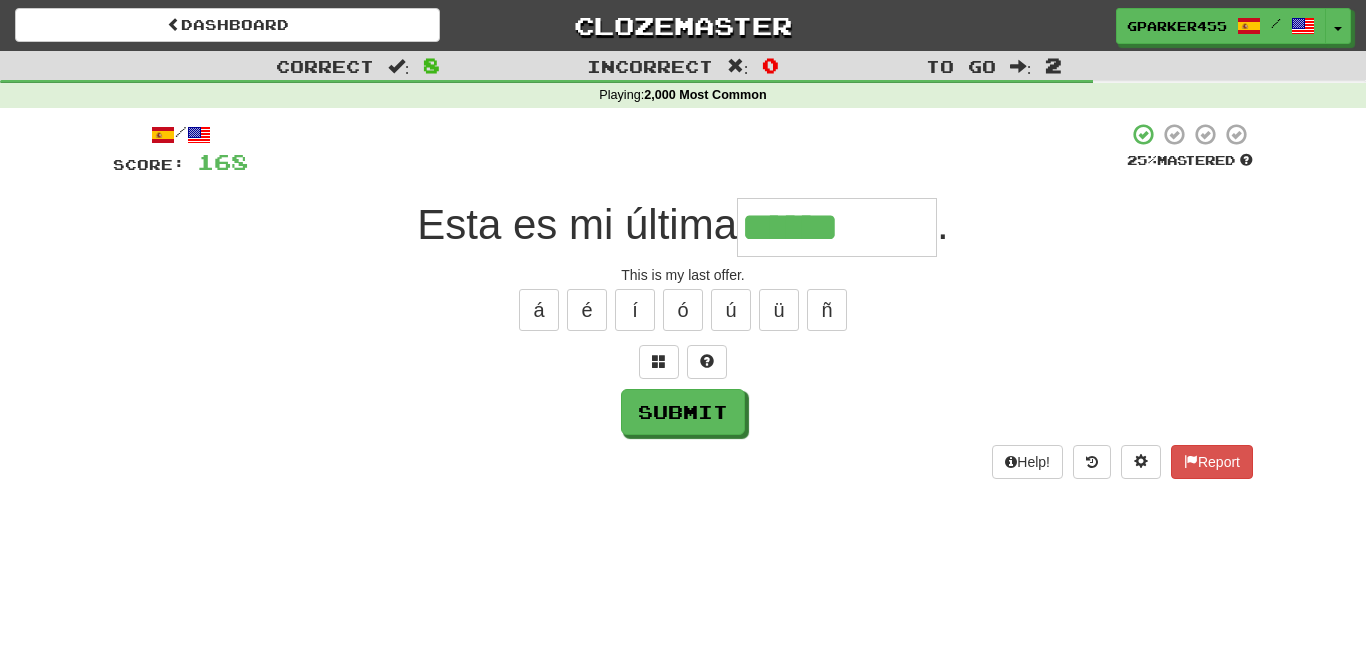 type on "******" 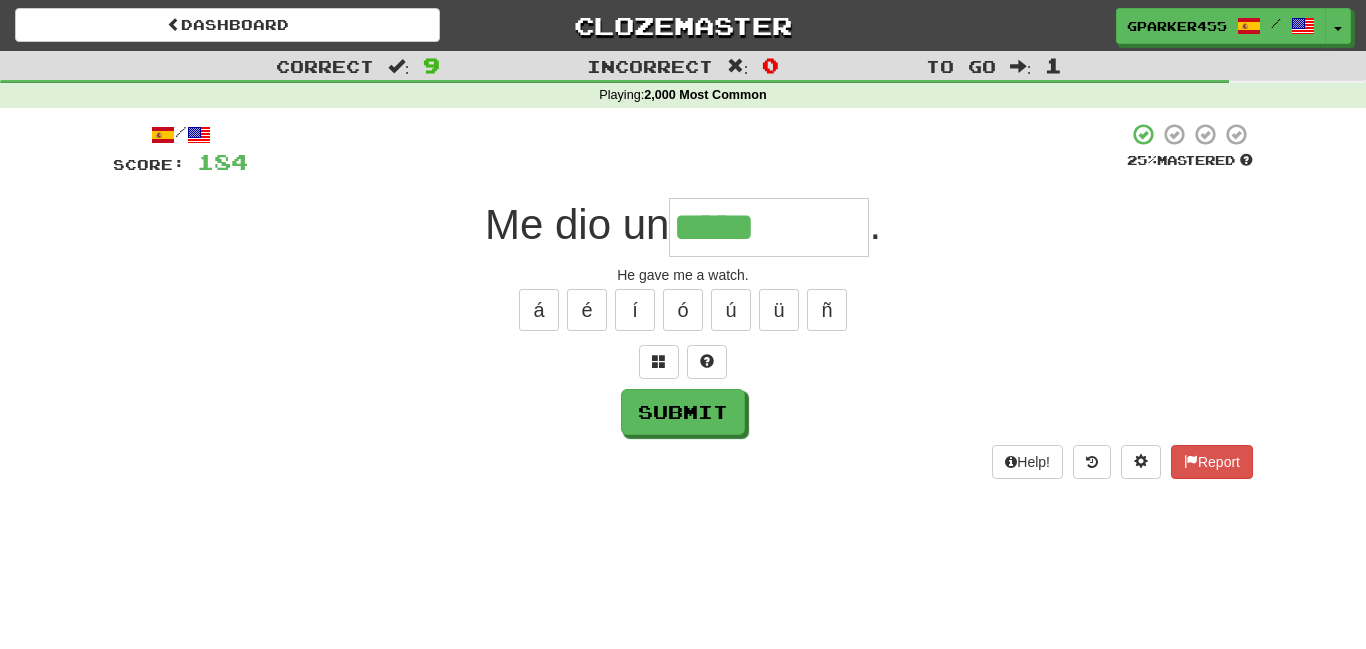 type on "*****" 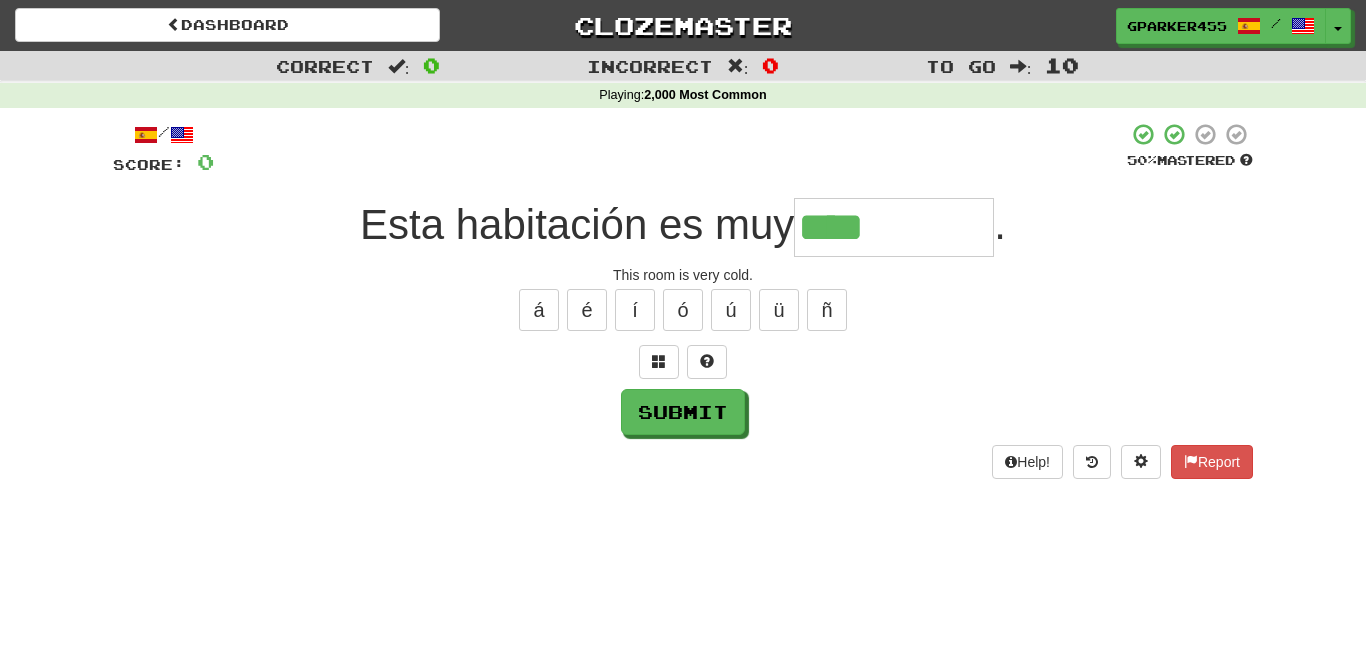 type on "****" 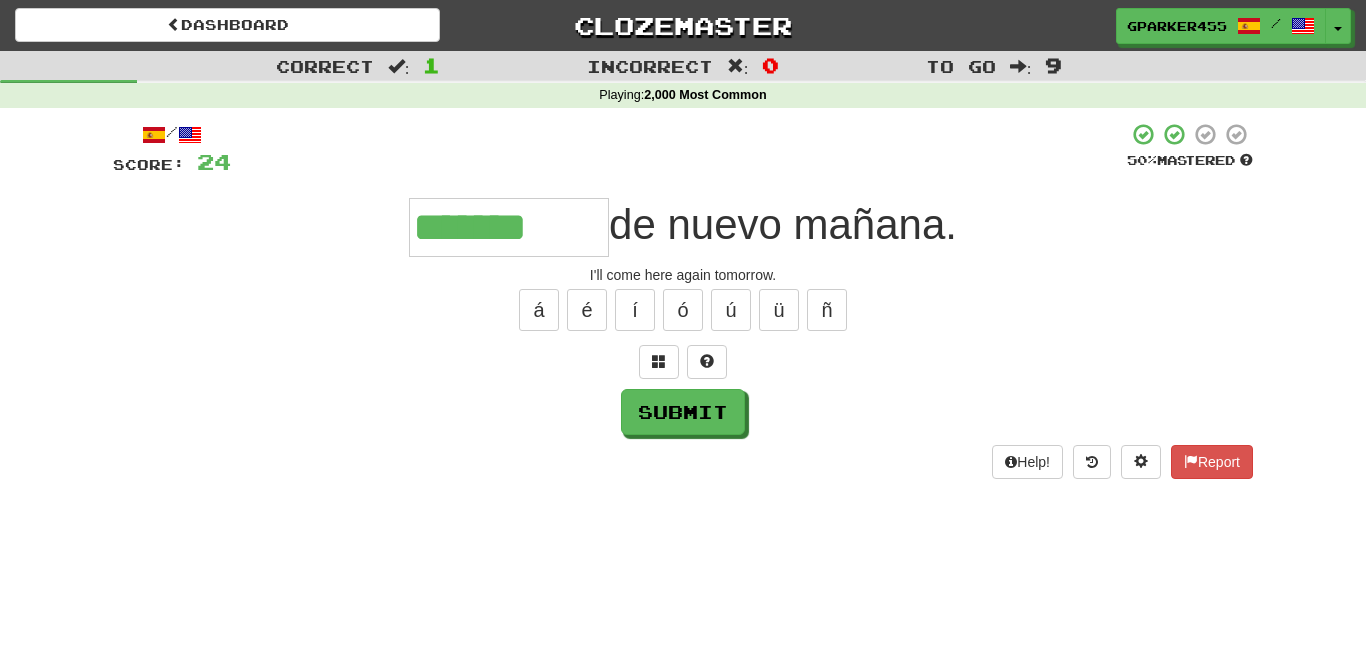 type on "*******" 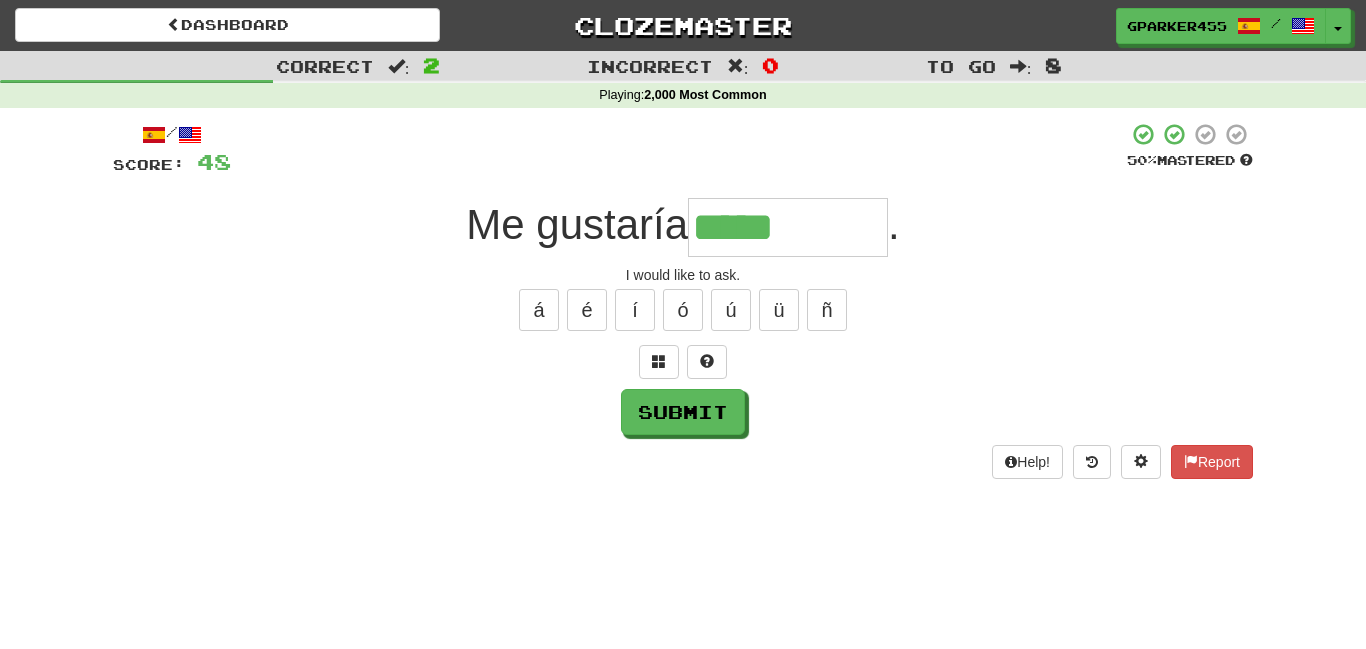 type on "*****" 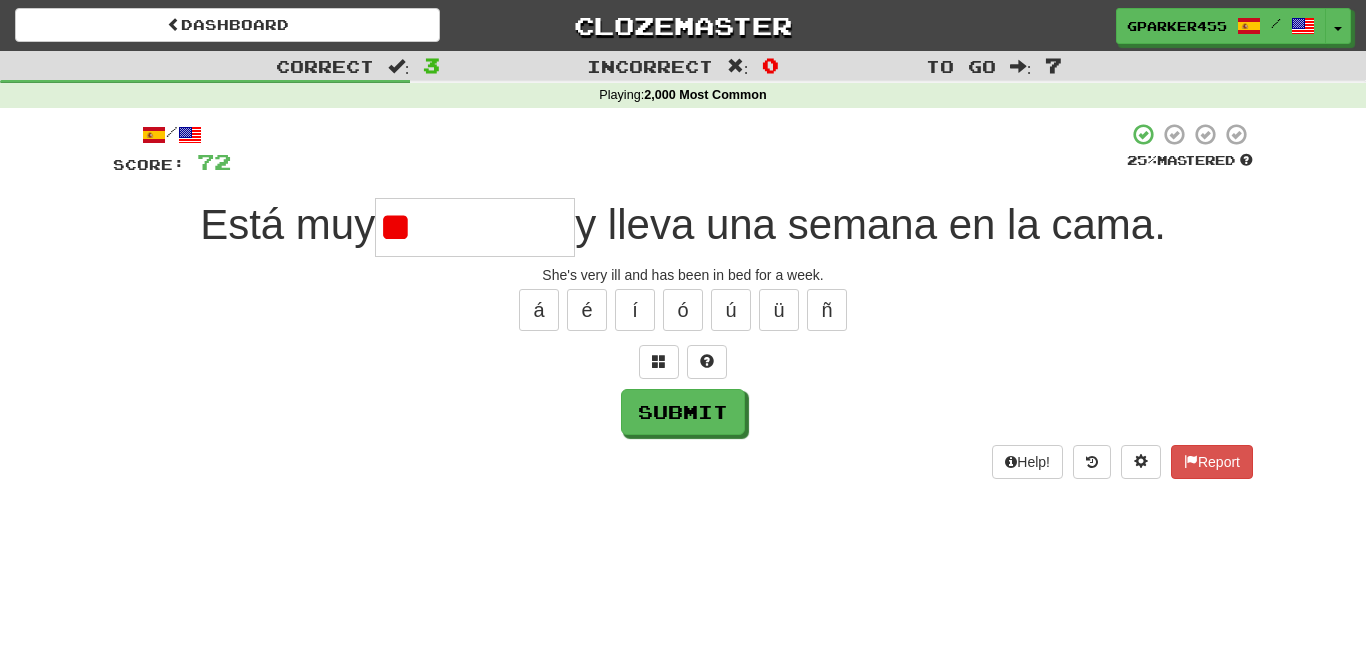 type on "*" 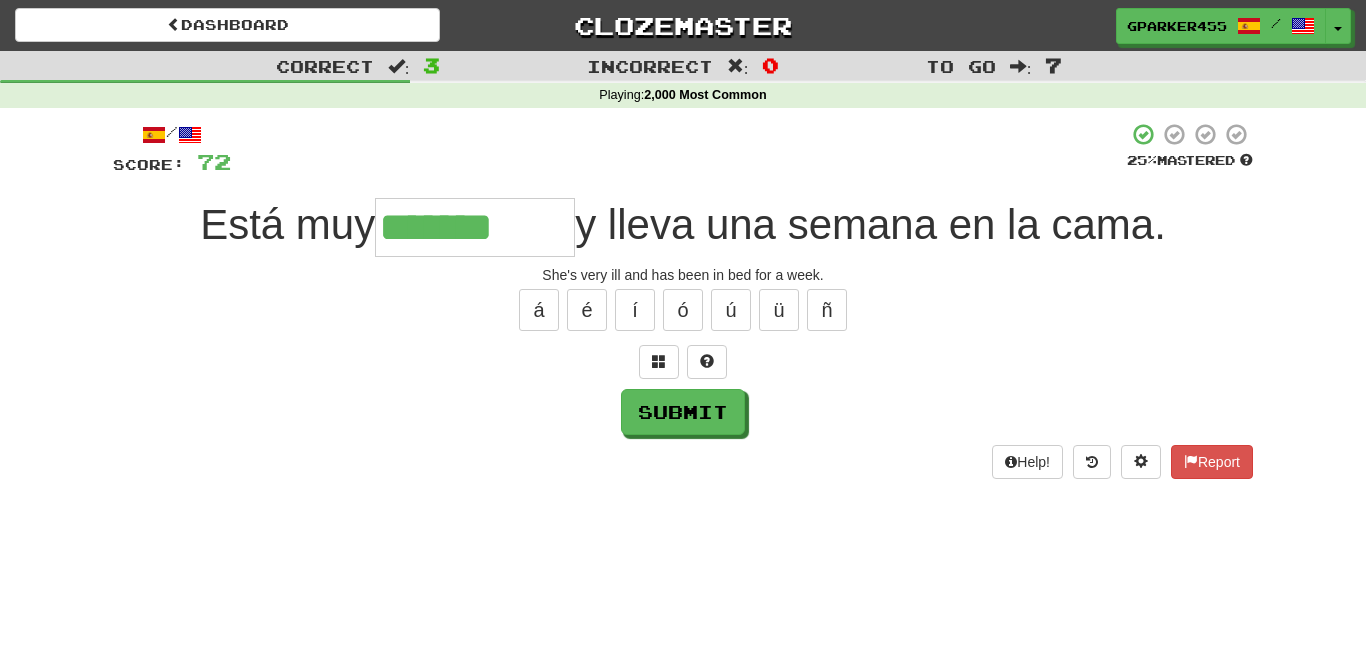 type on "*******" 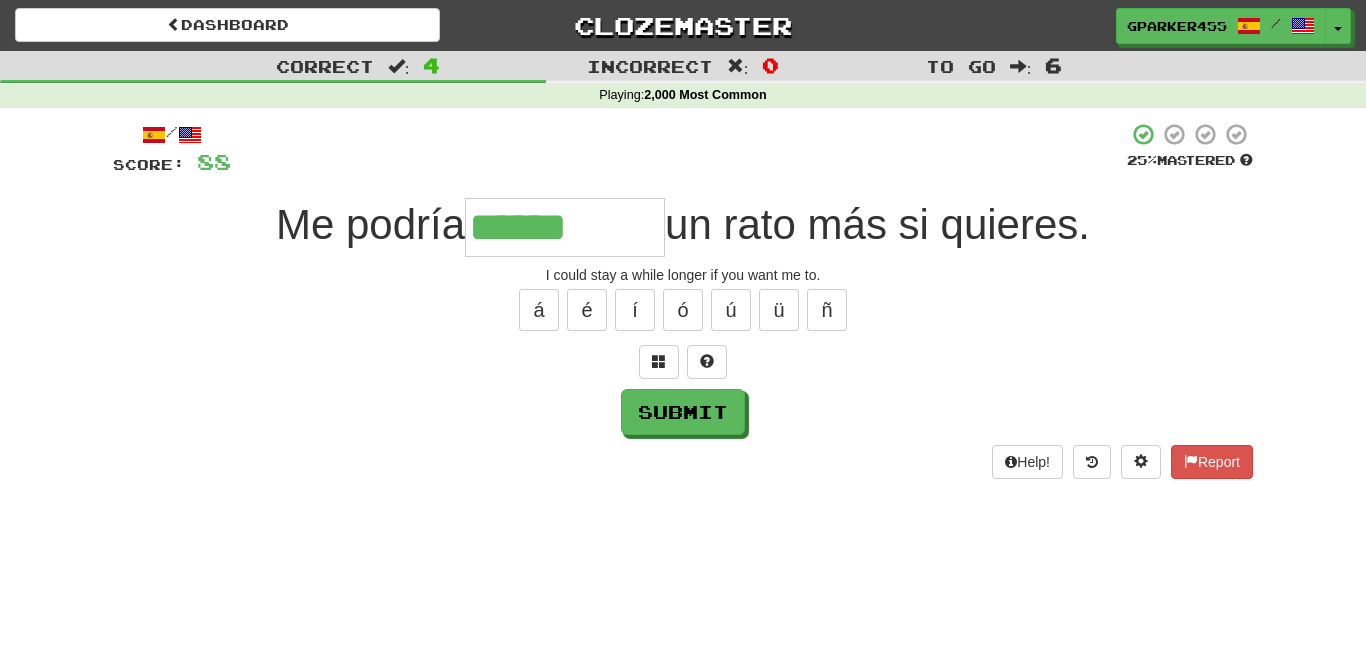 type on "******" 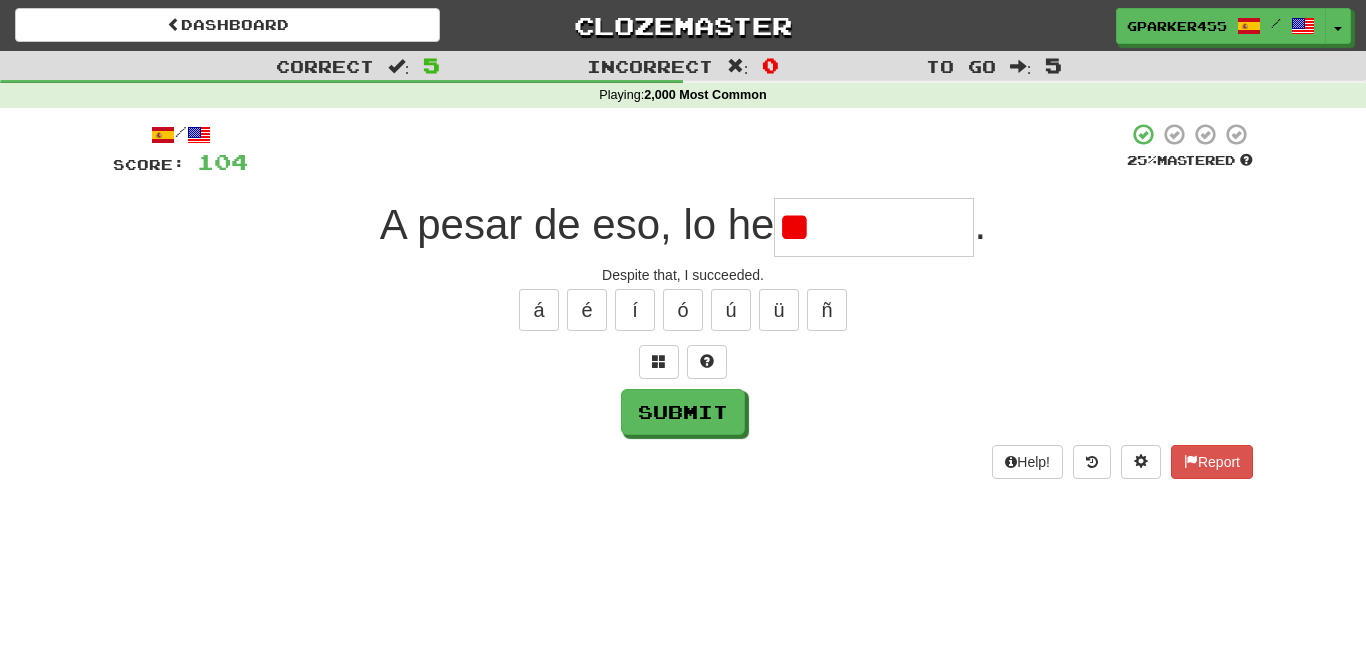 type on "*" 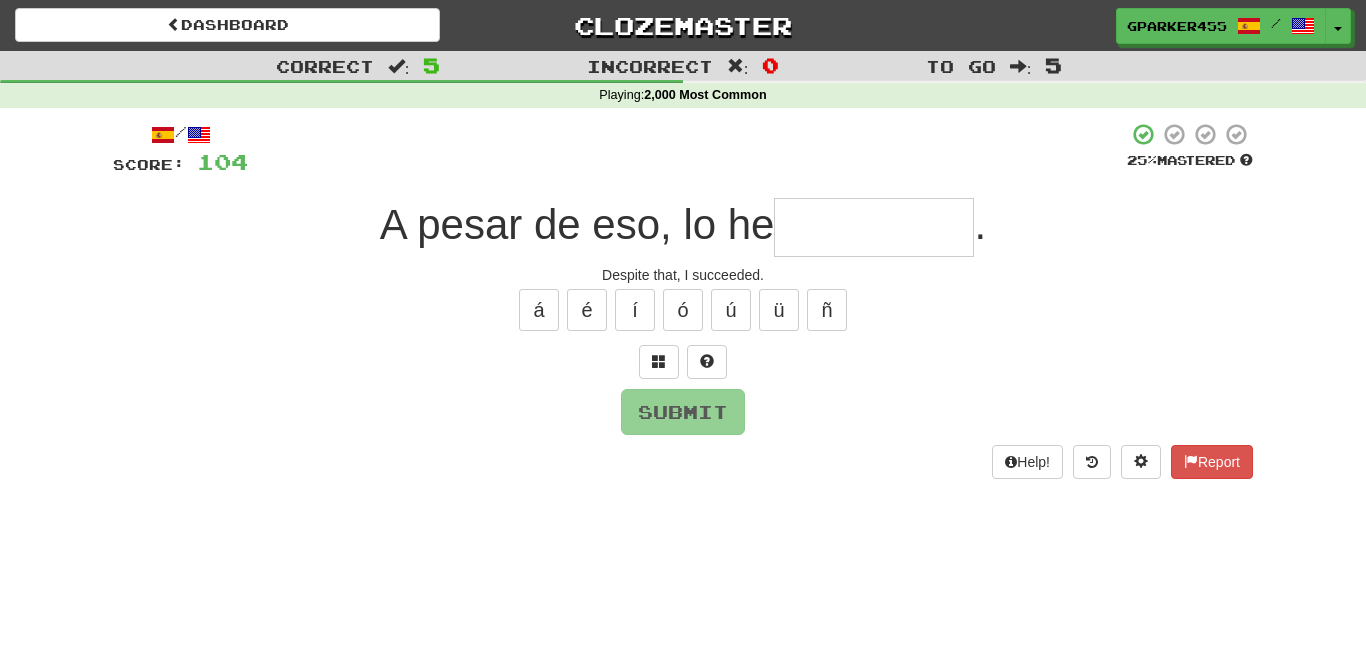 type on "*" 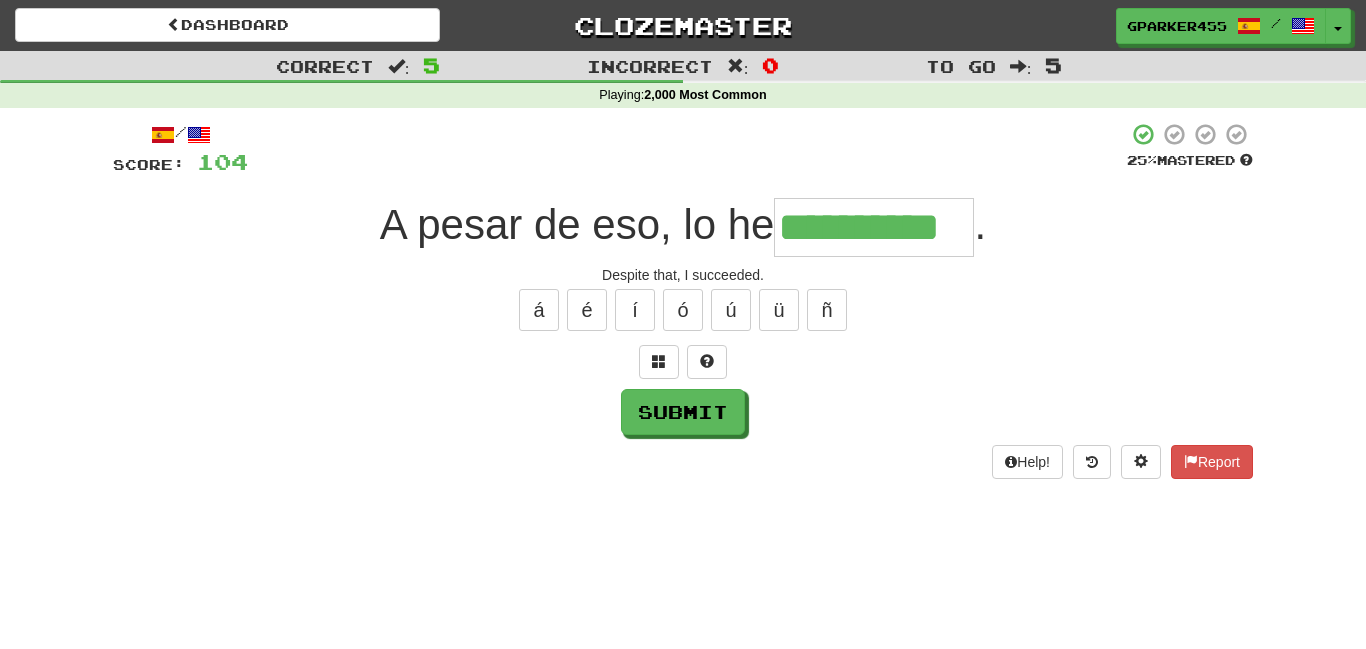 scroll, scrollTop: 0, scrollLeft: 20, axis: horizontal 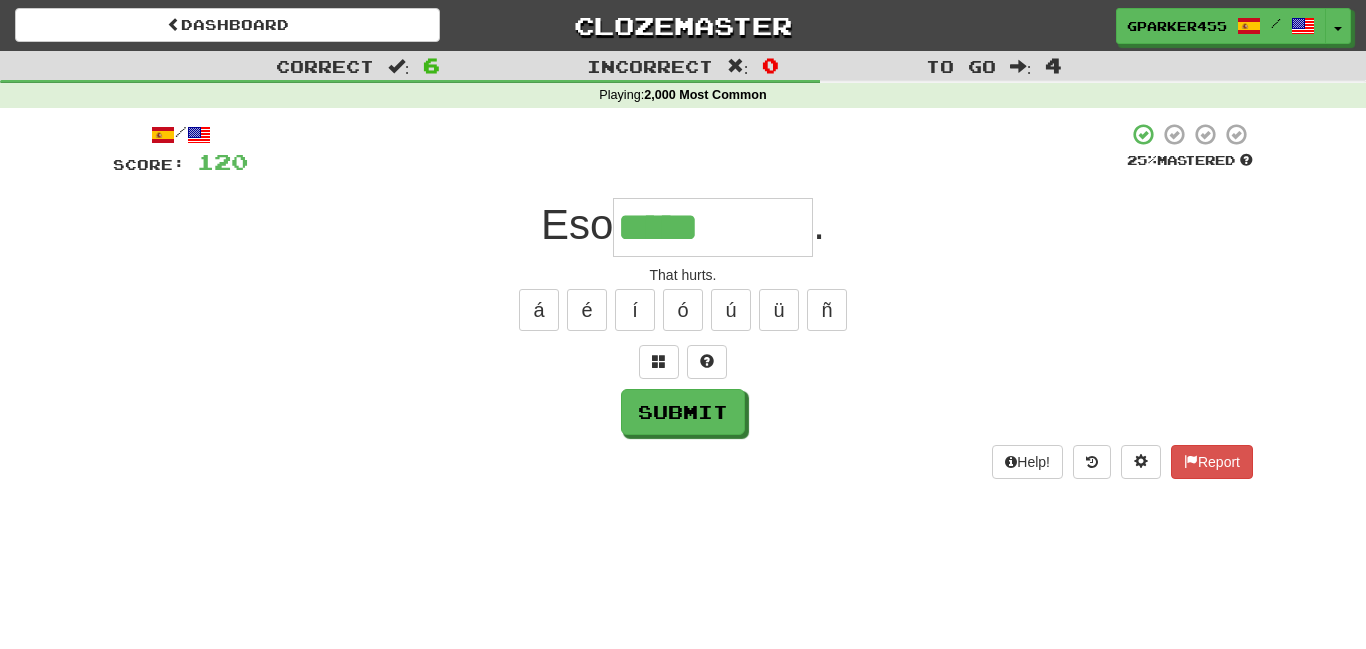 type on "*****" 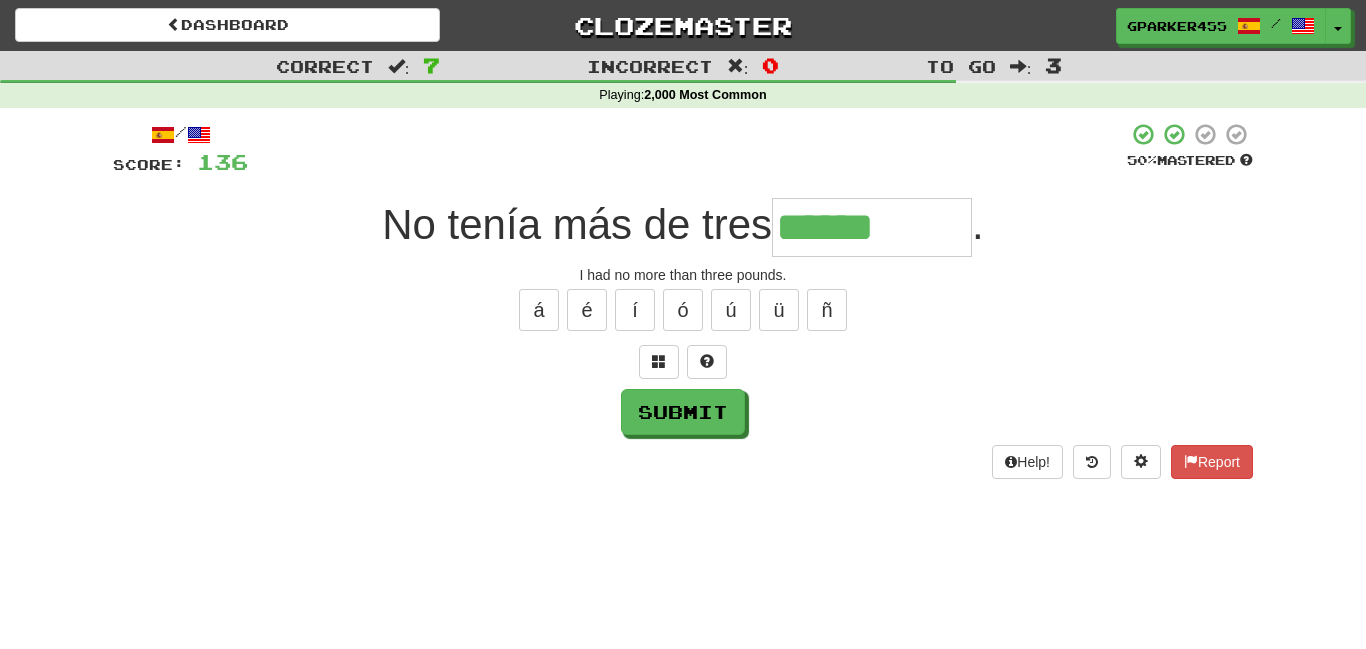 type on "******" 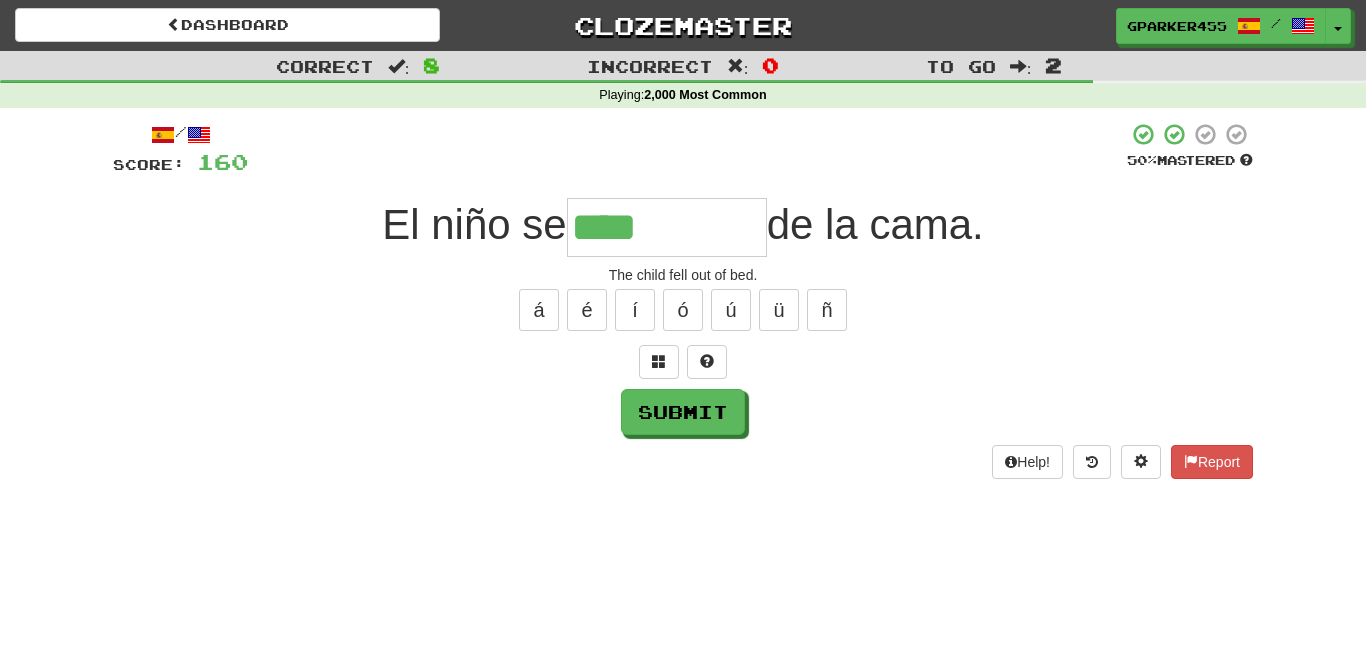 type on "****" 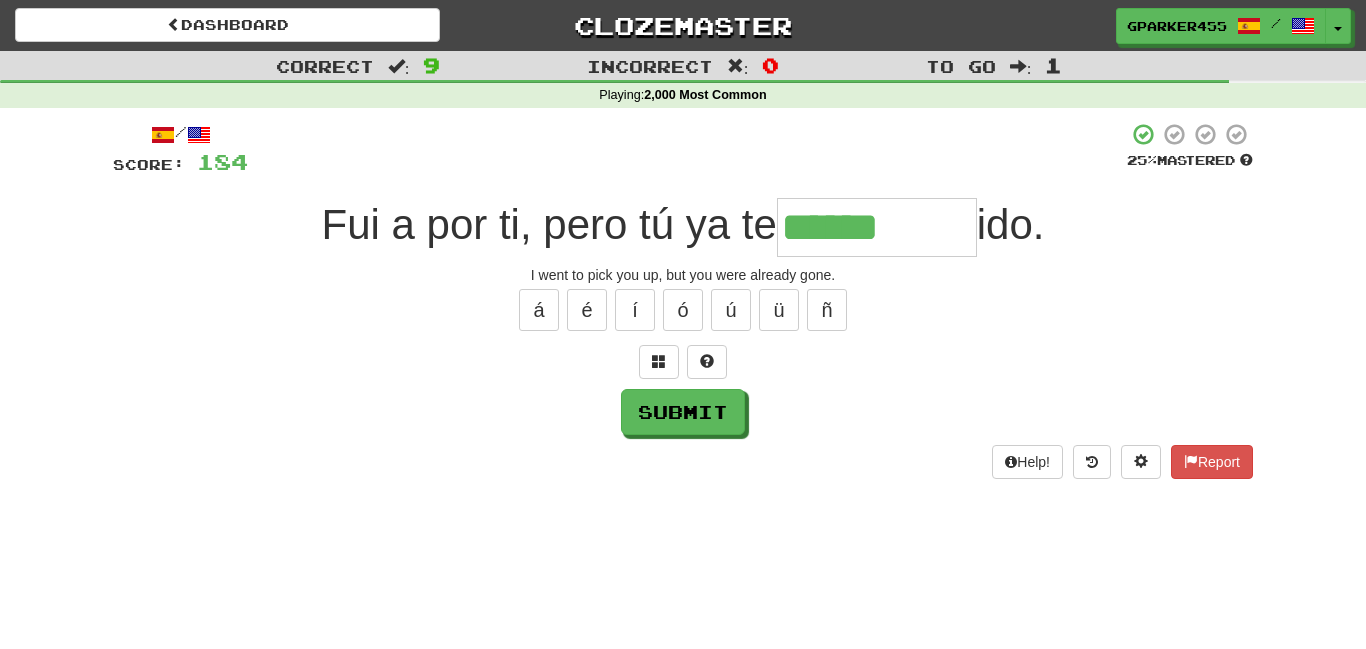 type on "******" 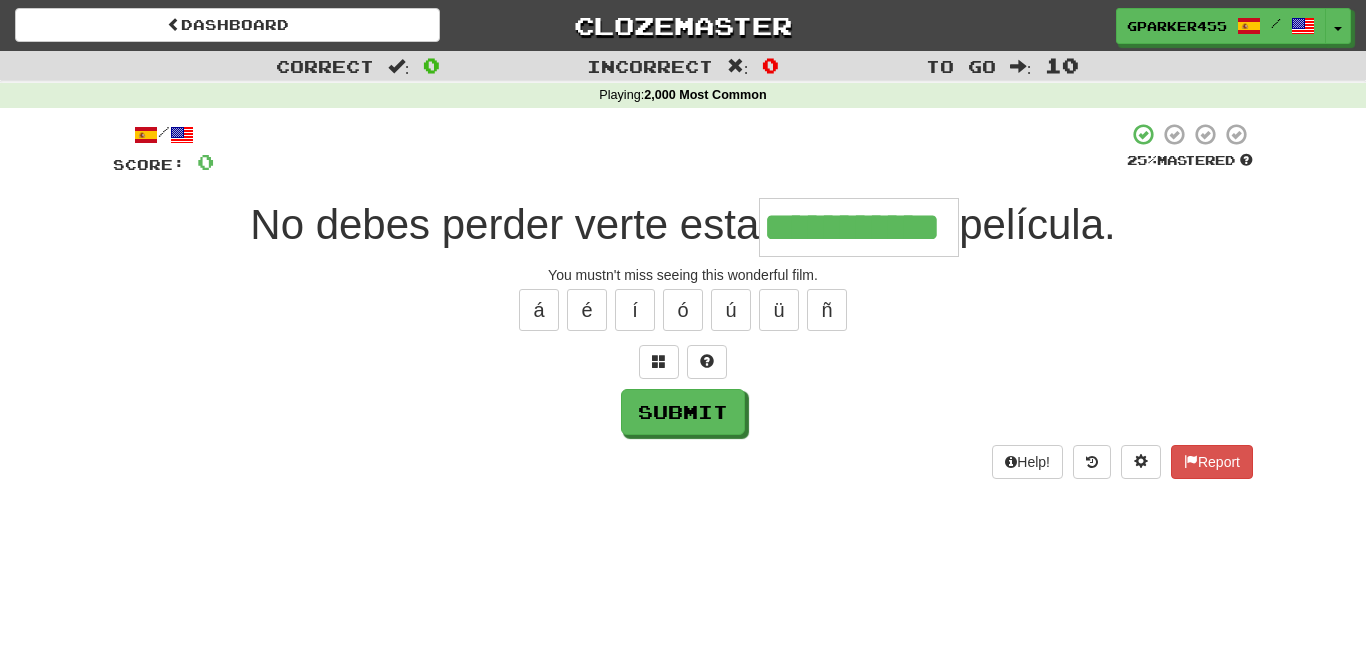 scroll, scrollTop: 0, scrollLeft: 18, axis: horizontal 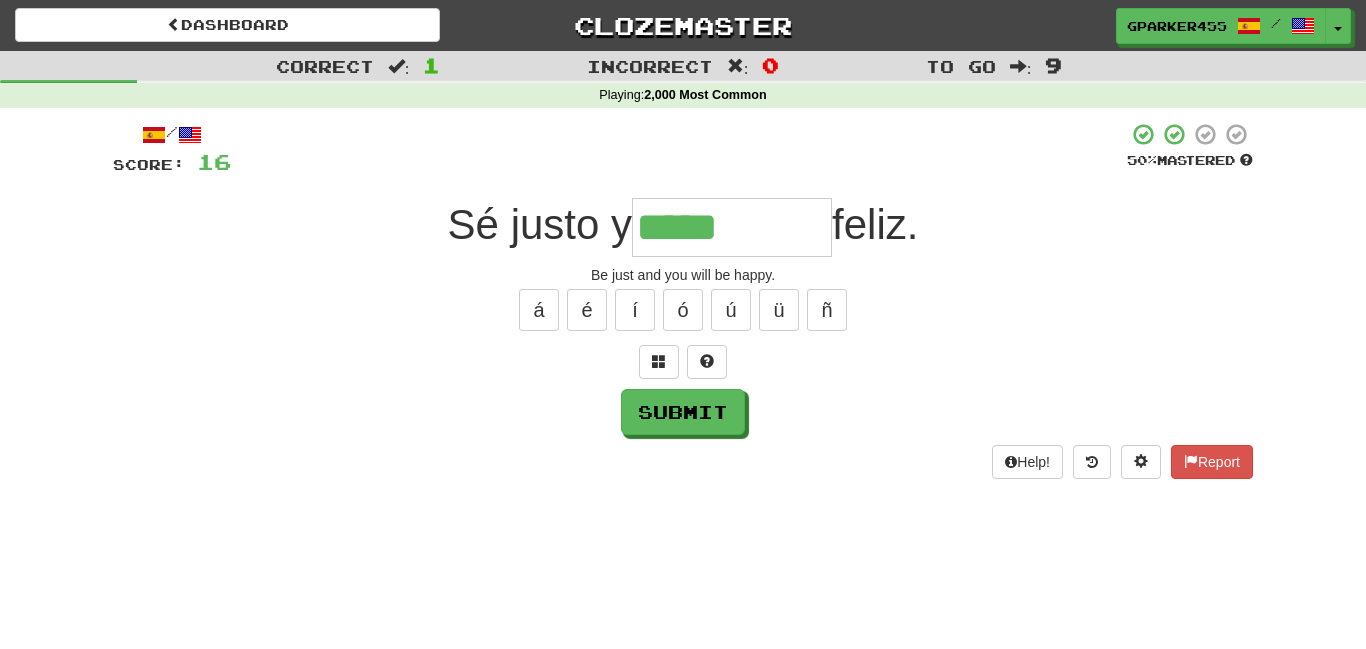 type on "*****" 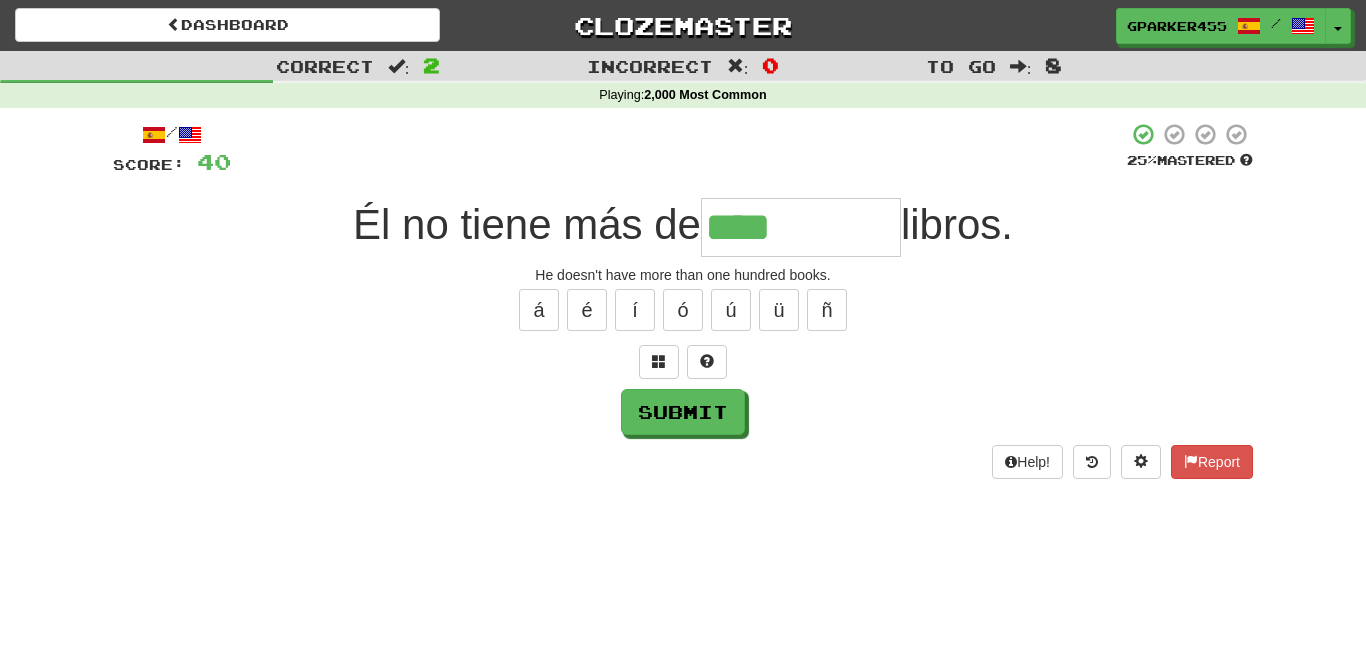 type on "****" 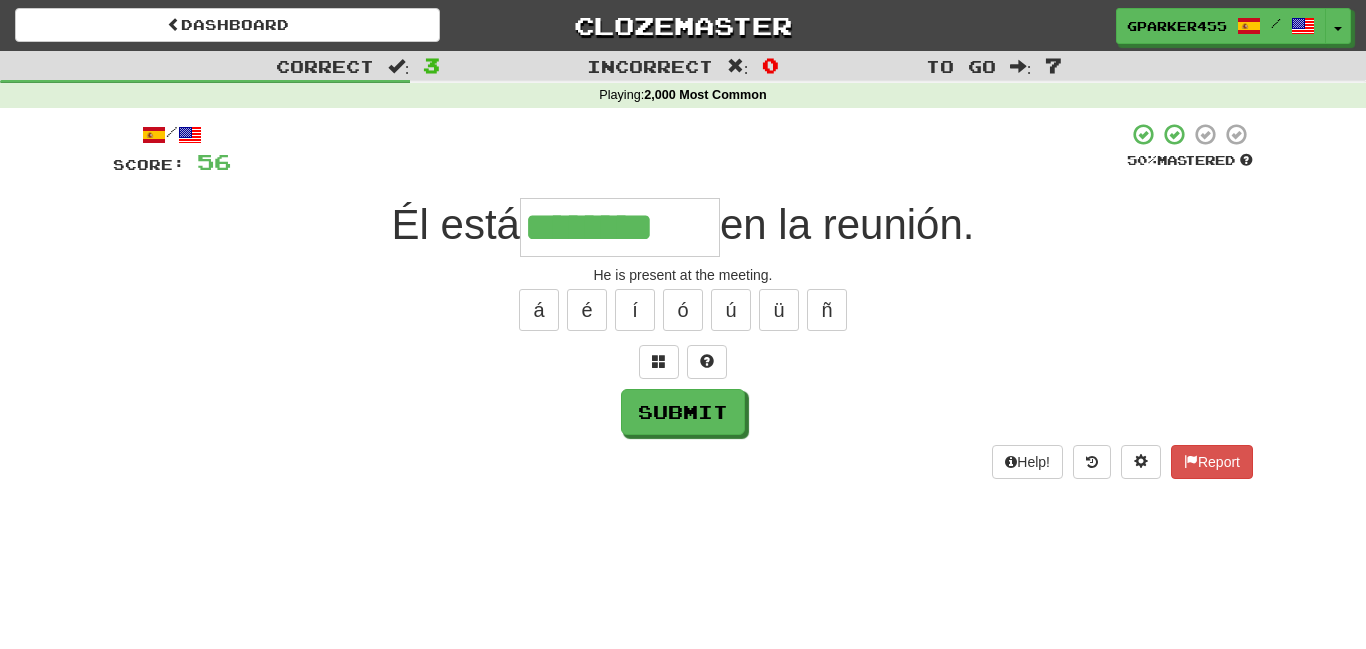 type on "********" 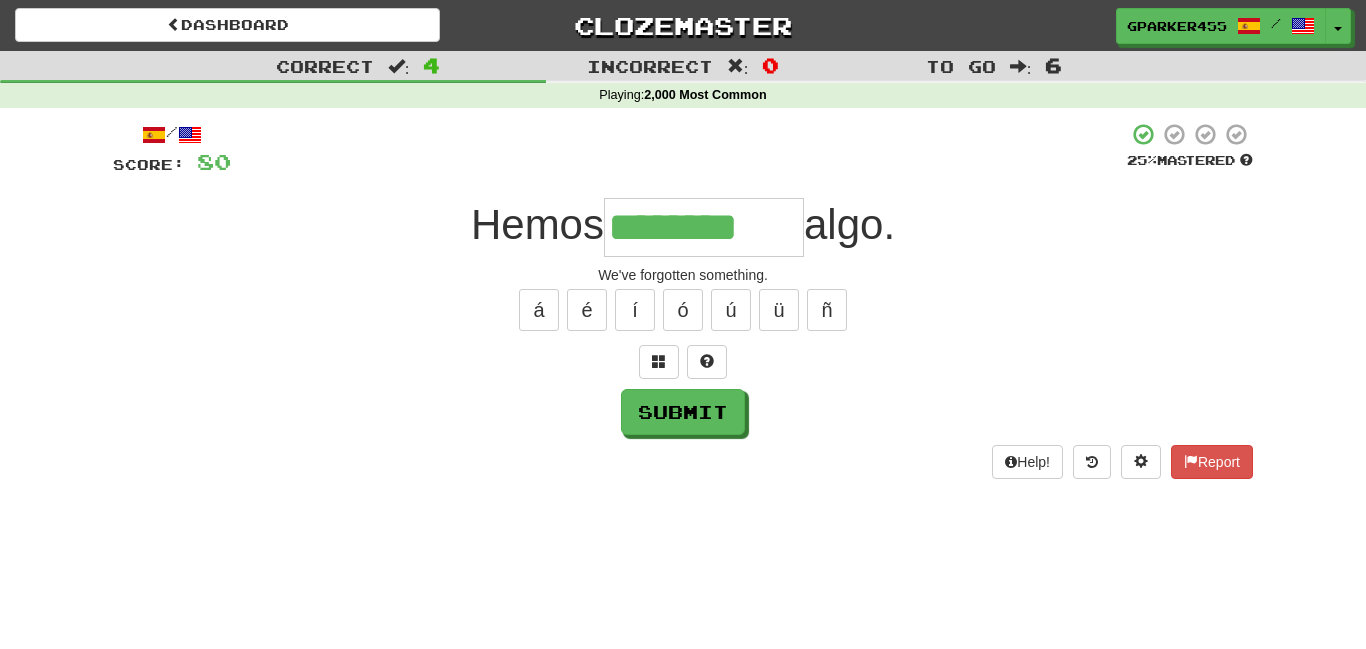 type on "********" 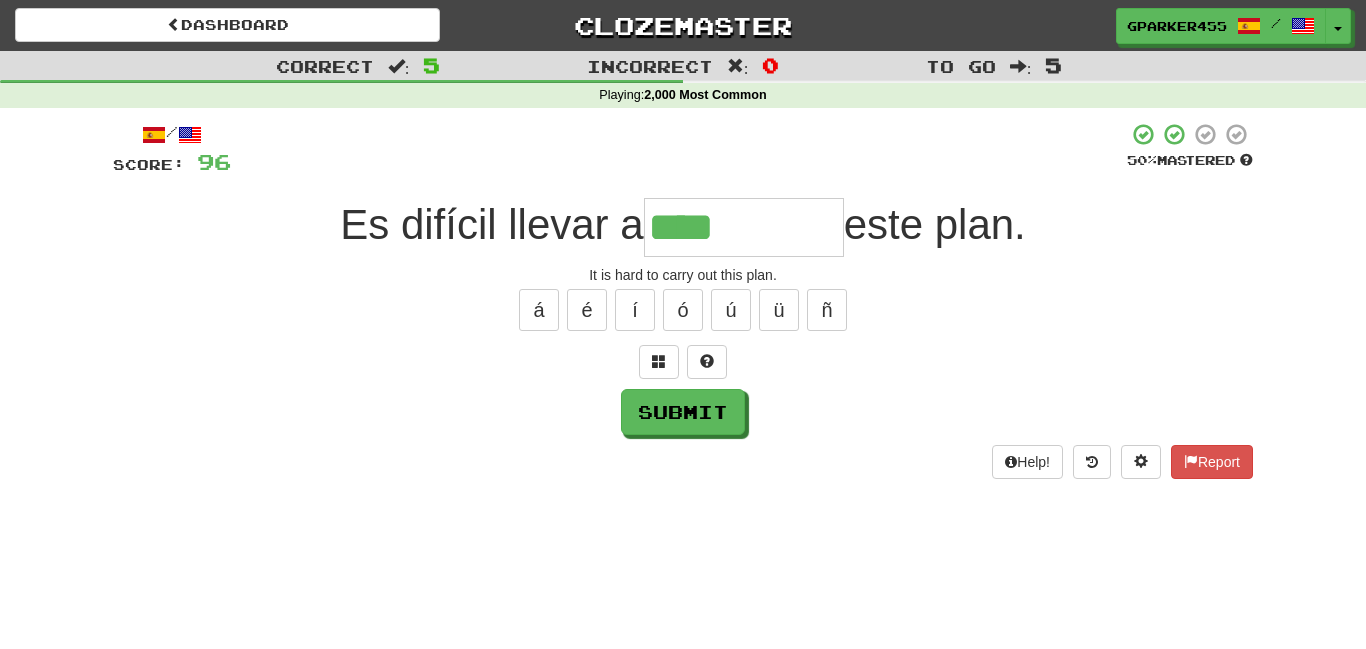 type on "****" 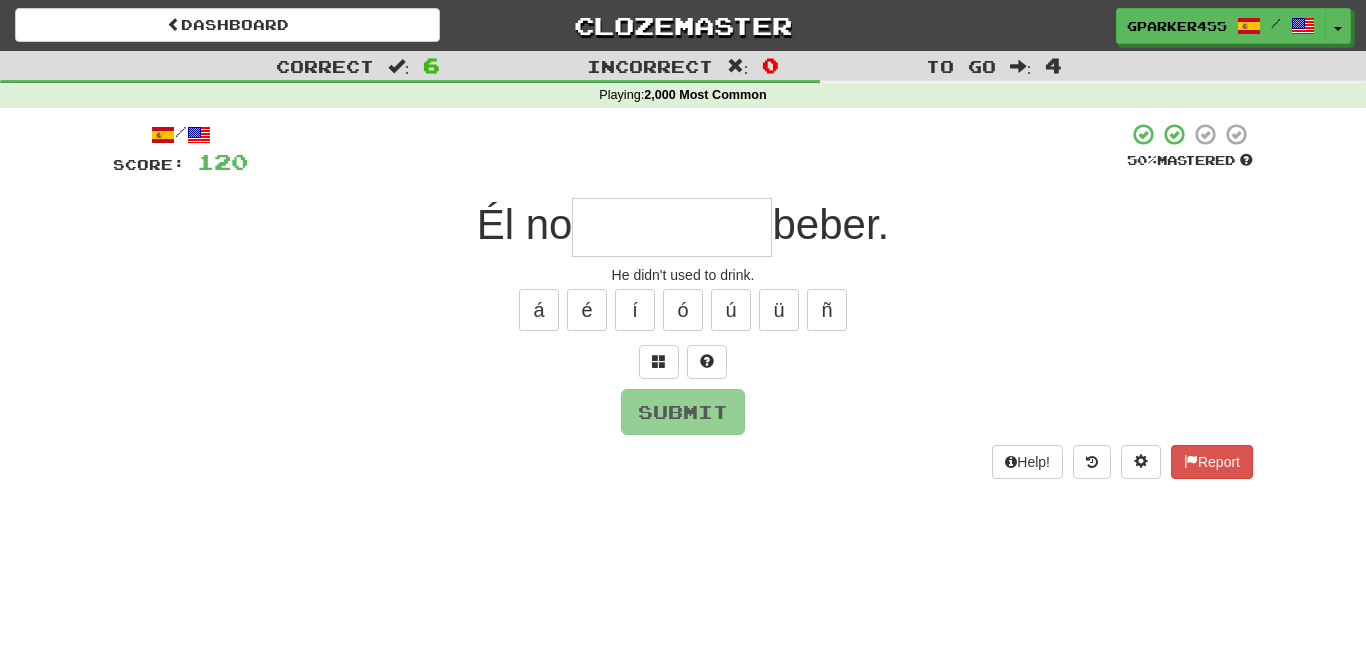 type on "*" 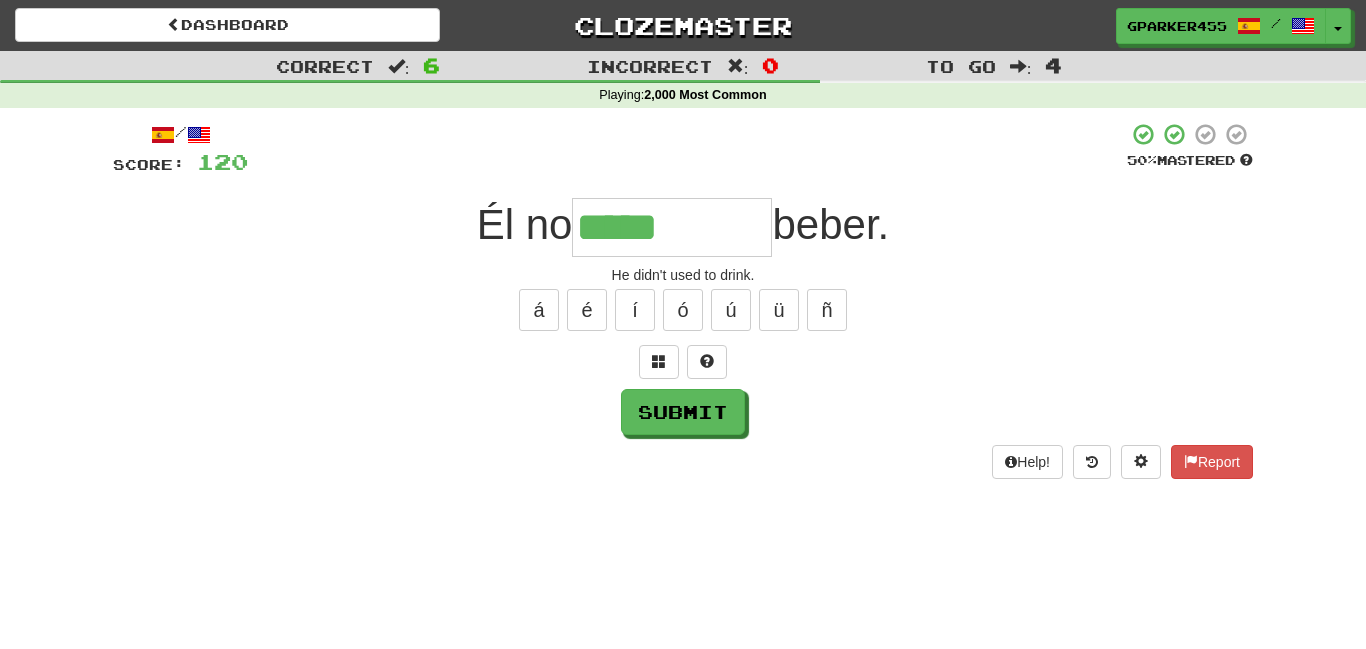 type on "*****" 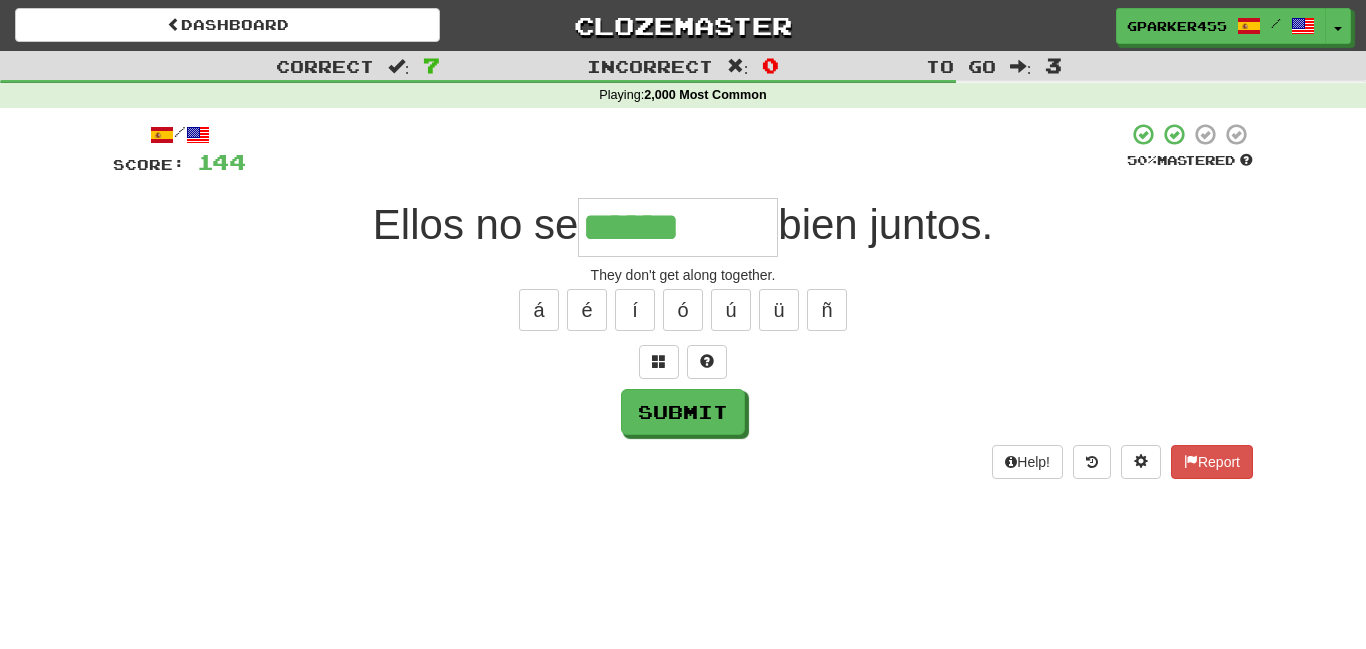 type on "******" 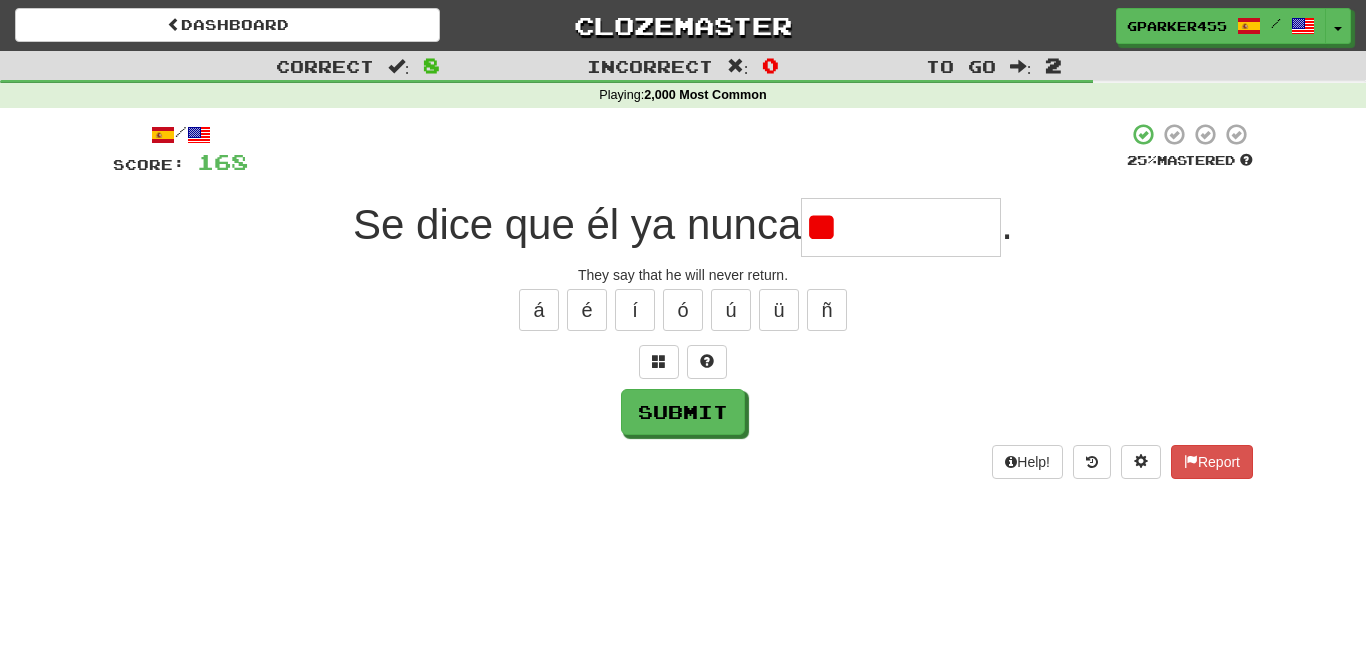 type on "*" 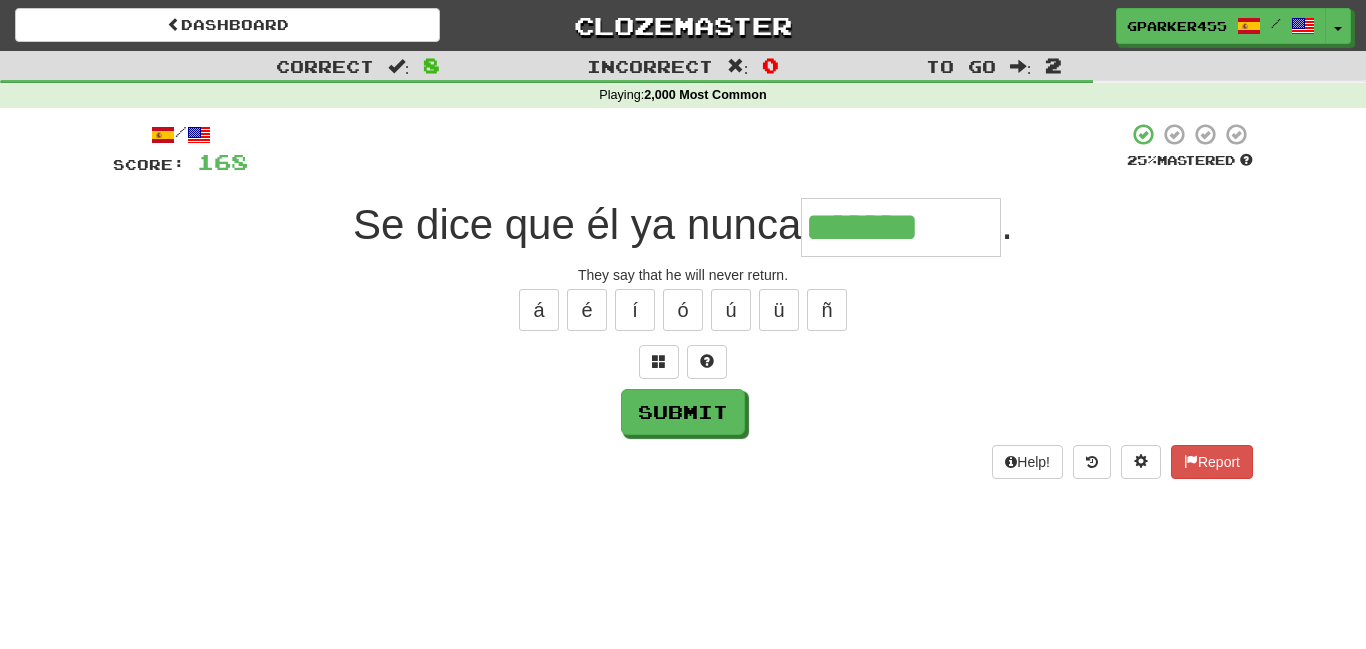 type on "*******" 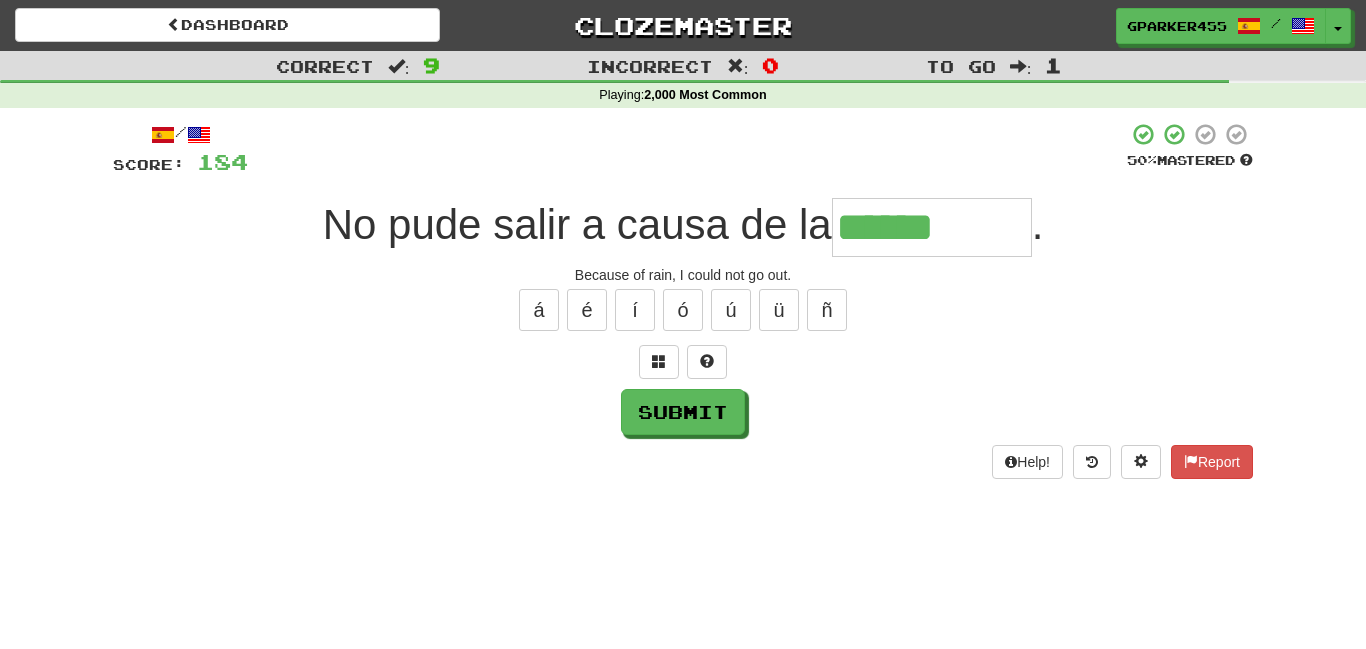 type on "******" 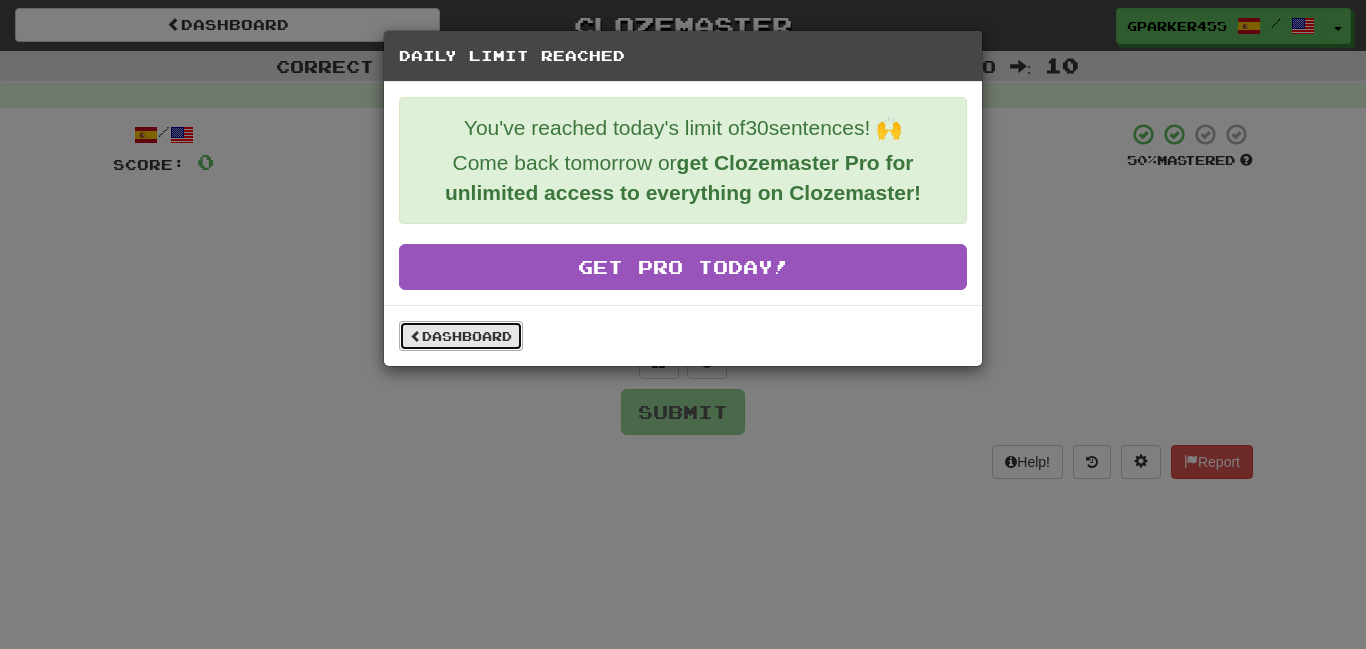 click on "Dashboard" at bounding box center [461, 336] 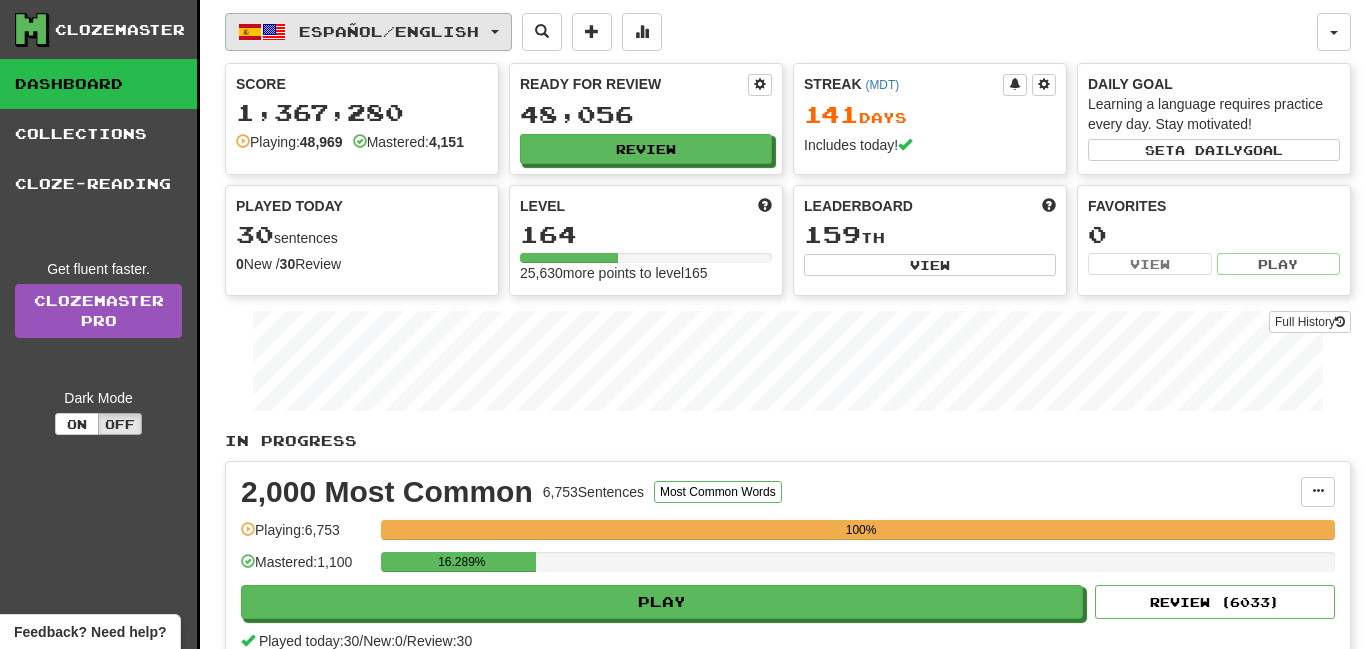 click on "Español  /  English" at bounding box center (389, 31) 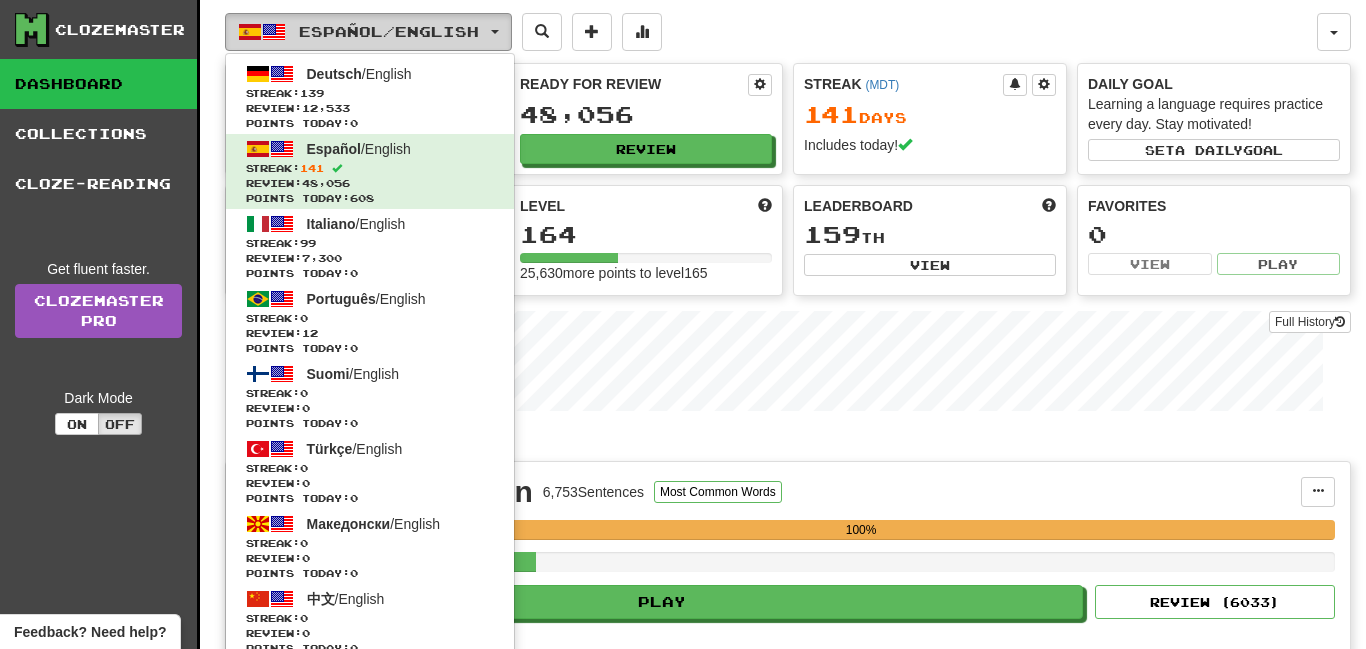 scroll, scrollTop: 0, scrollLeft: 0, axis: both 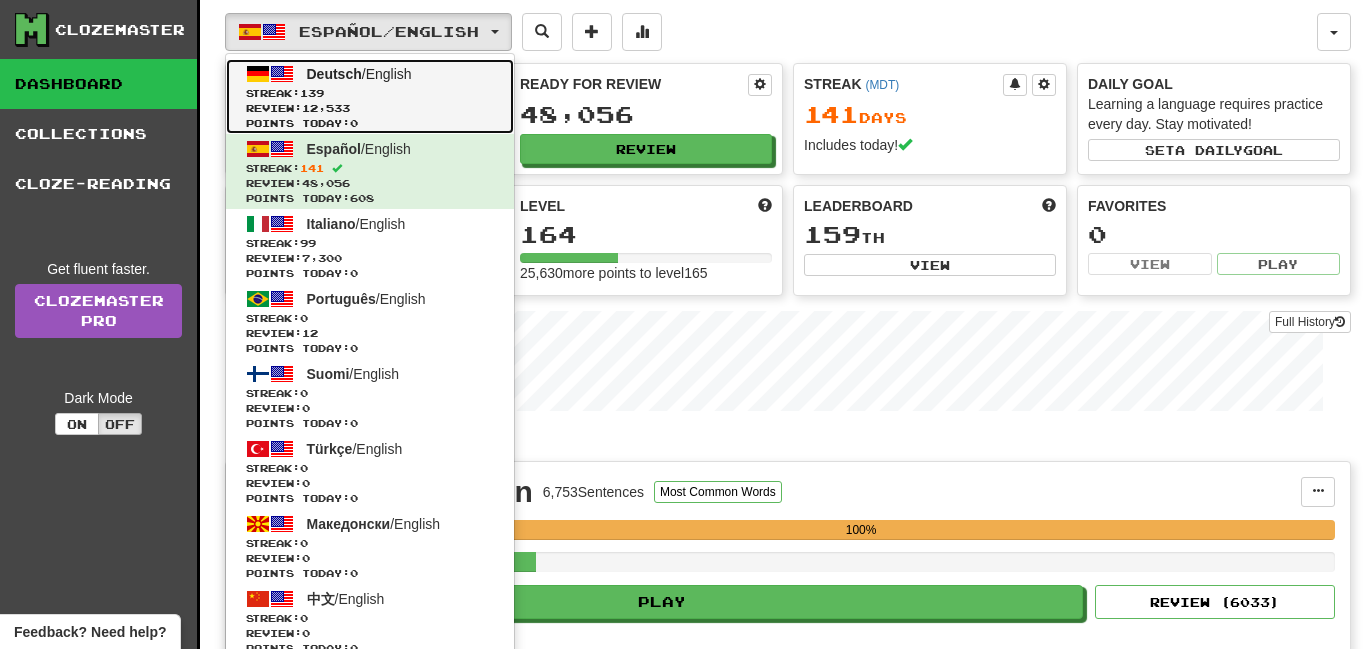 click on "Streak:  139" at bounding box center (370, 93) 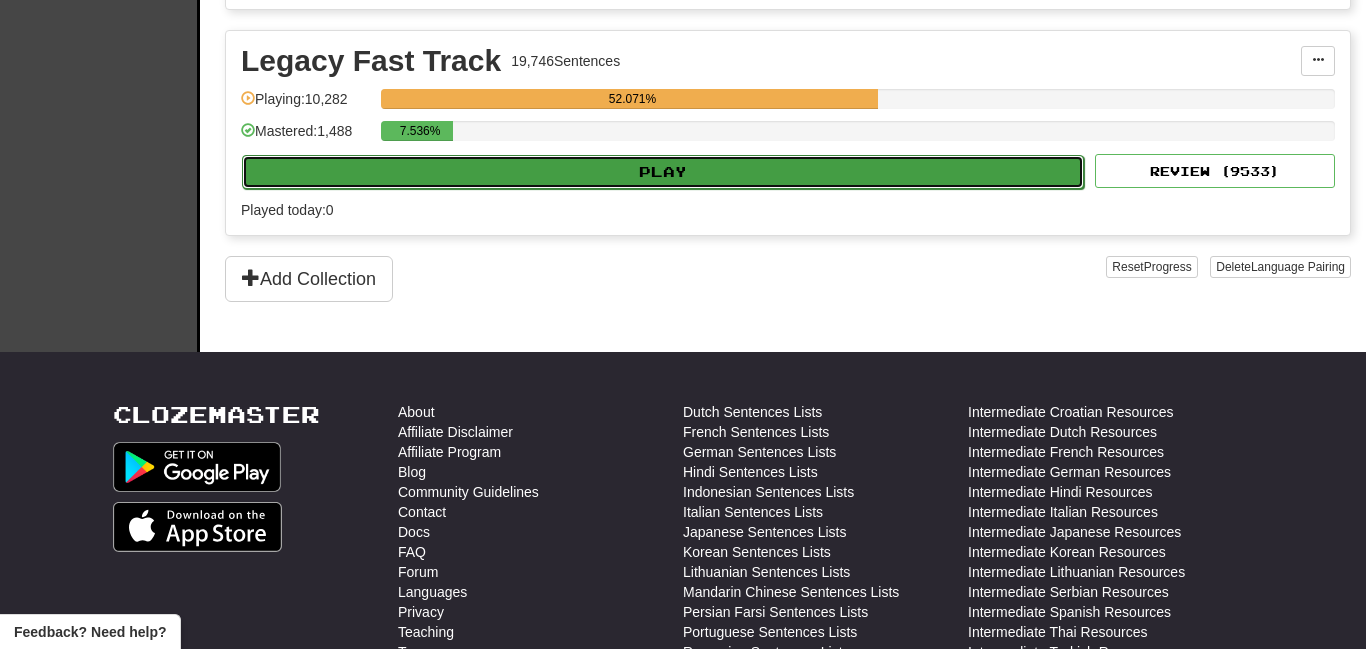 click on "Play" at bounding box center (663, 172) 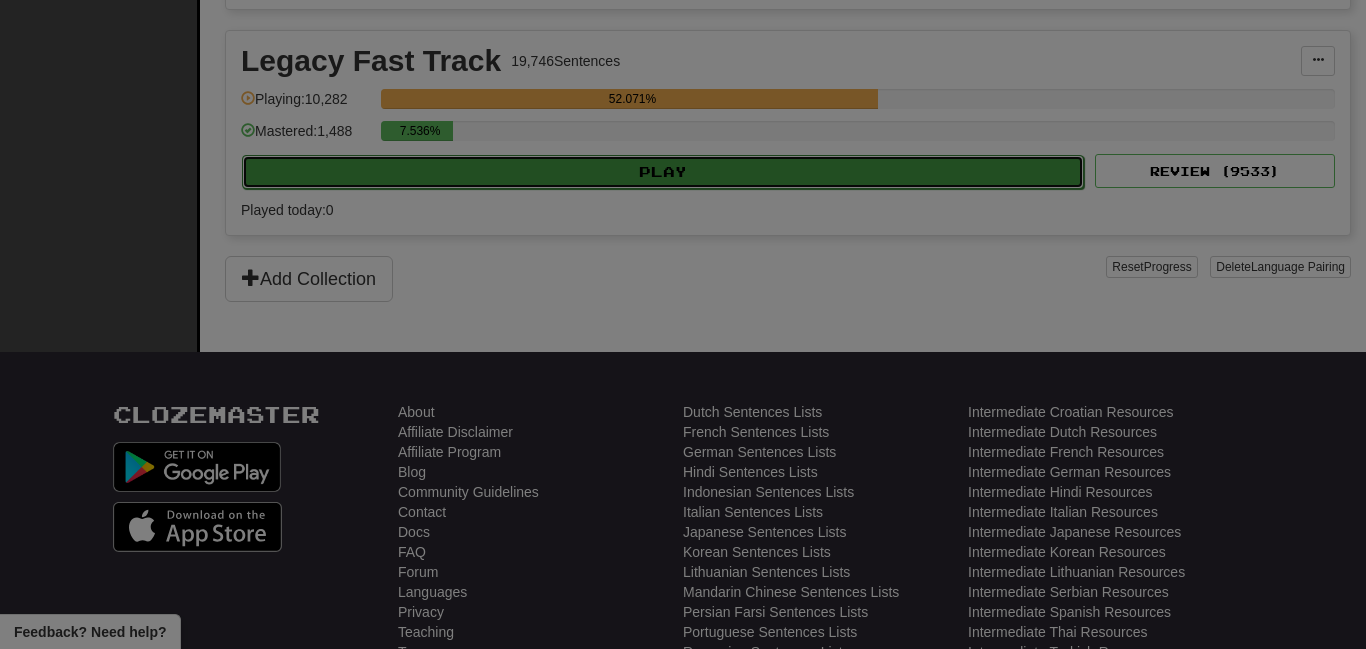 scroll, scrollTop: 1109, scrollLeft: 0, axis: vertical 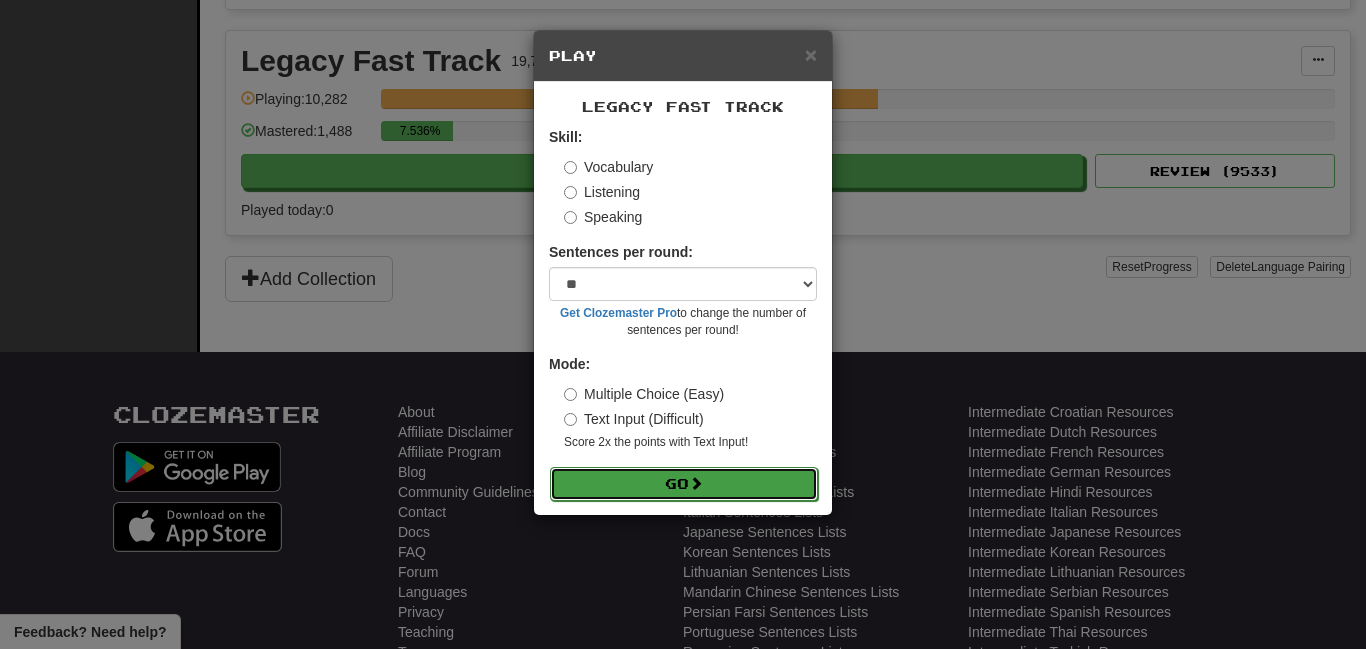 click on "Go" at bounding box center [684, 484] 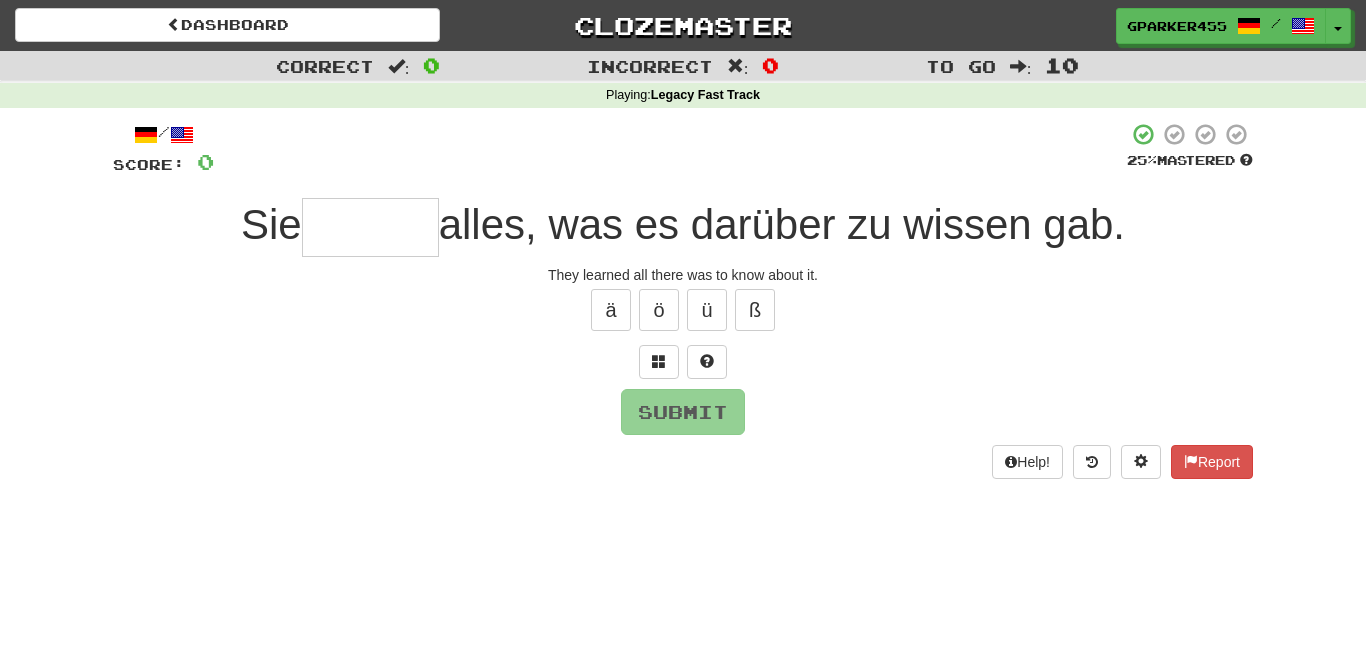 scroll, scrollTop: 0, scrollLeft: 0, axis: both 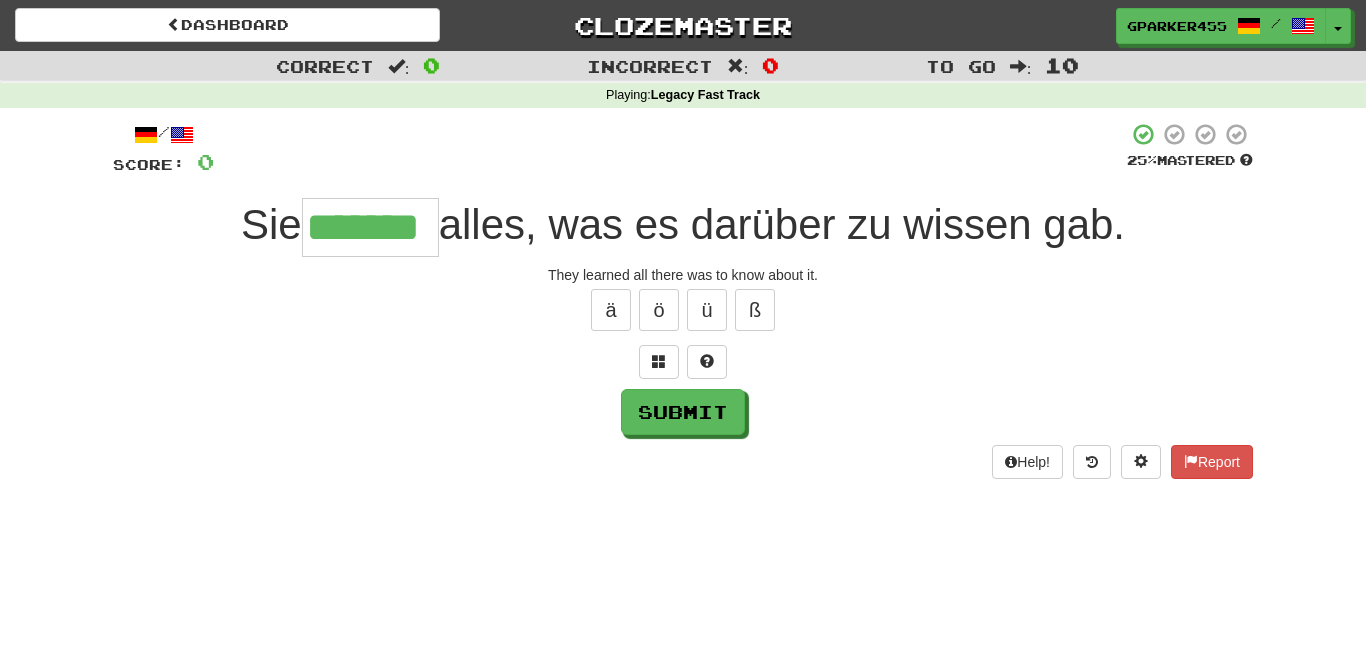 type on "*******" 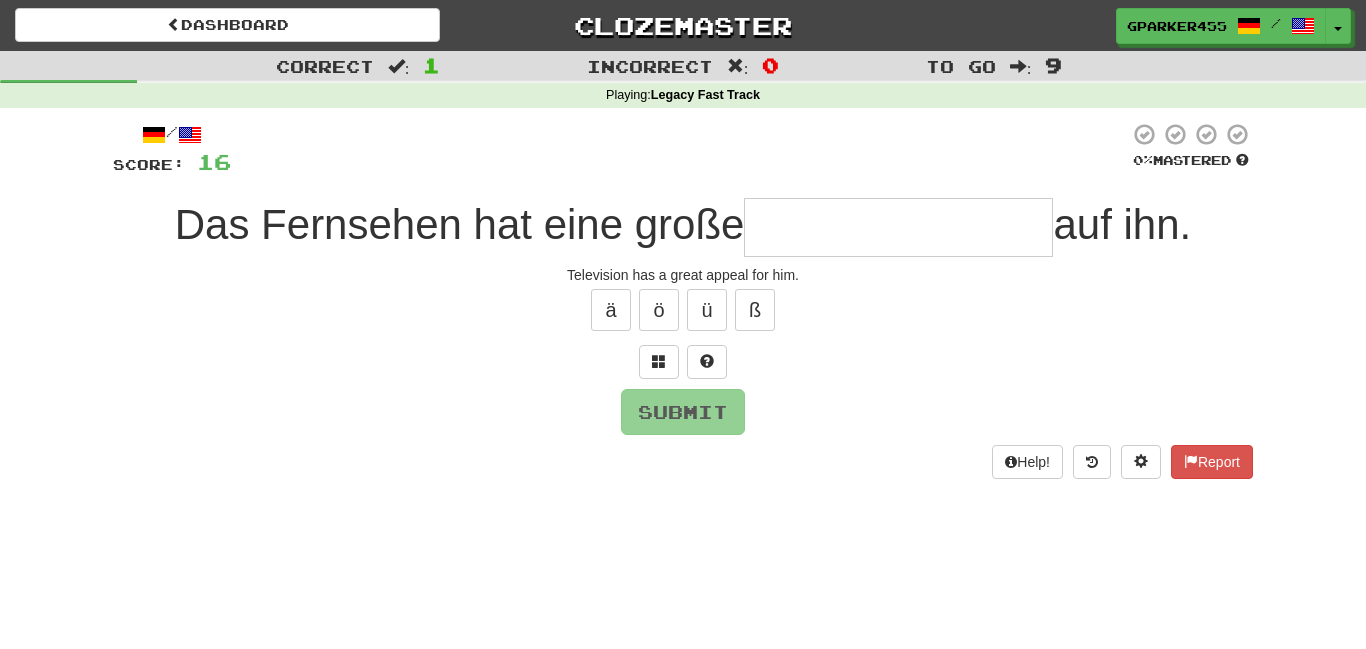 type on "*" 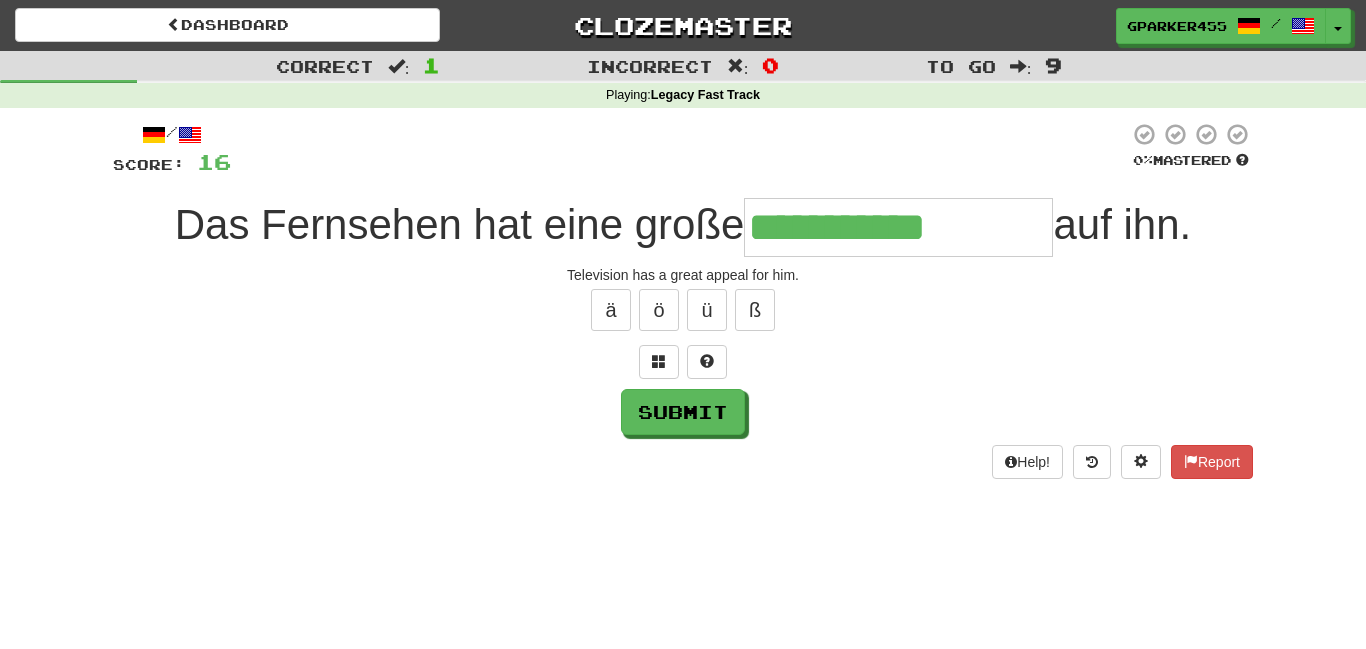 click on "**********" at bounding box center [898, 227] 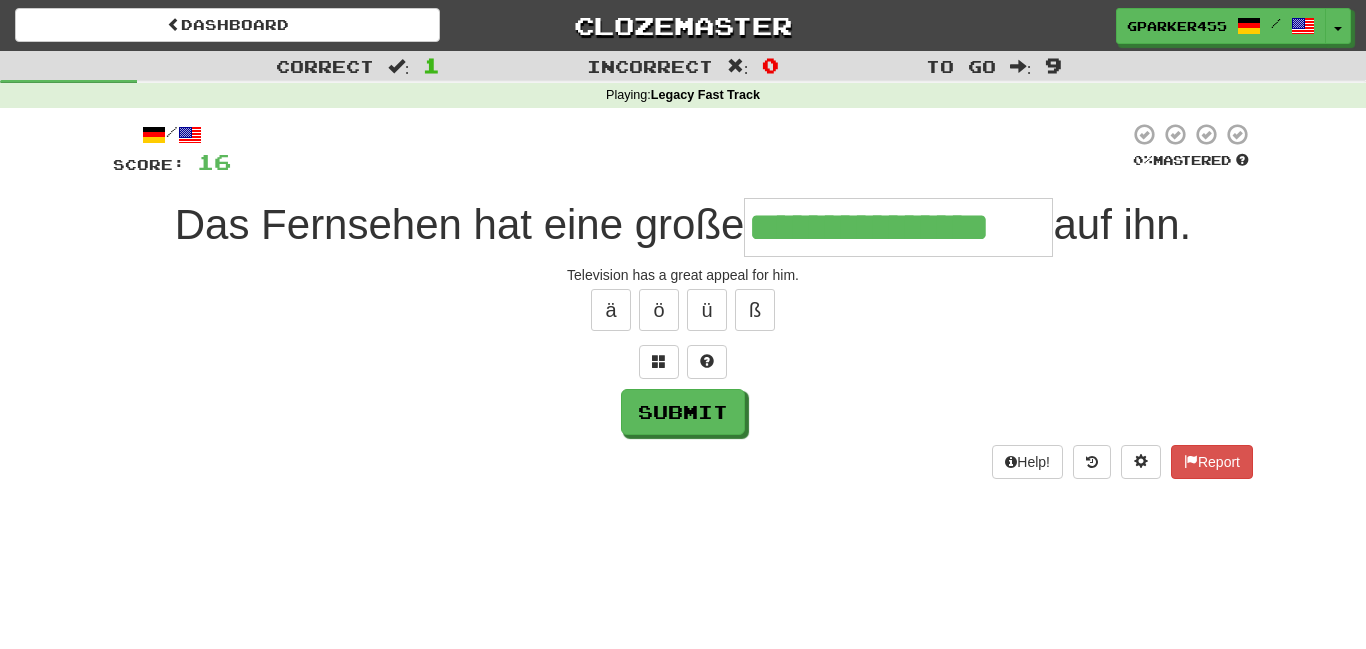 type on "**********" 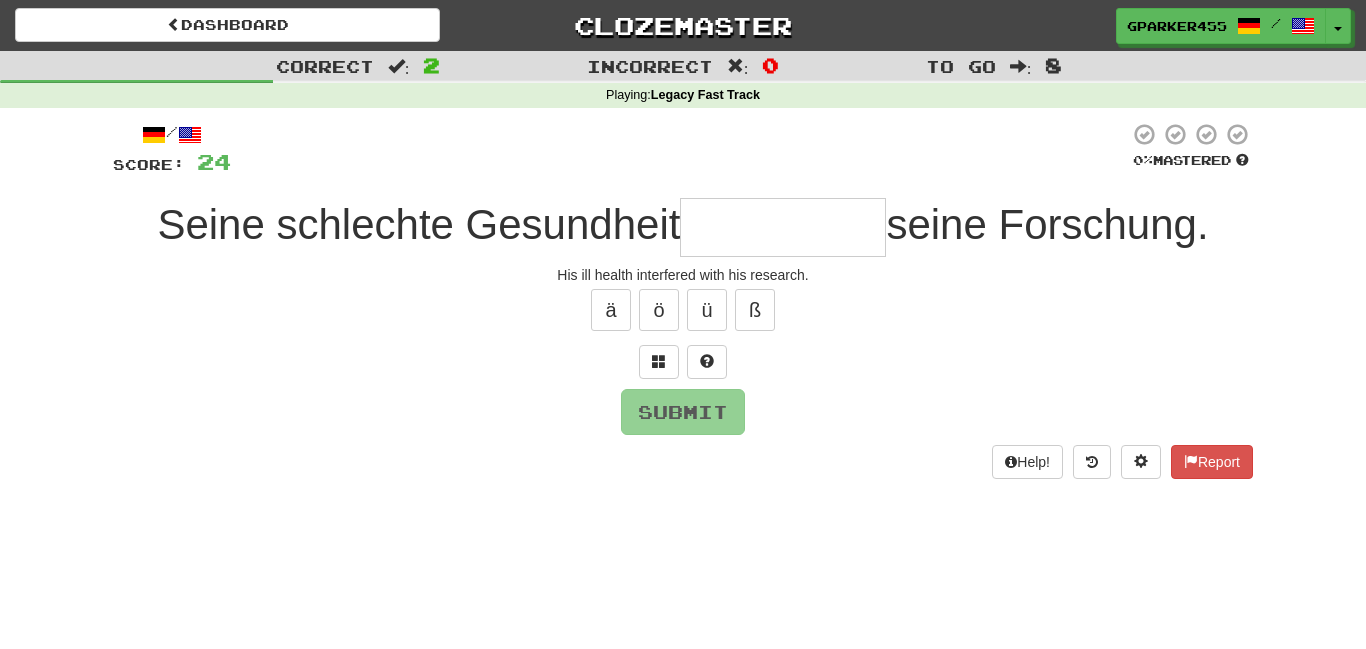 type on "*" 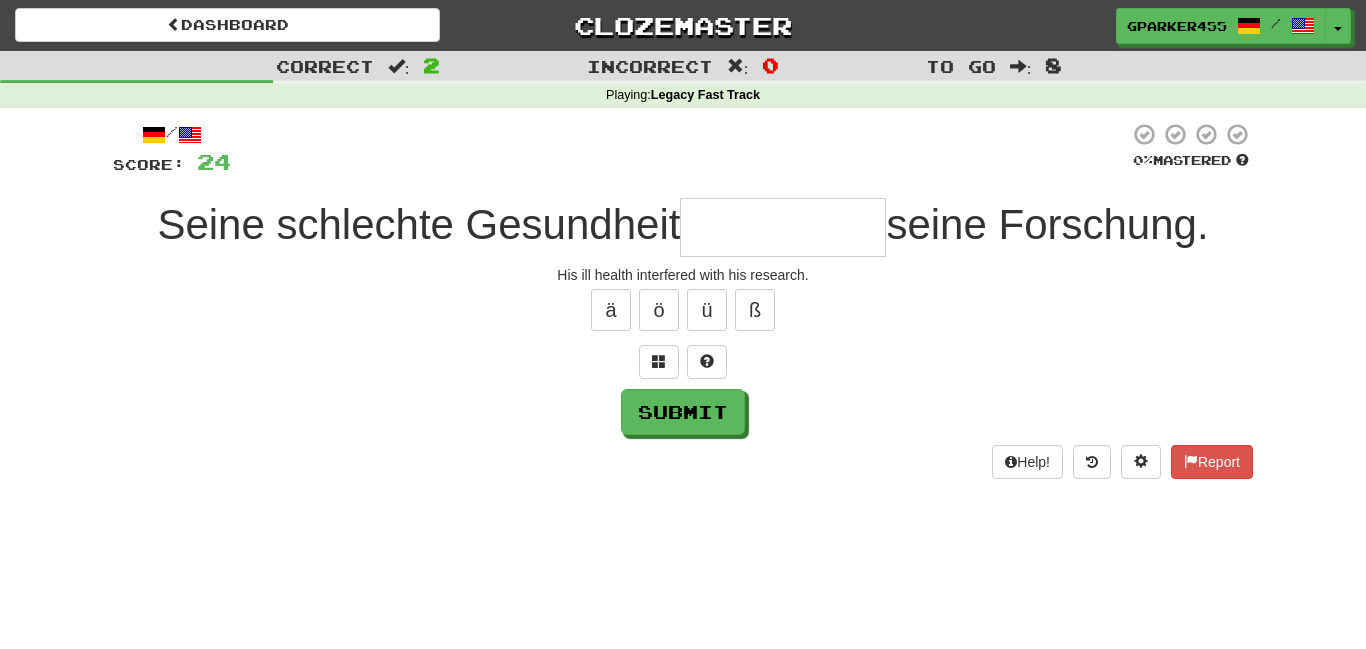 type on "*" 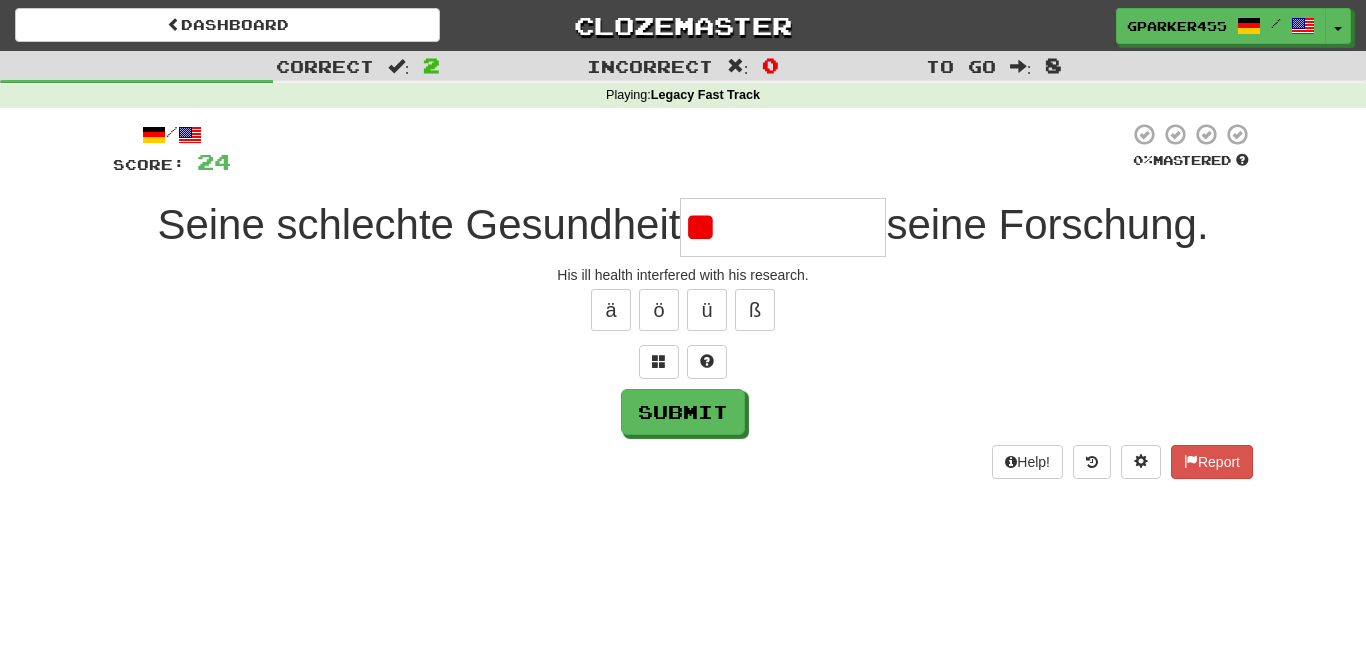 type on "*" 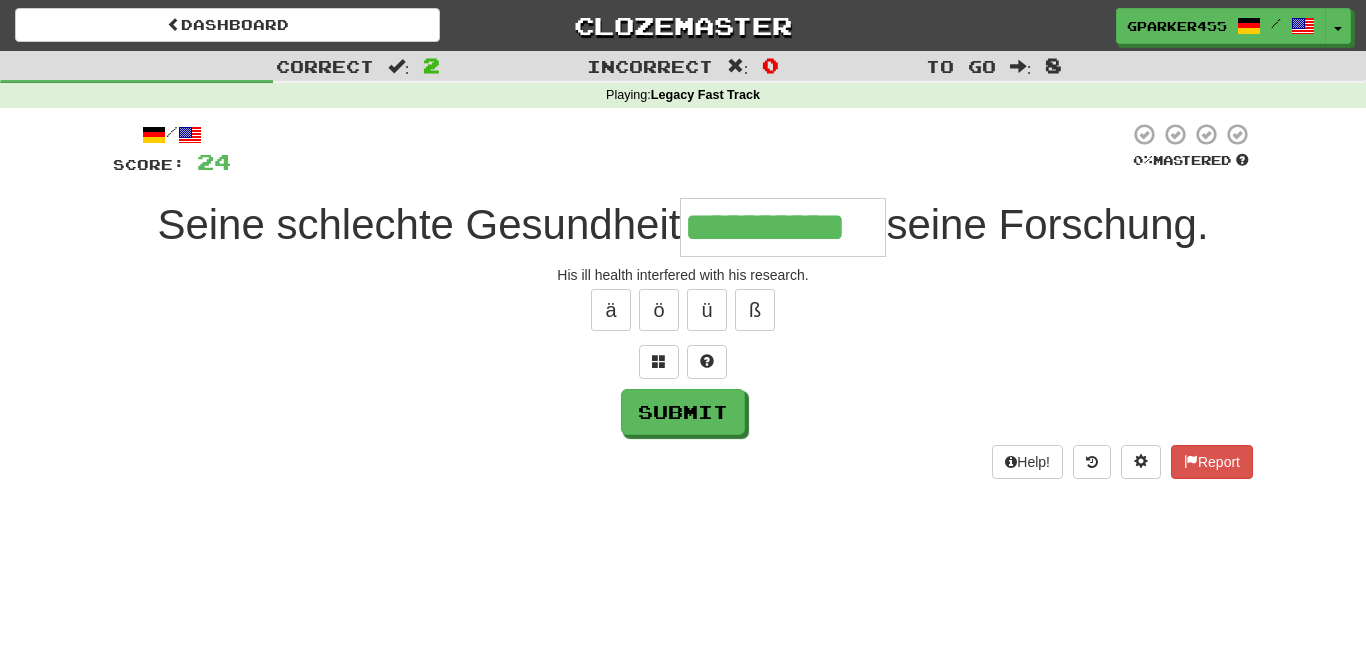 type on "**********" 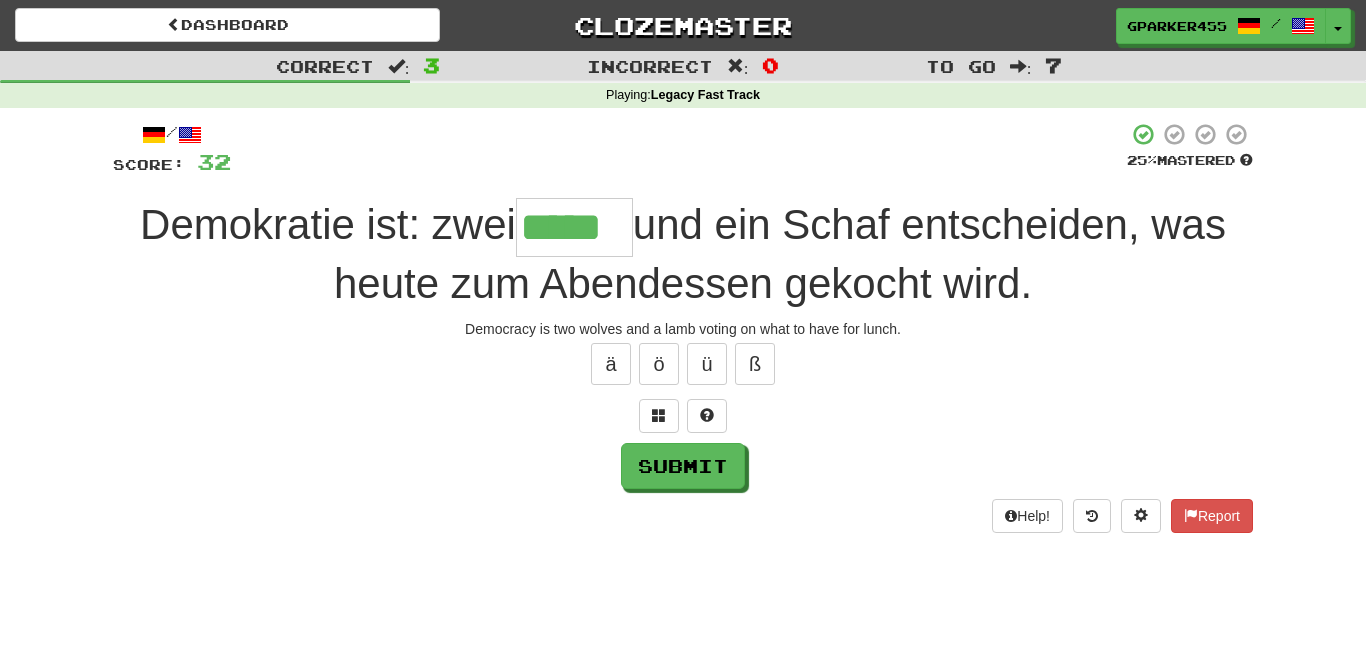type on "*****" 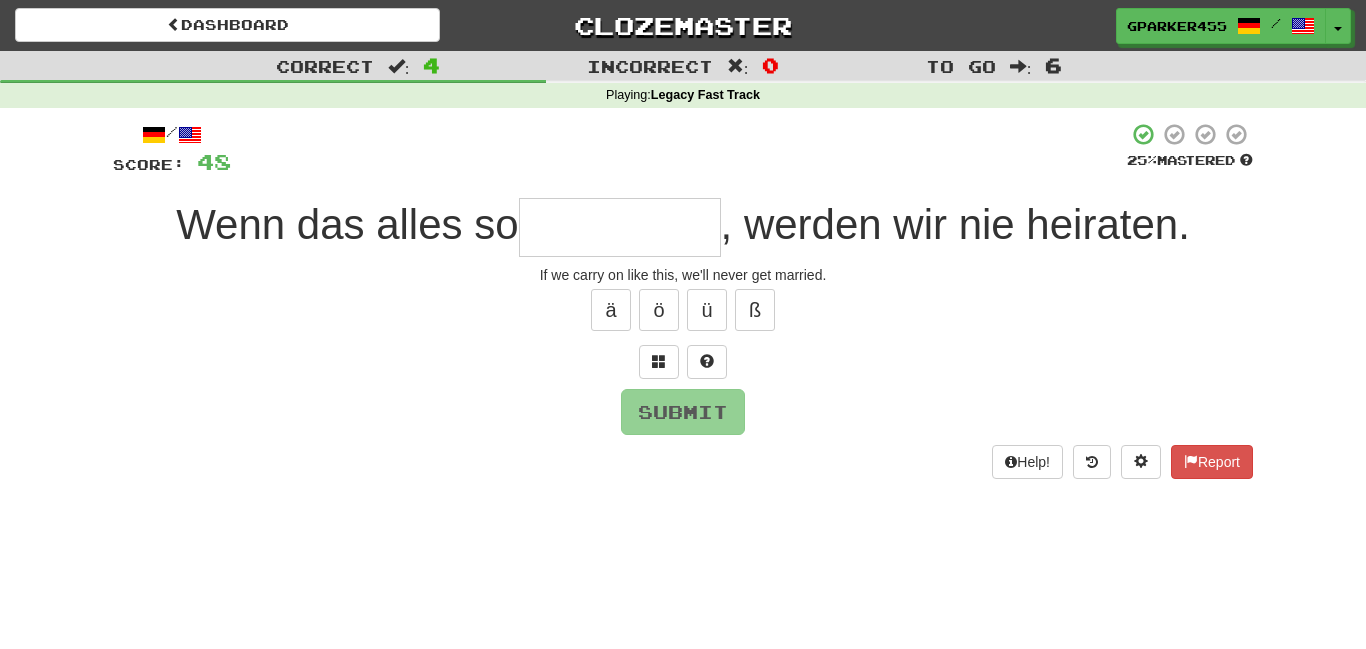 type on "*" 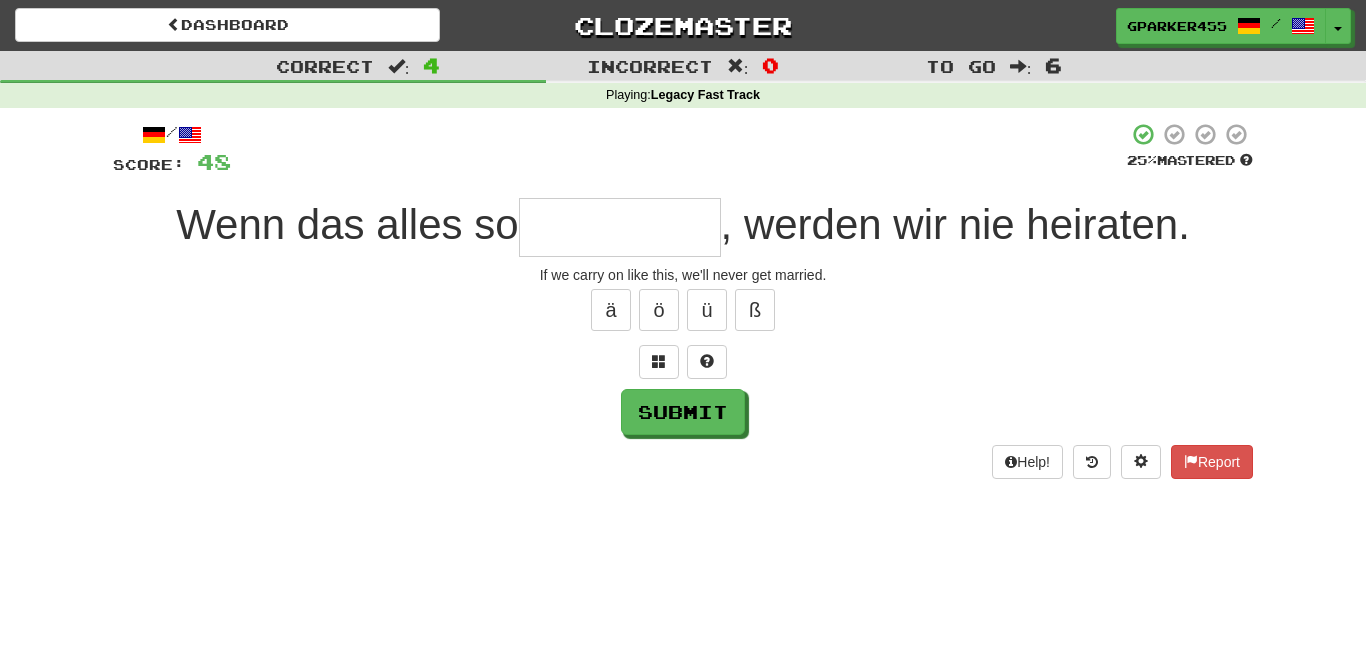 type on "*" 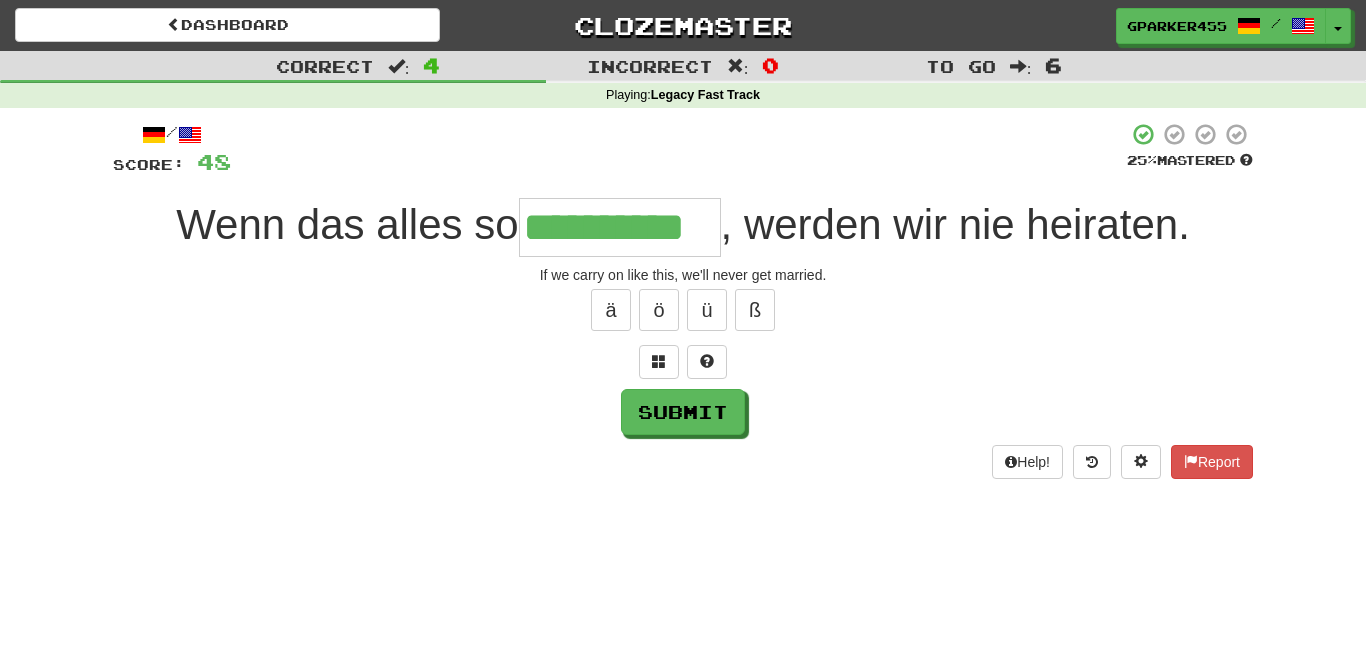 type on "**********" 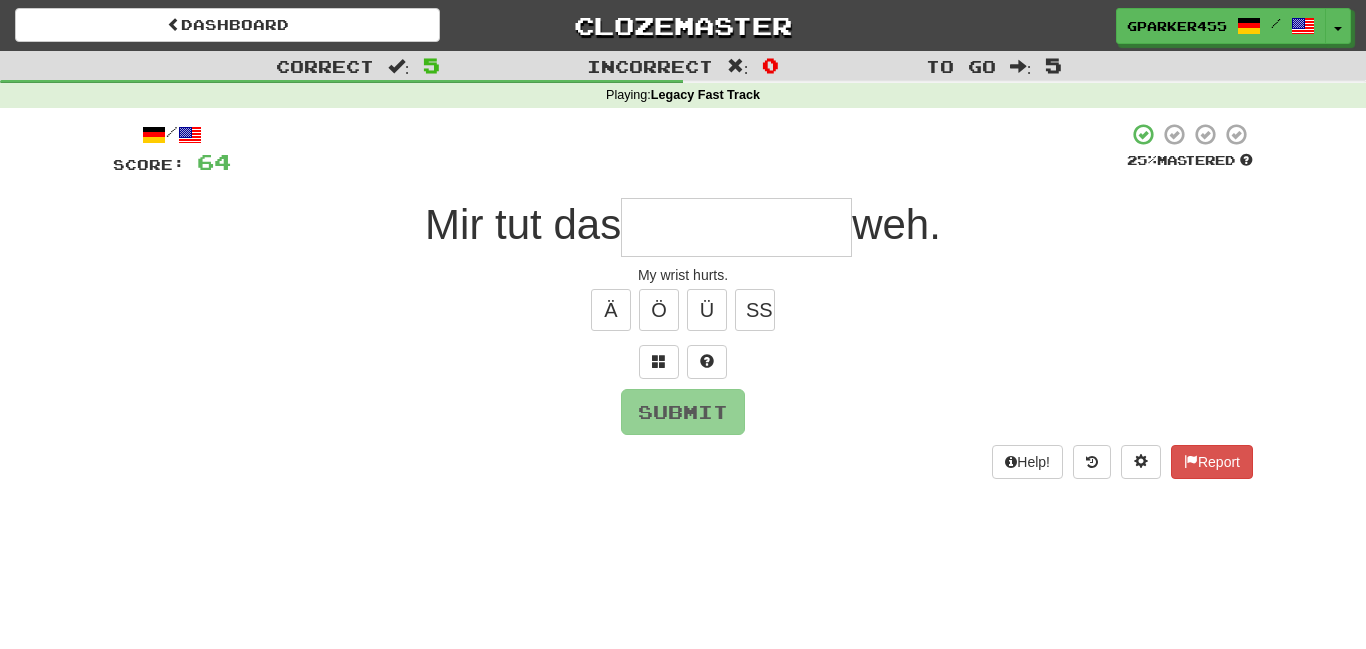type on "*" 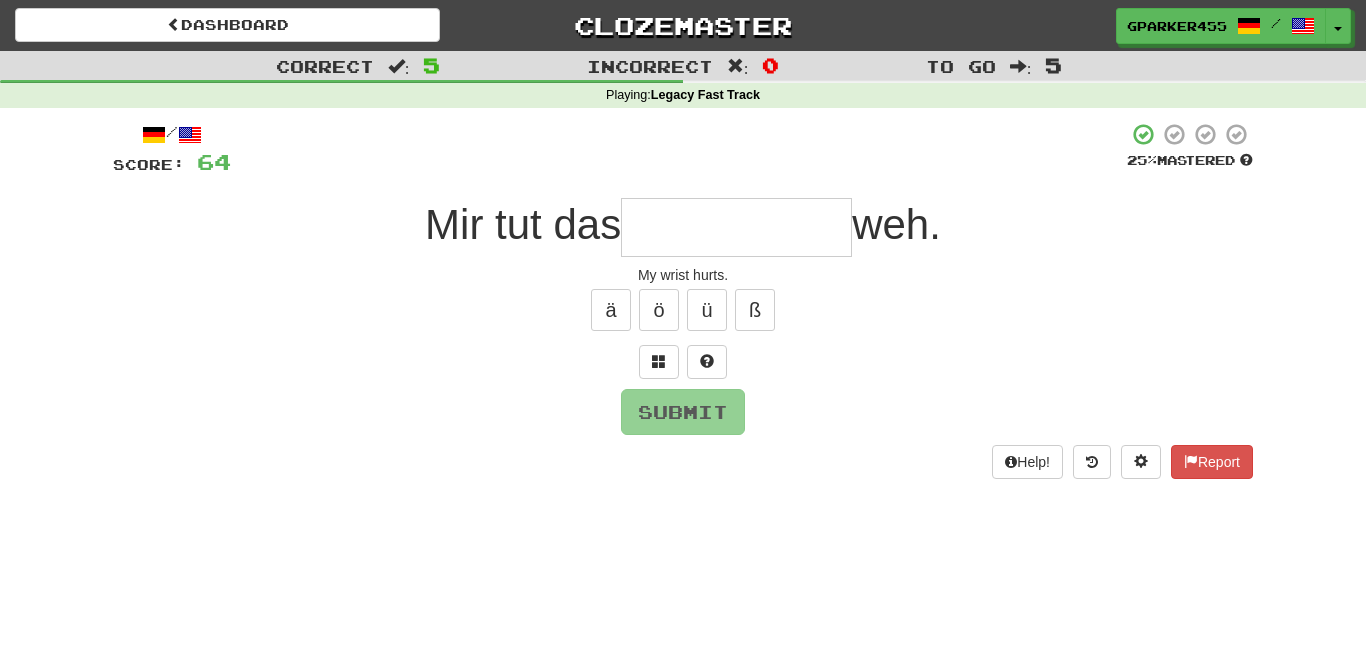 type on "*" 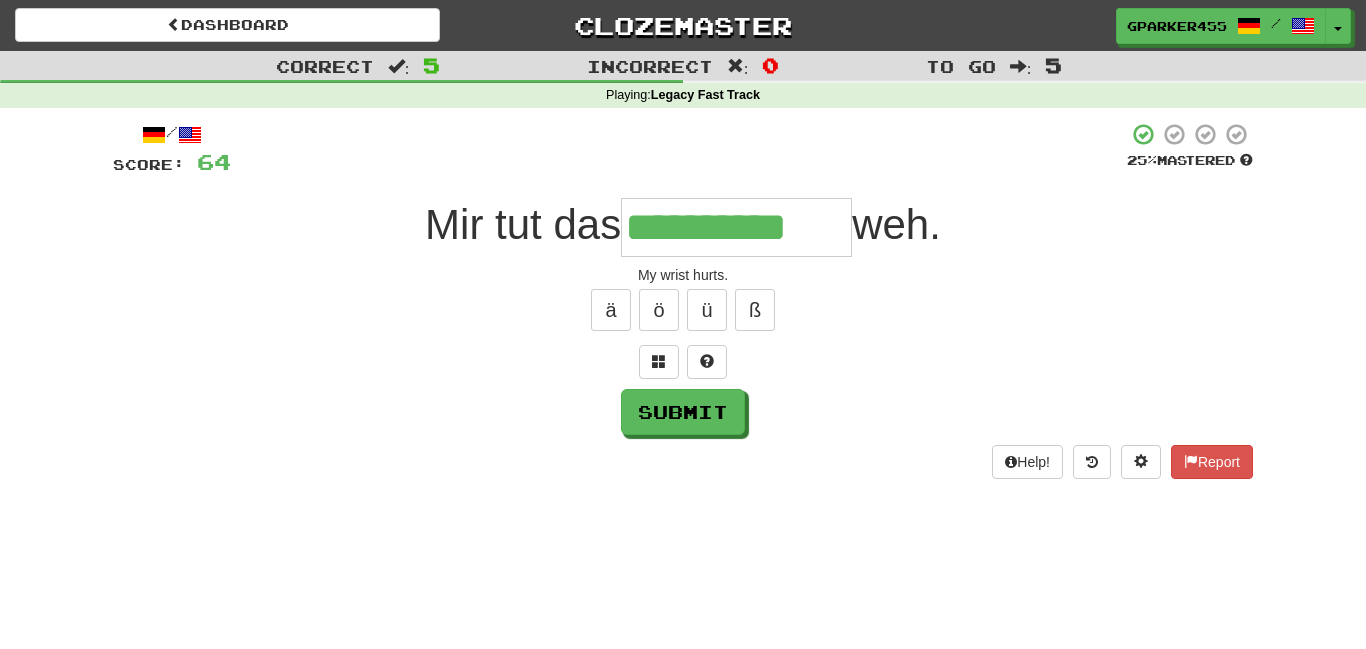 type on "**********" 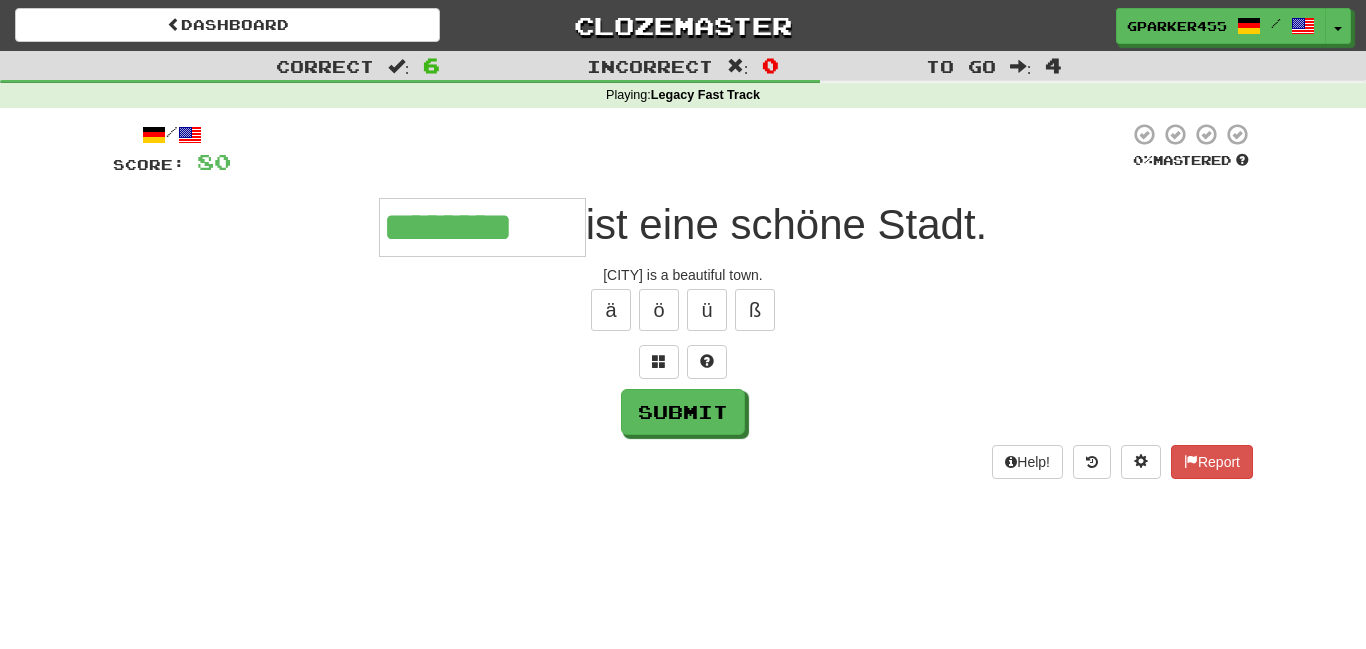 type on "********" 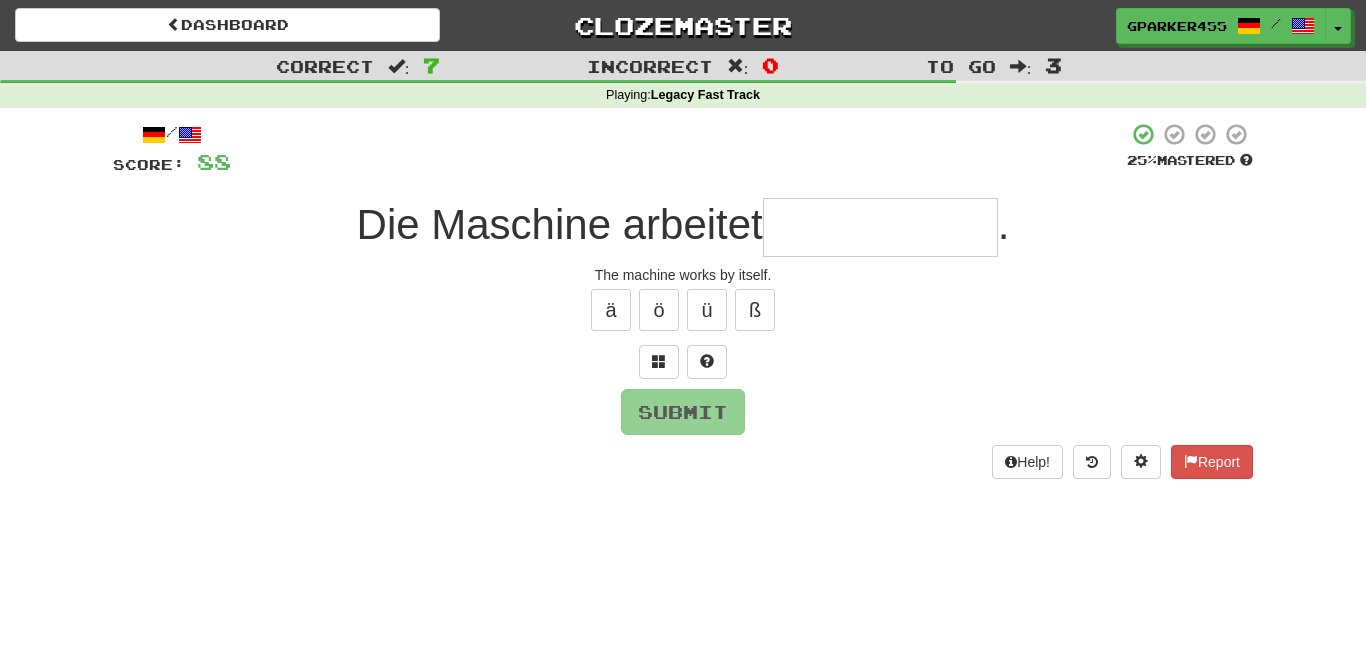 type on "*" 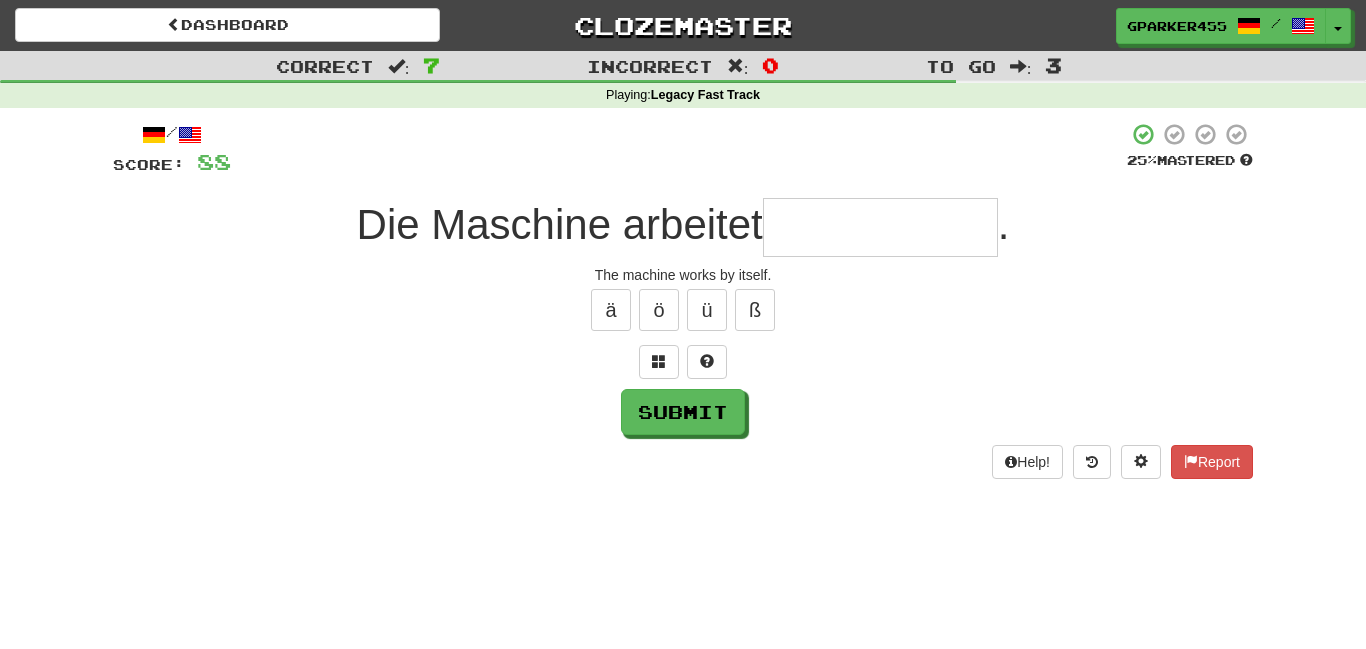type on "*" 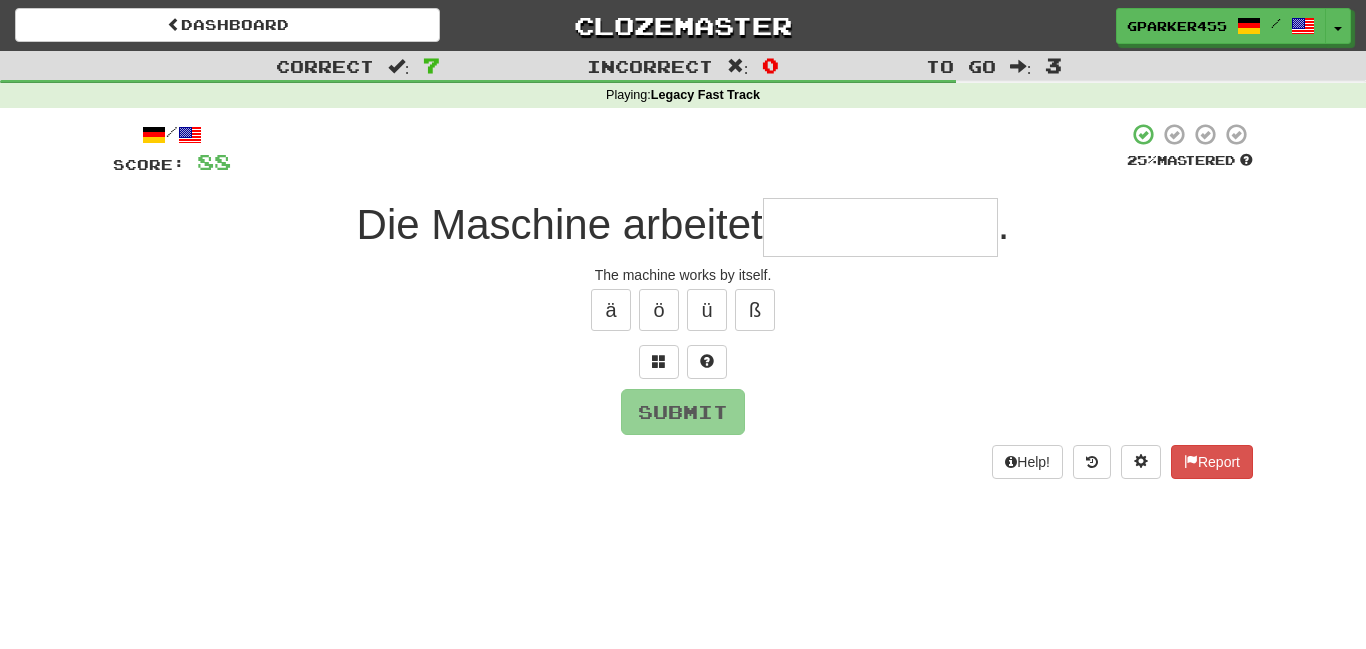 type on "*" 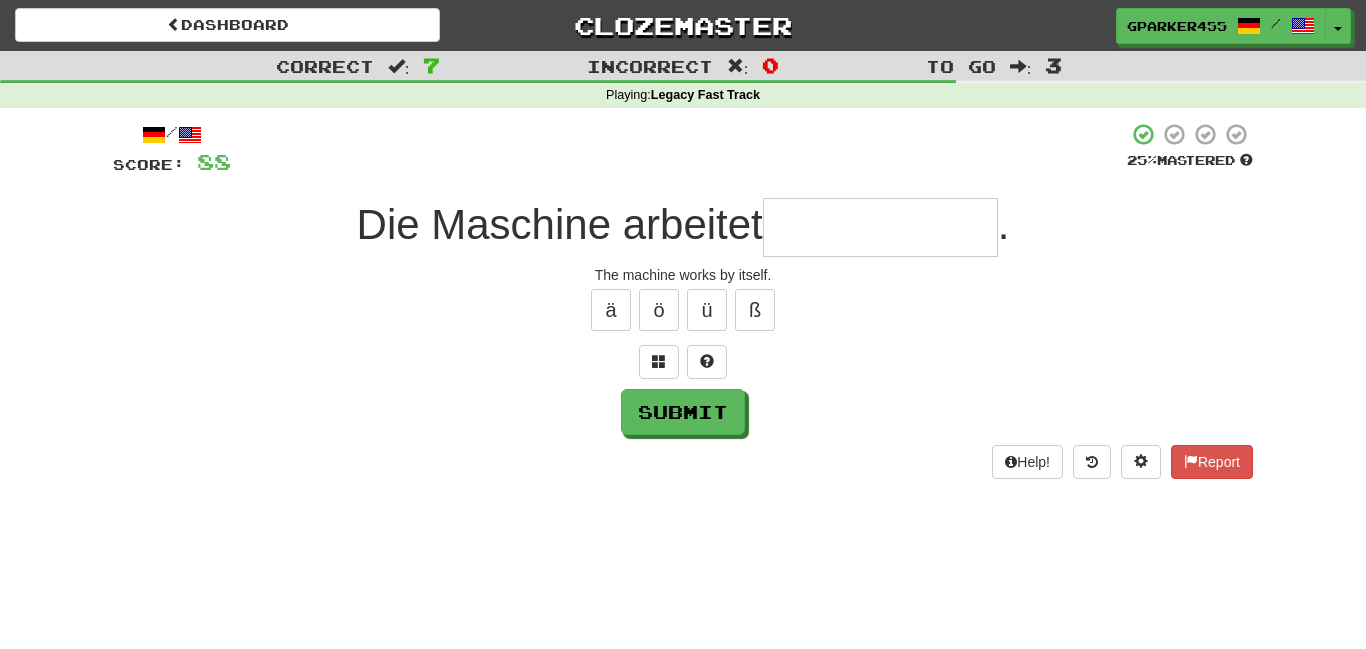 type on "*" 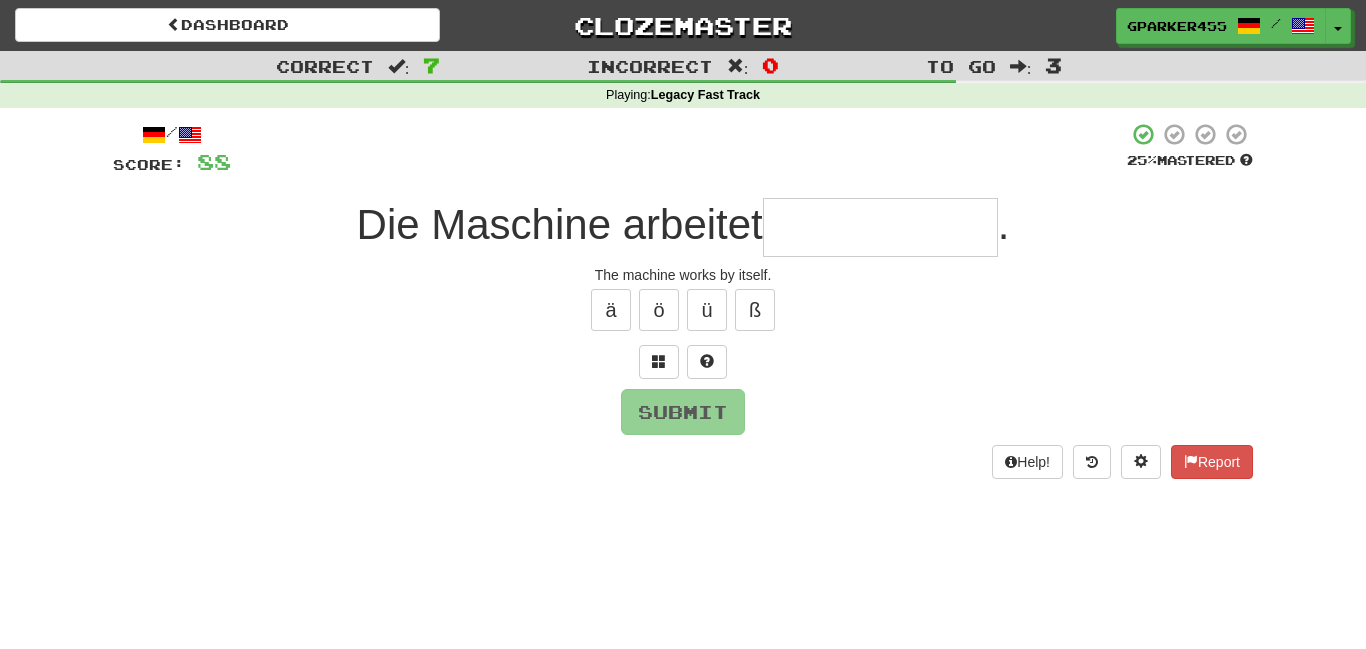 type on "*" 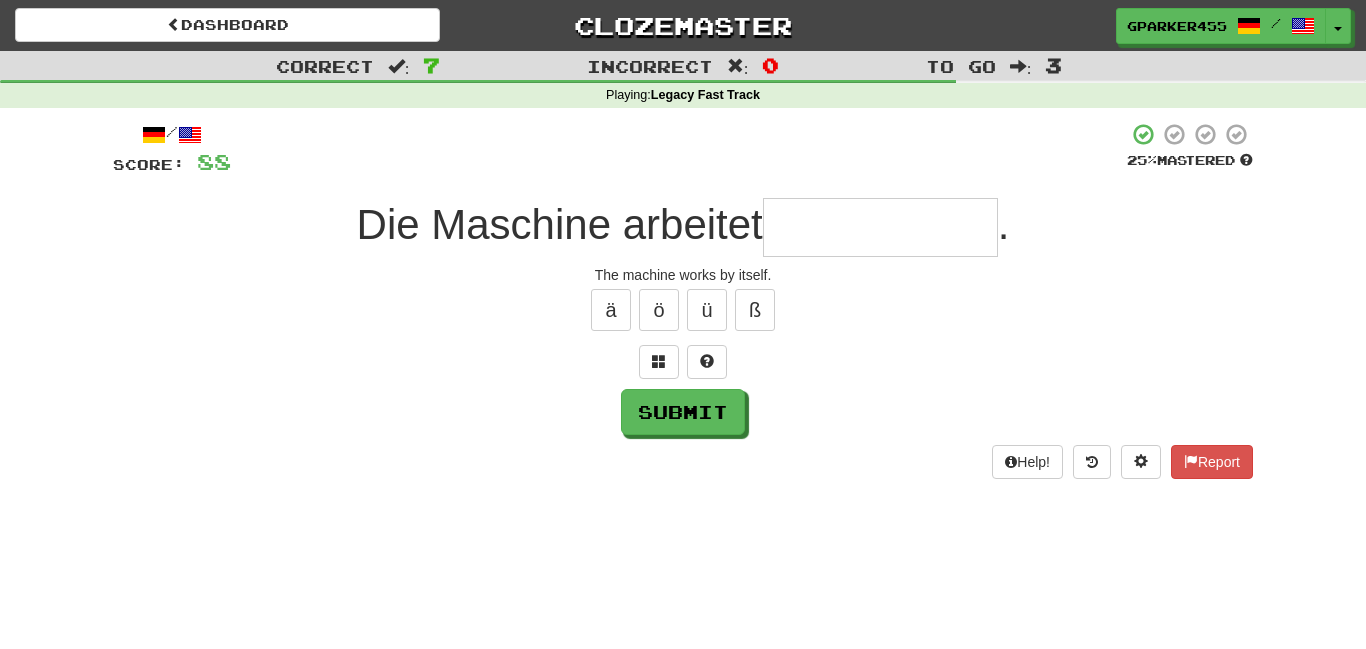 type on "*" 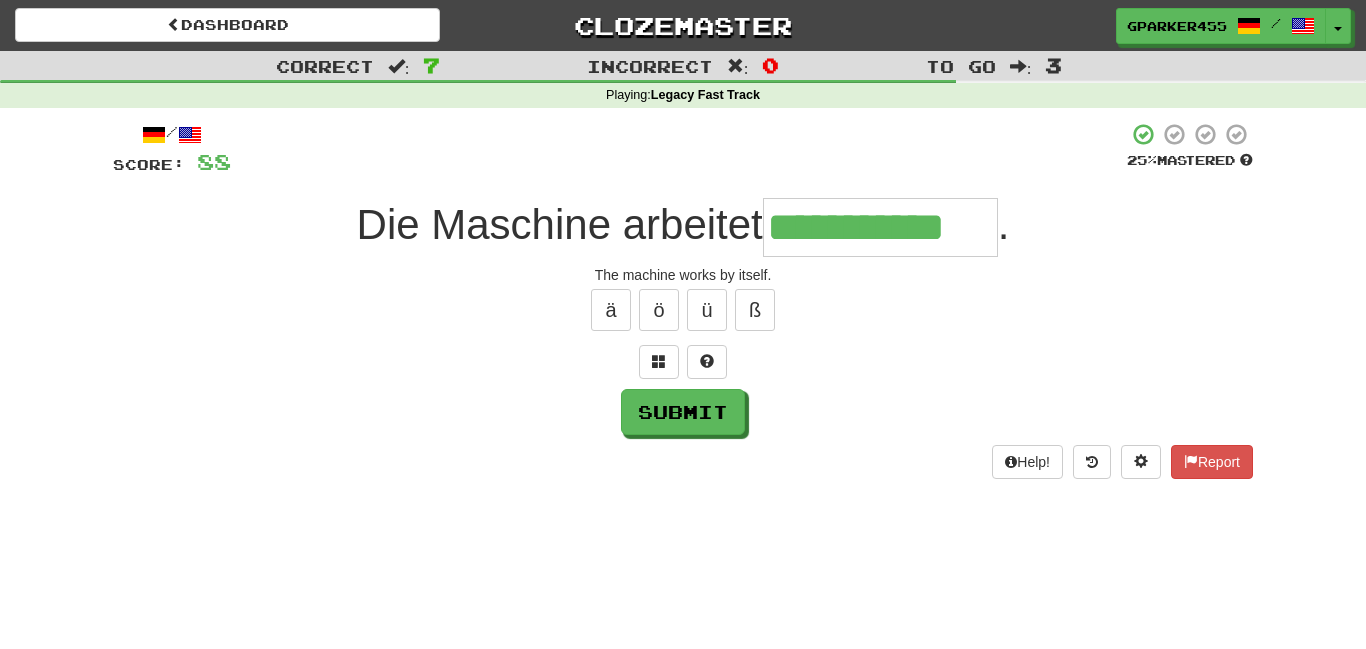 type on "**********" 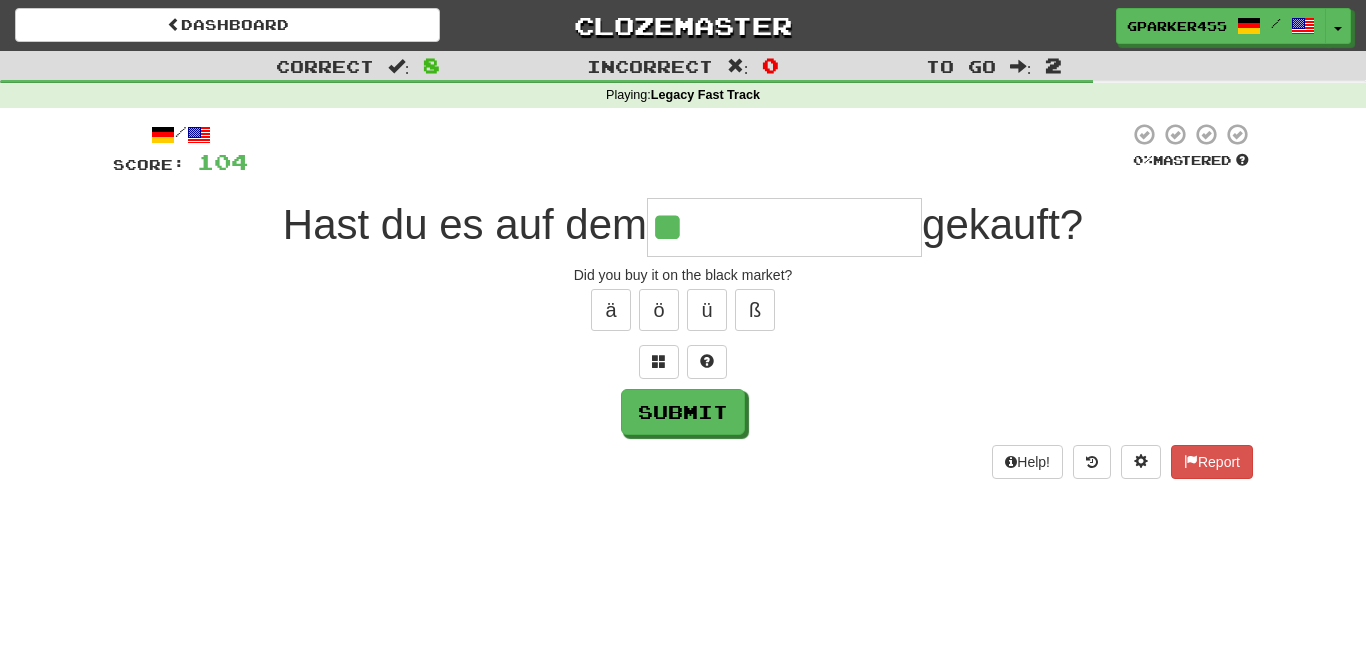 type on "*" 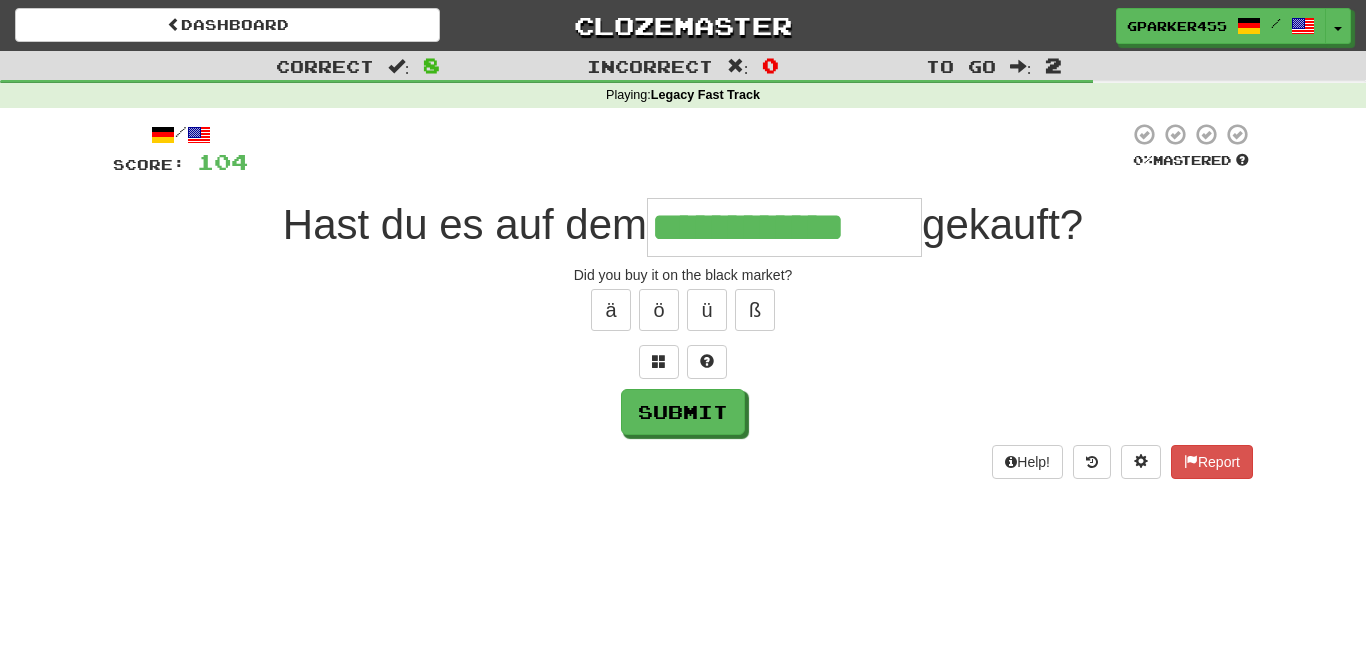 type on "**********" 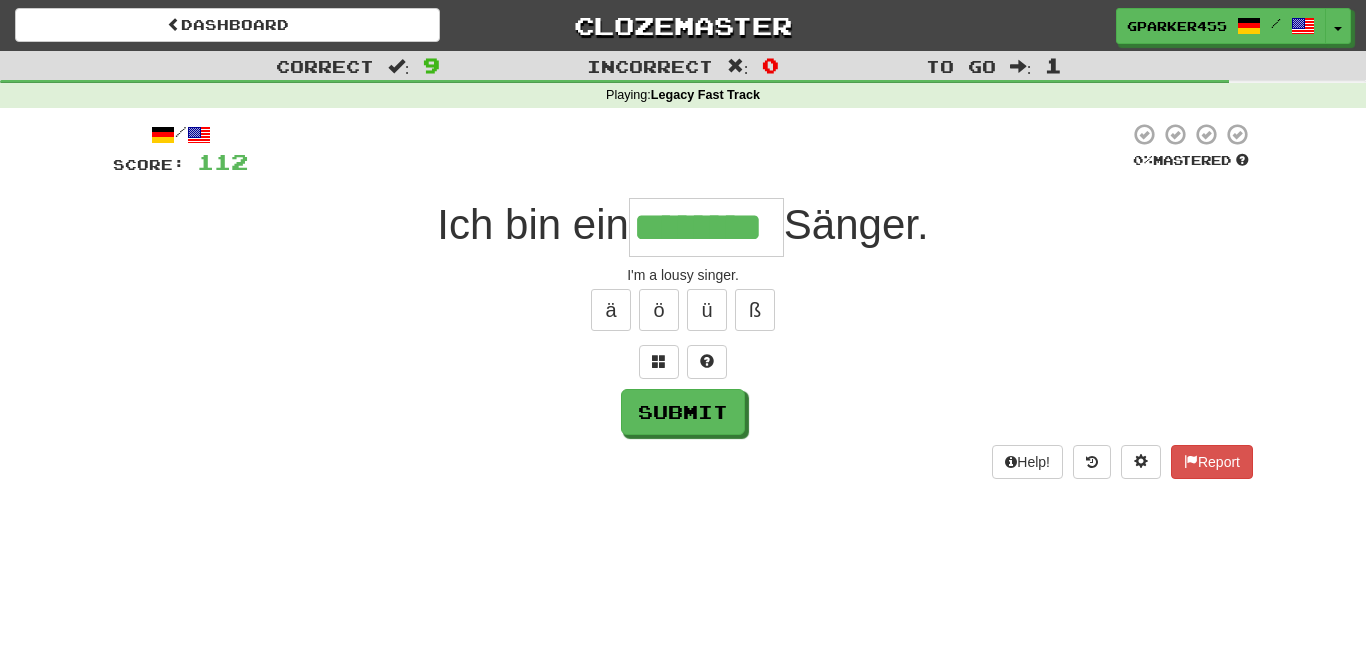 type on "********" 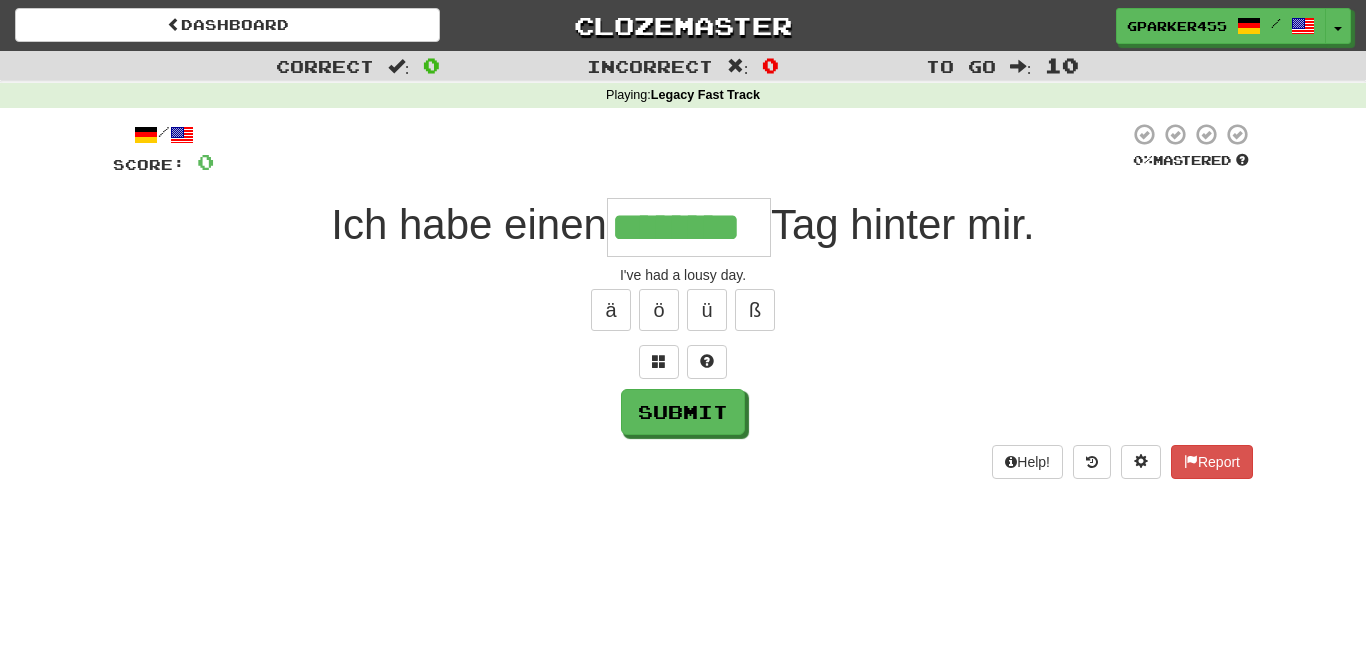 type on "********" 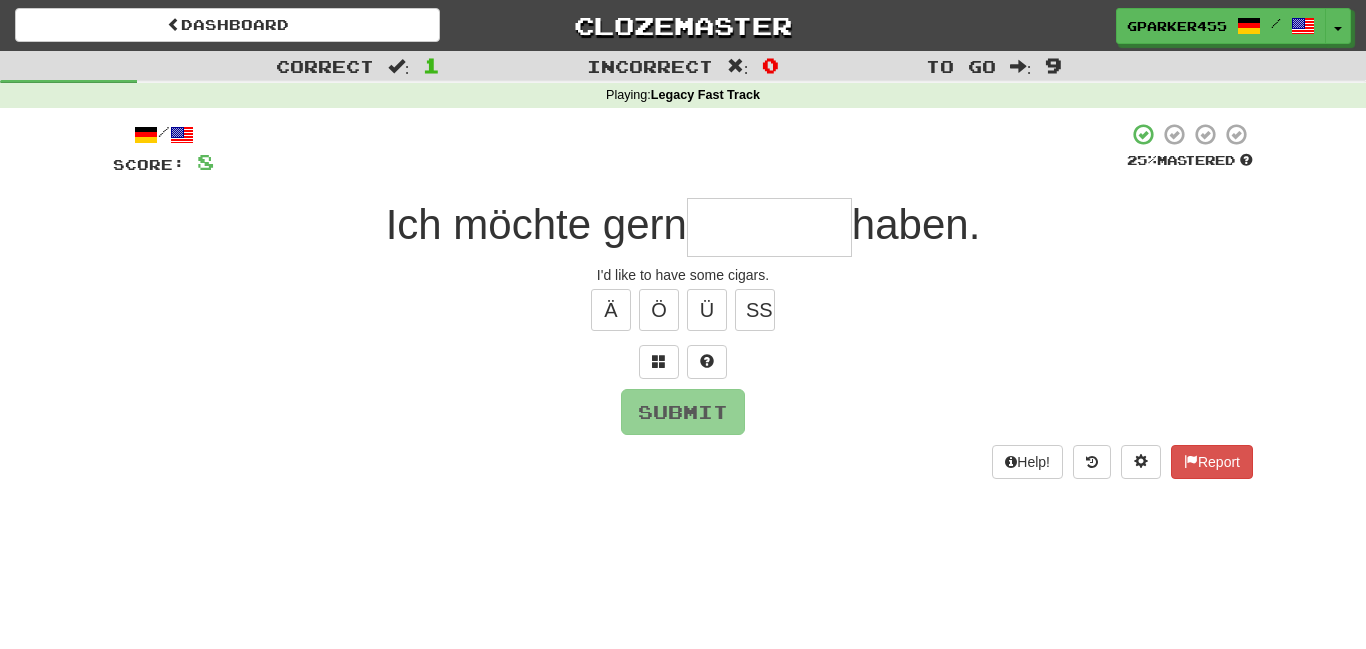 type on "*" 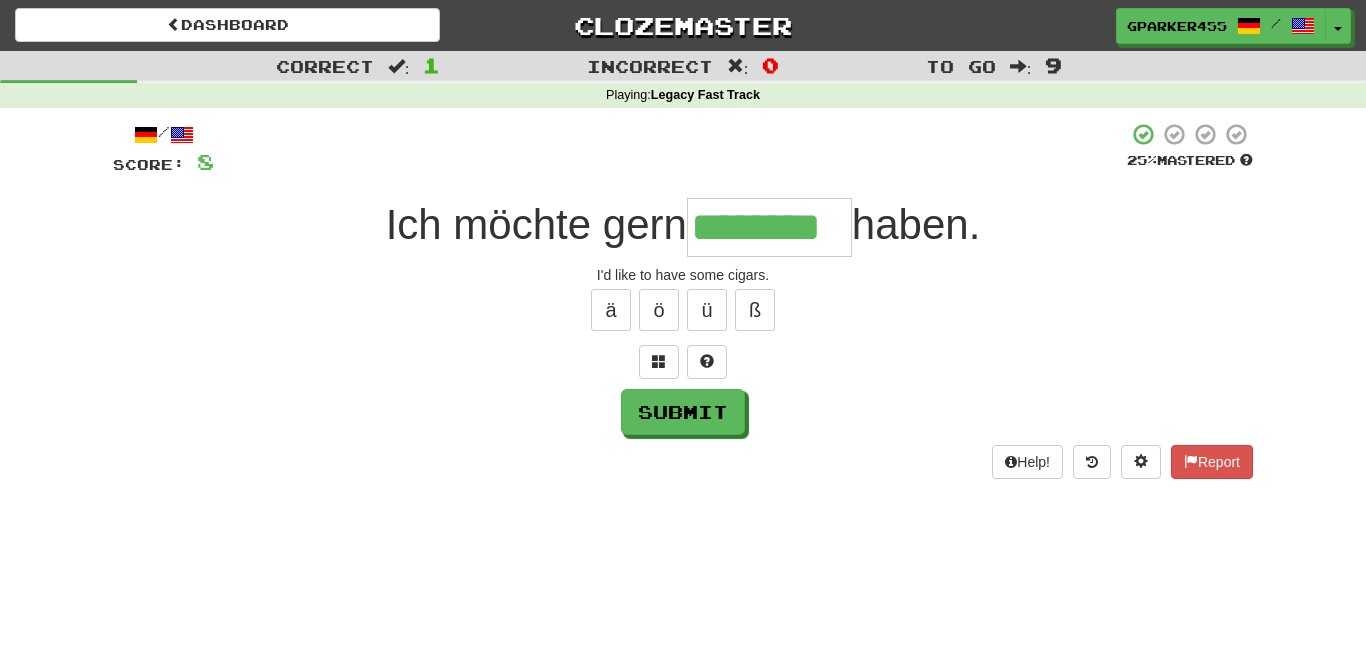 type on "********" 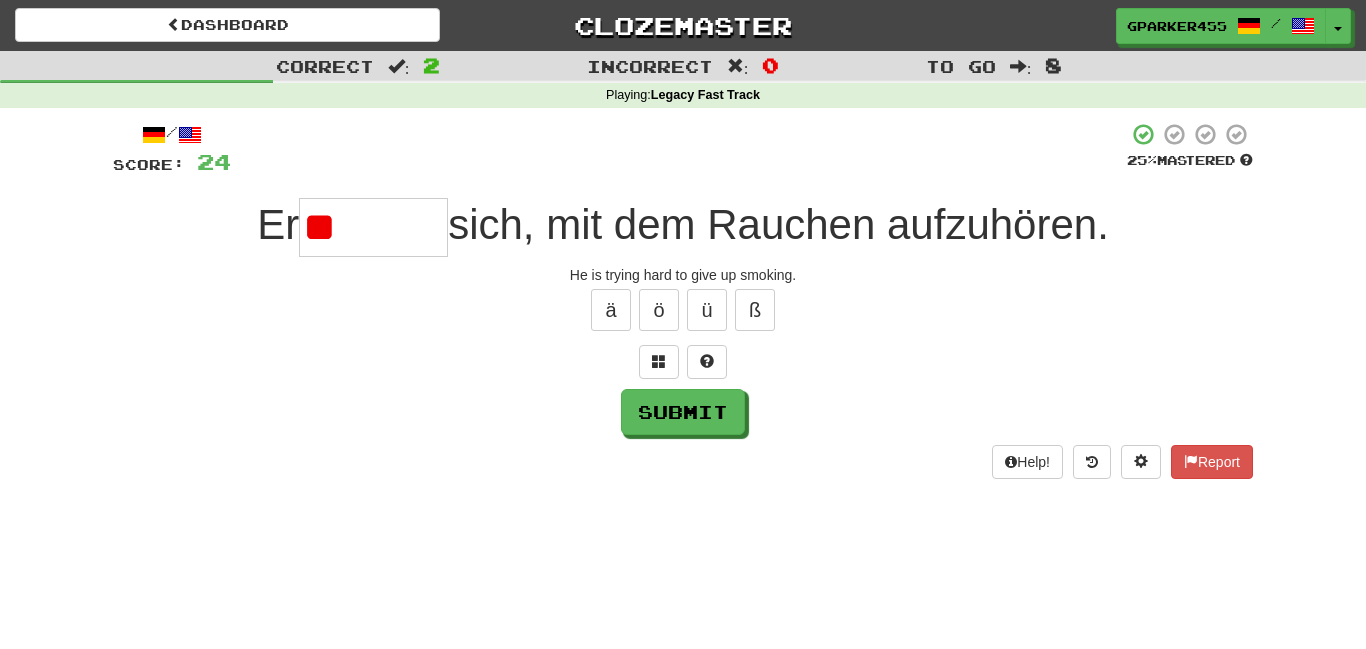type on "*" 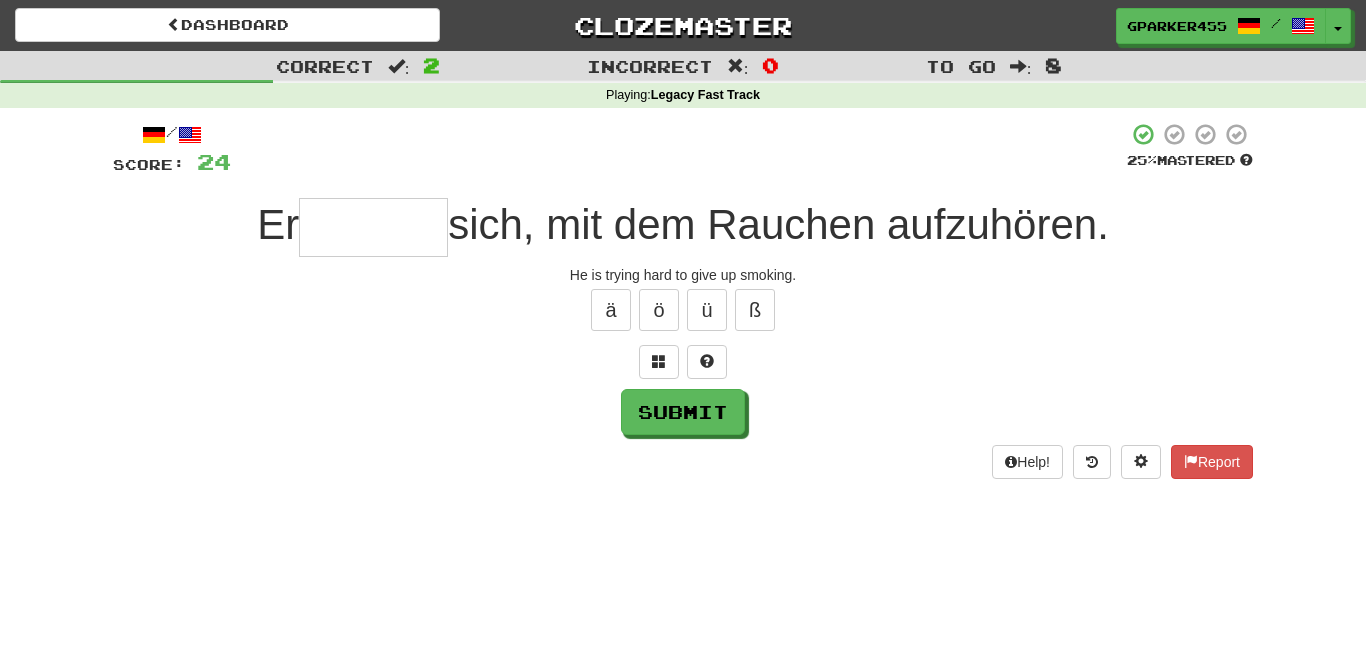 type on "*" 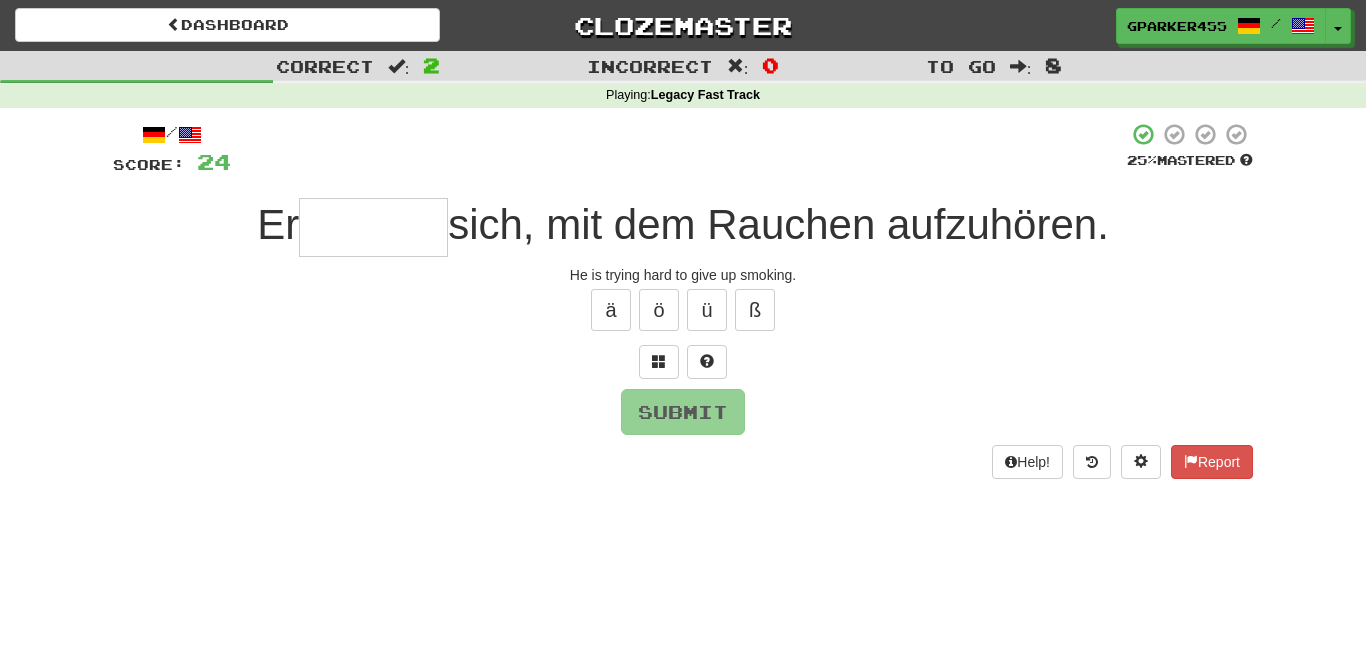 type on "*" 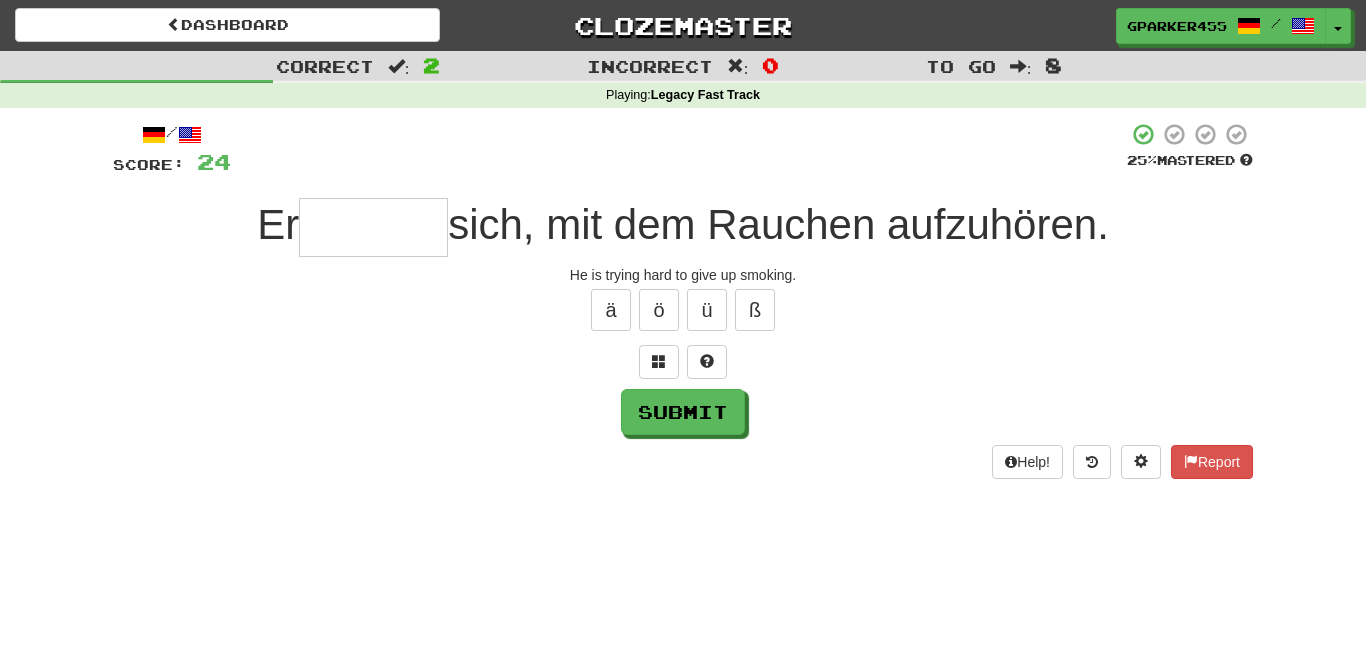 type on "*" 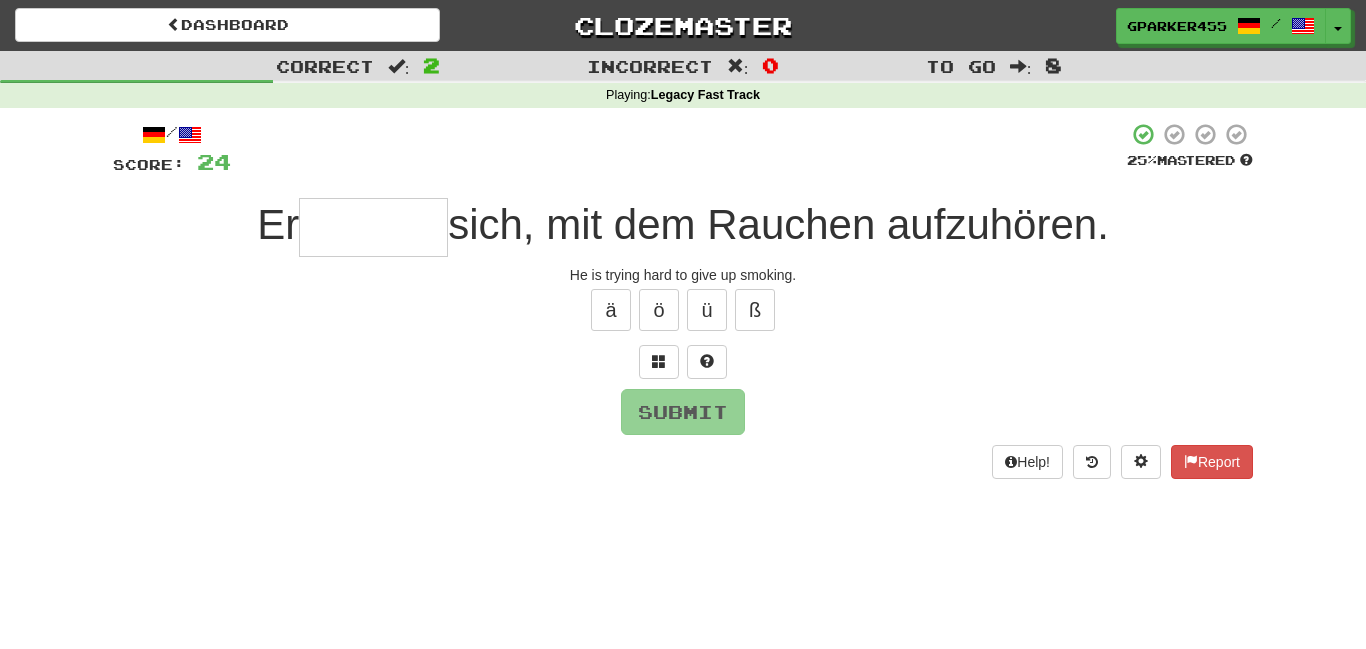 type on "*" 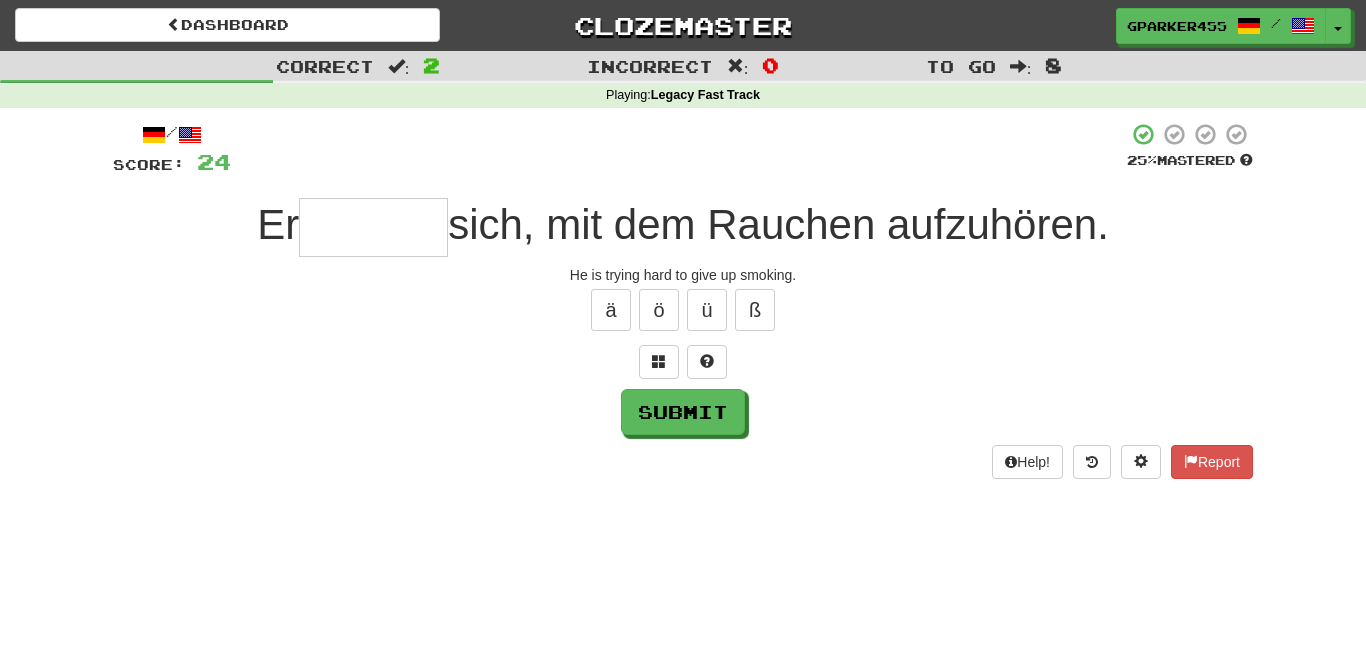 type on "*" 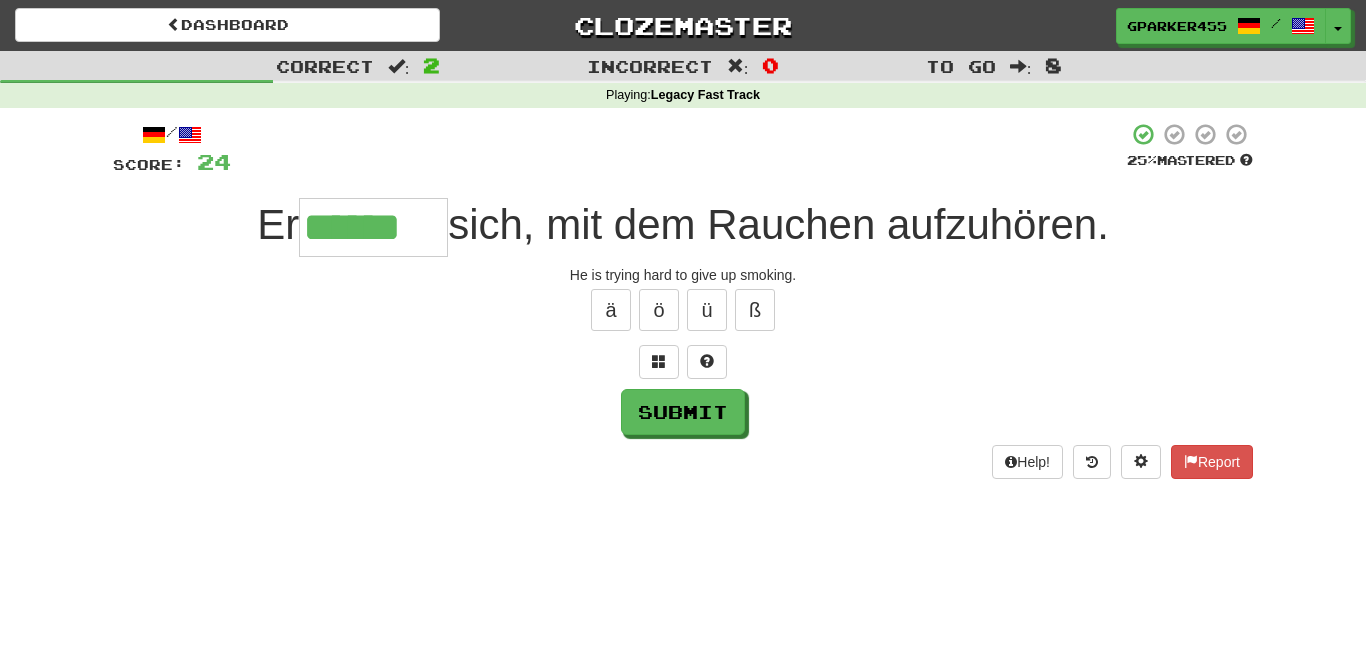 type on "******" 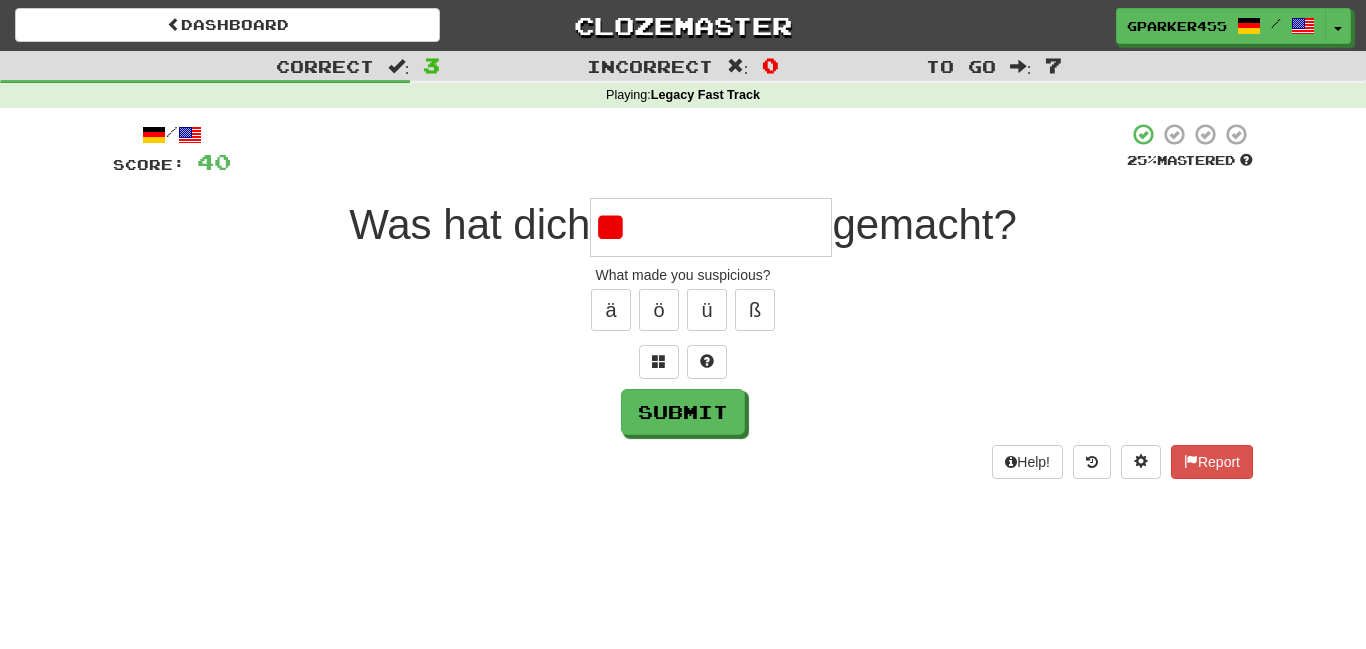 type on "*" 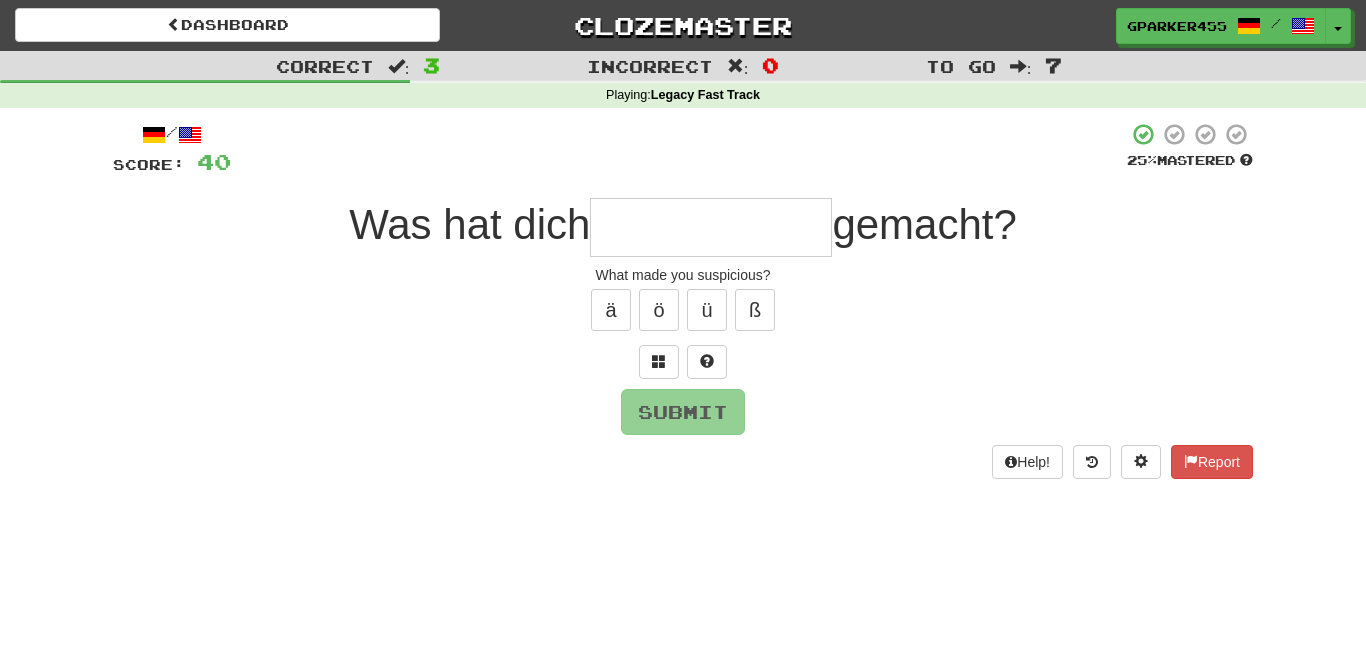 type on "*" 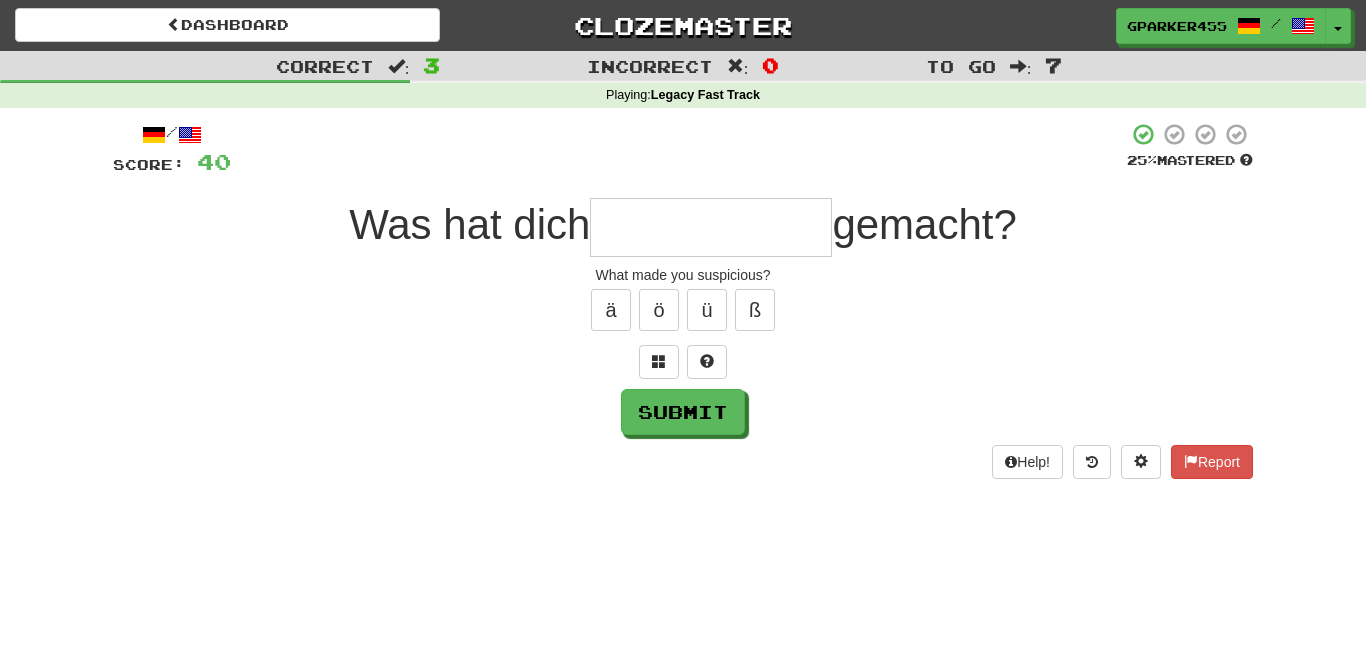 type on "*" 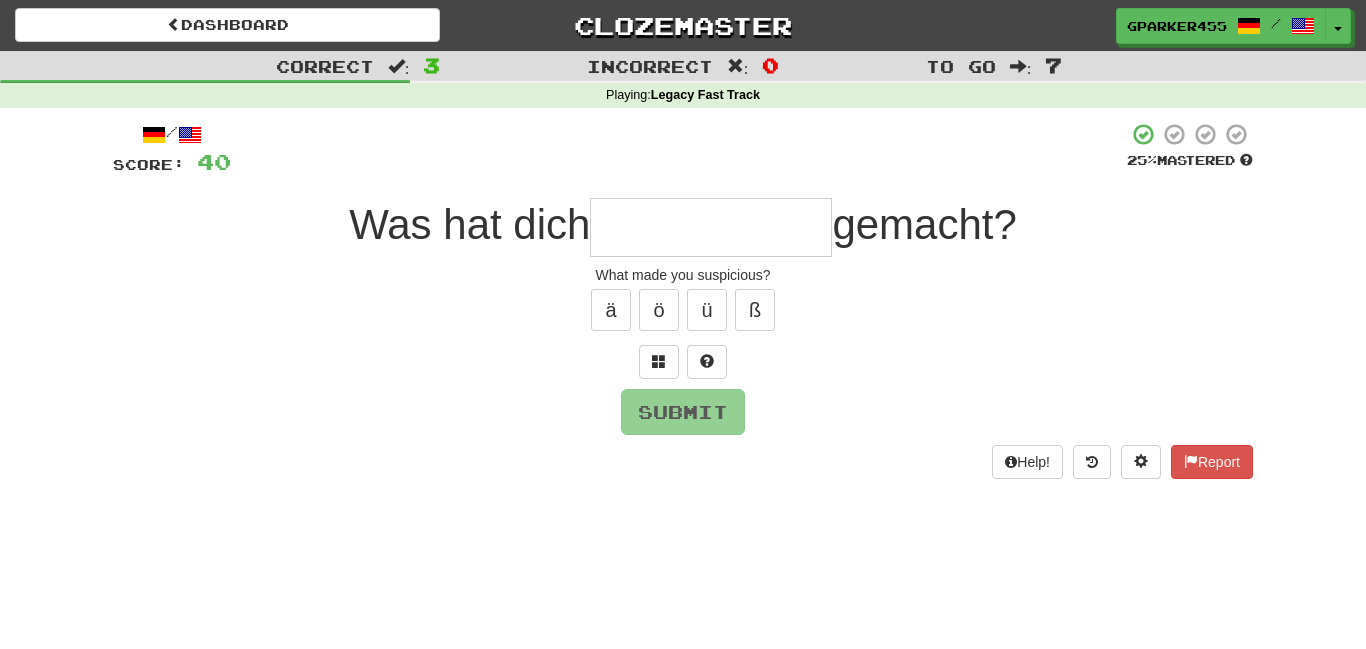type on "*" 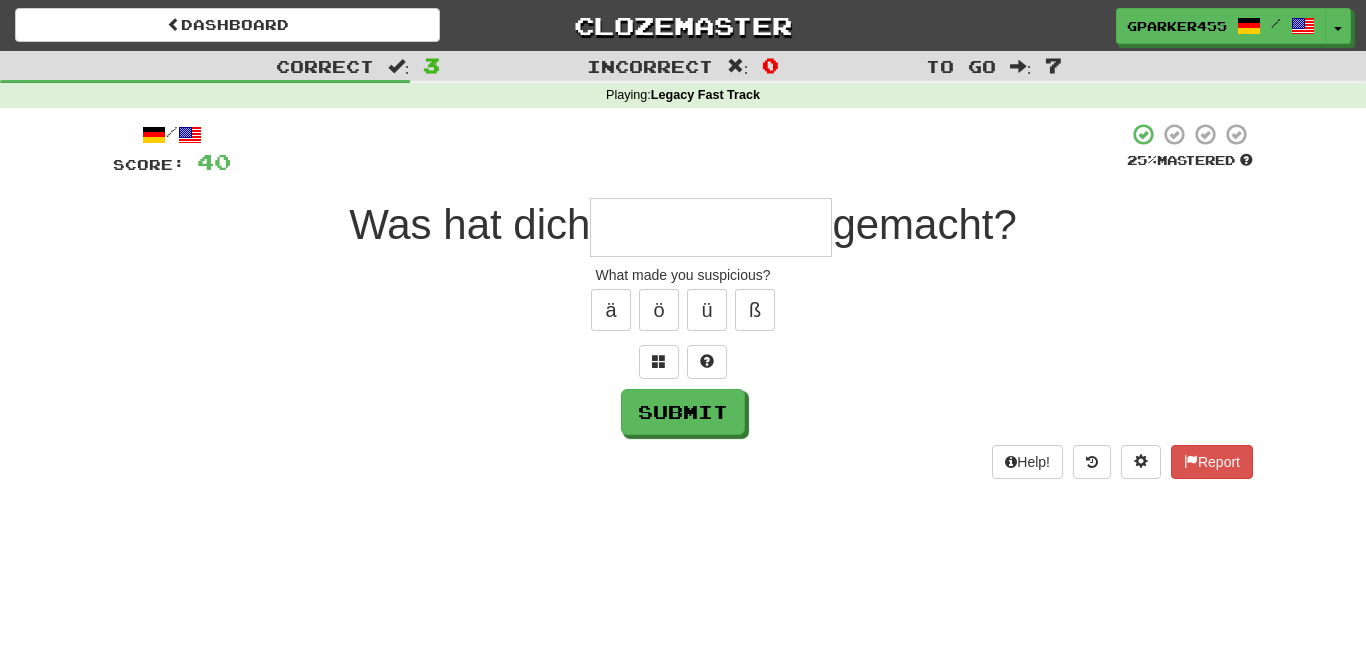 type on "*" 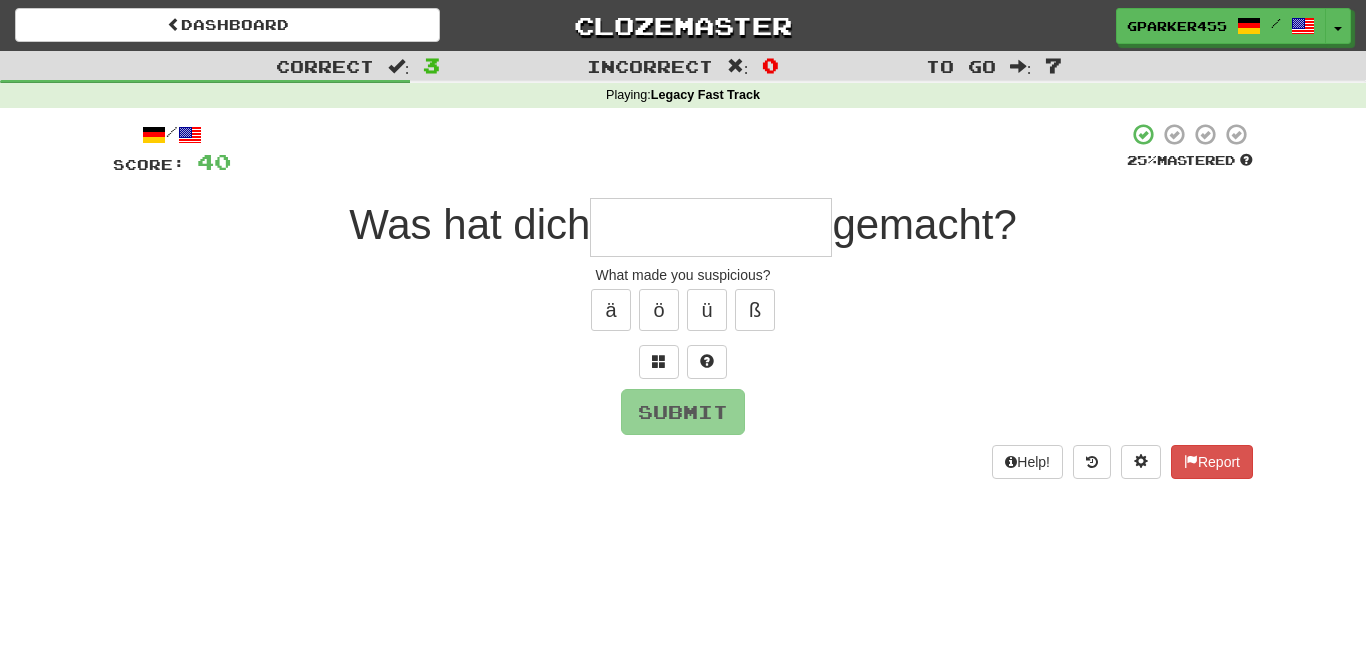 type on "*" 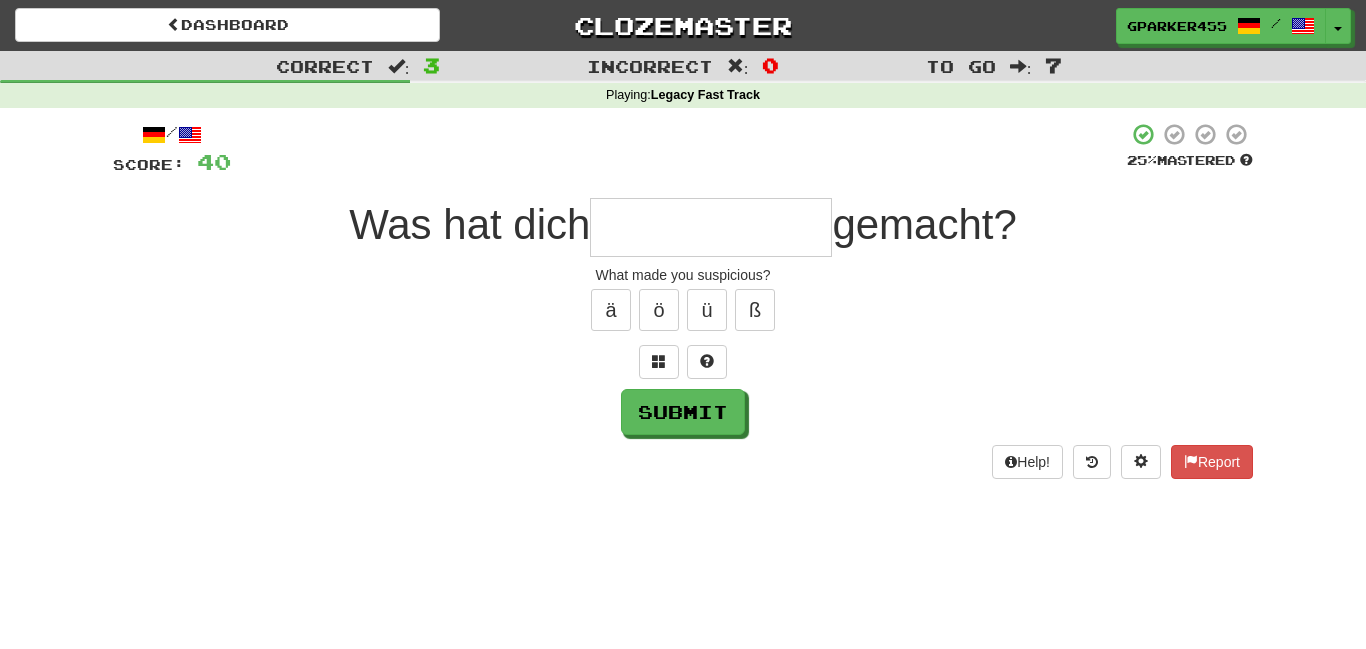 type on "*" 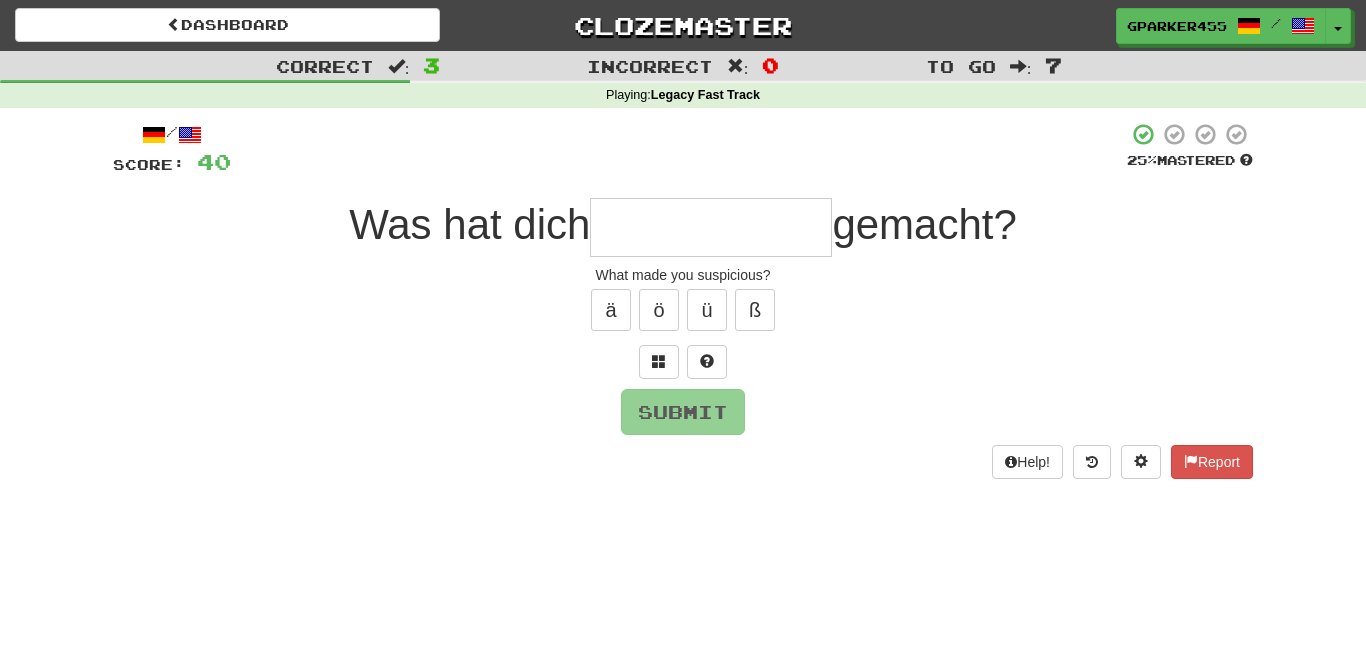 type on "*" 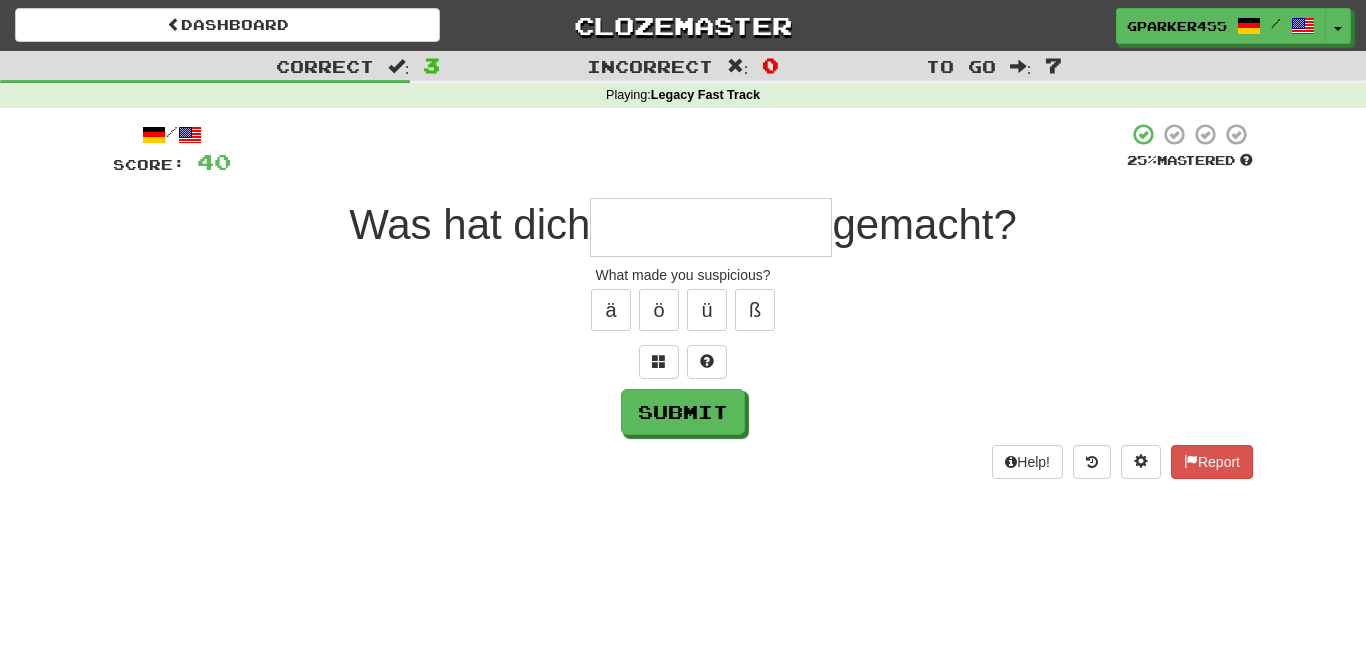 type on "*" 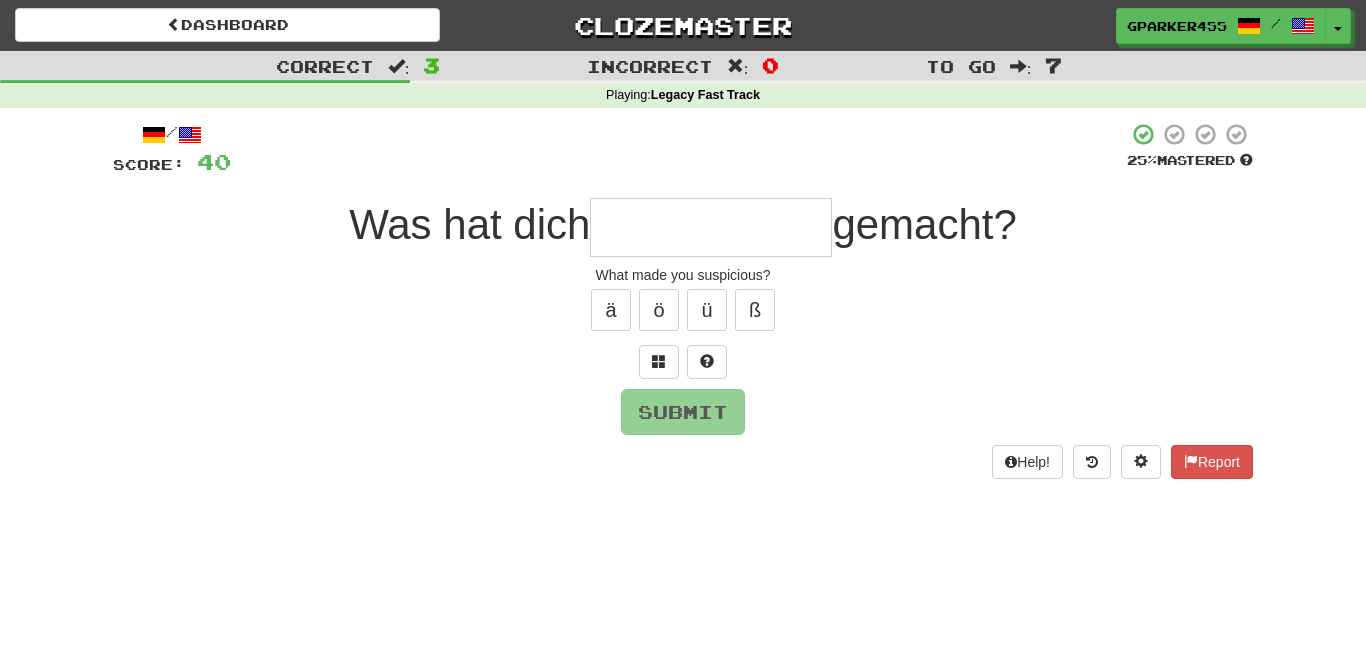 type on "*" 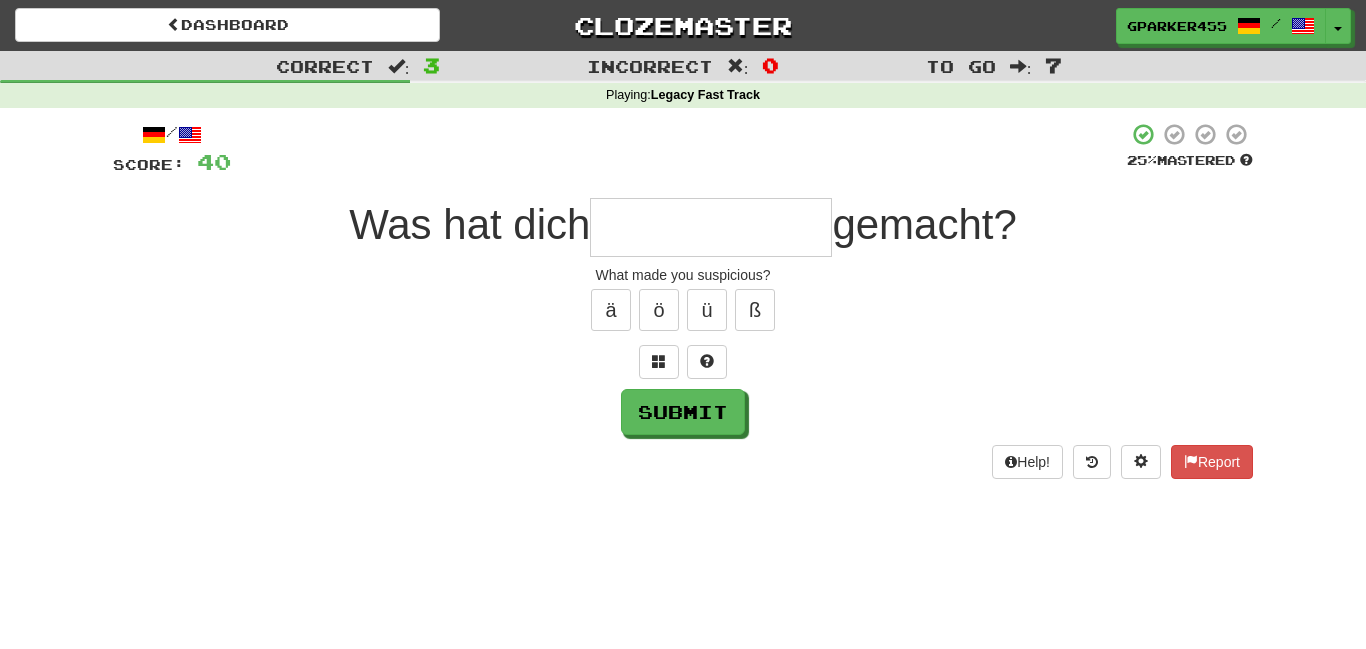 type on "*" 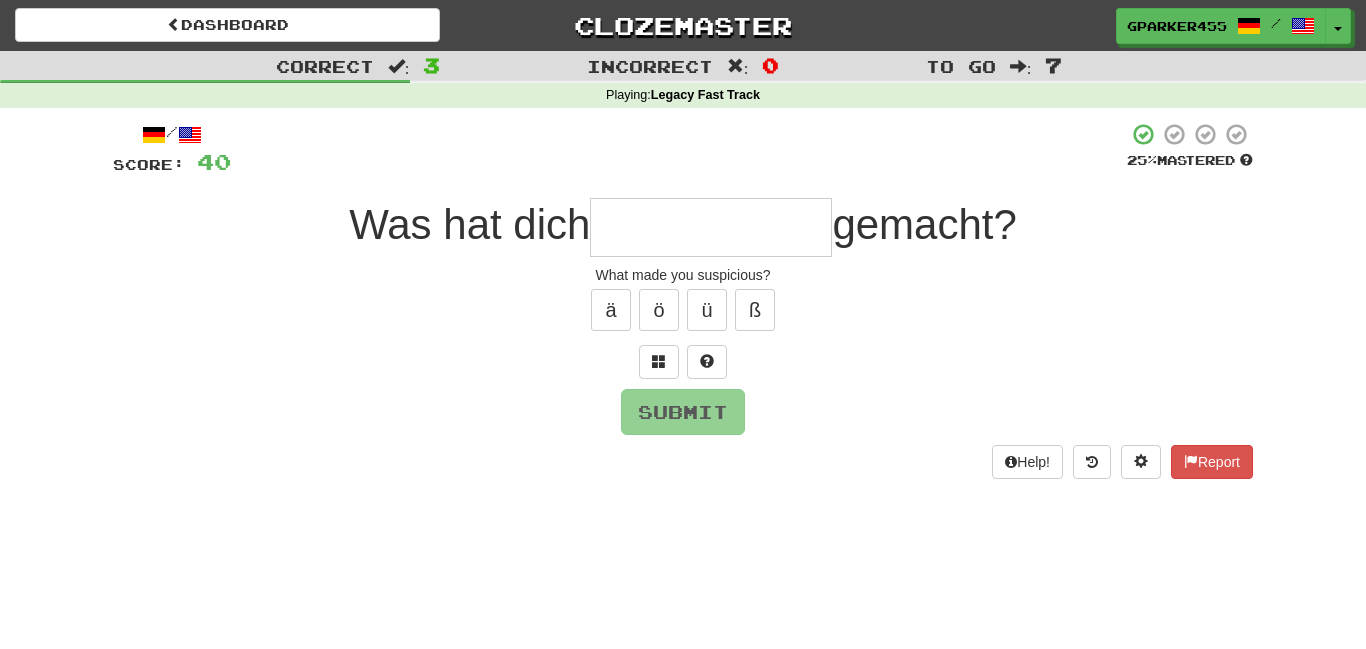 type on "*" 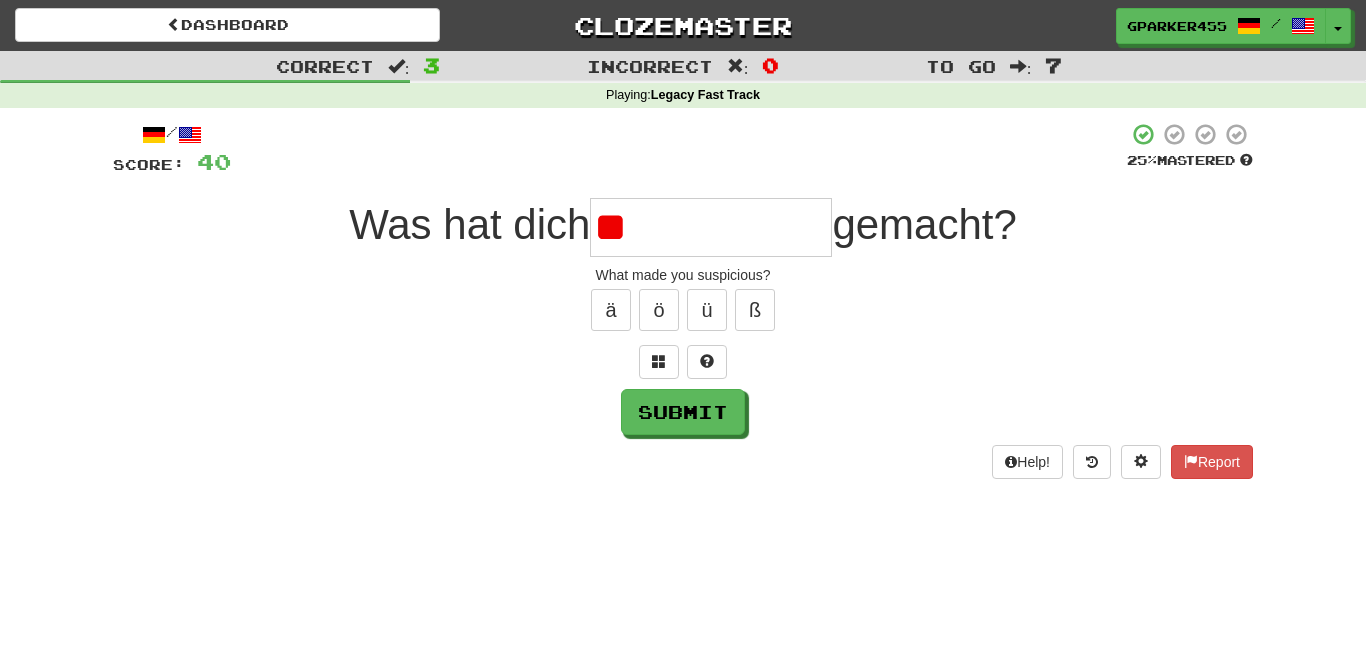 type on "*" 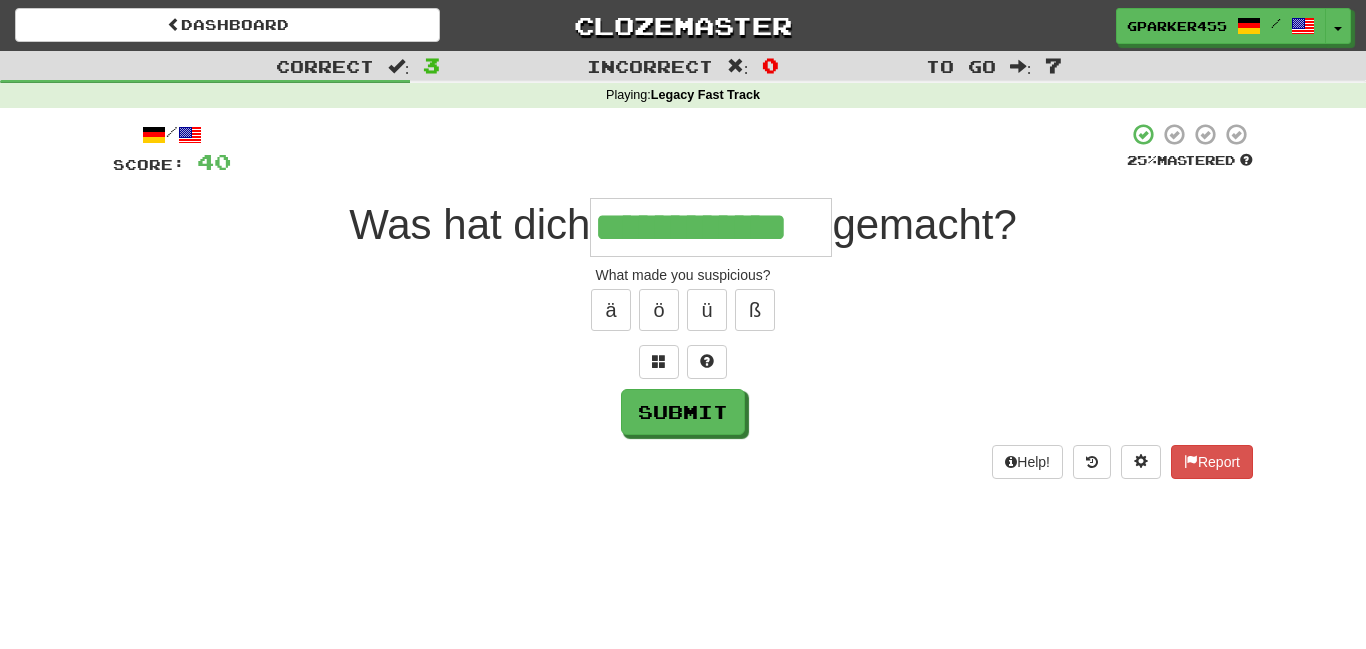 type on "**********" 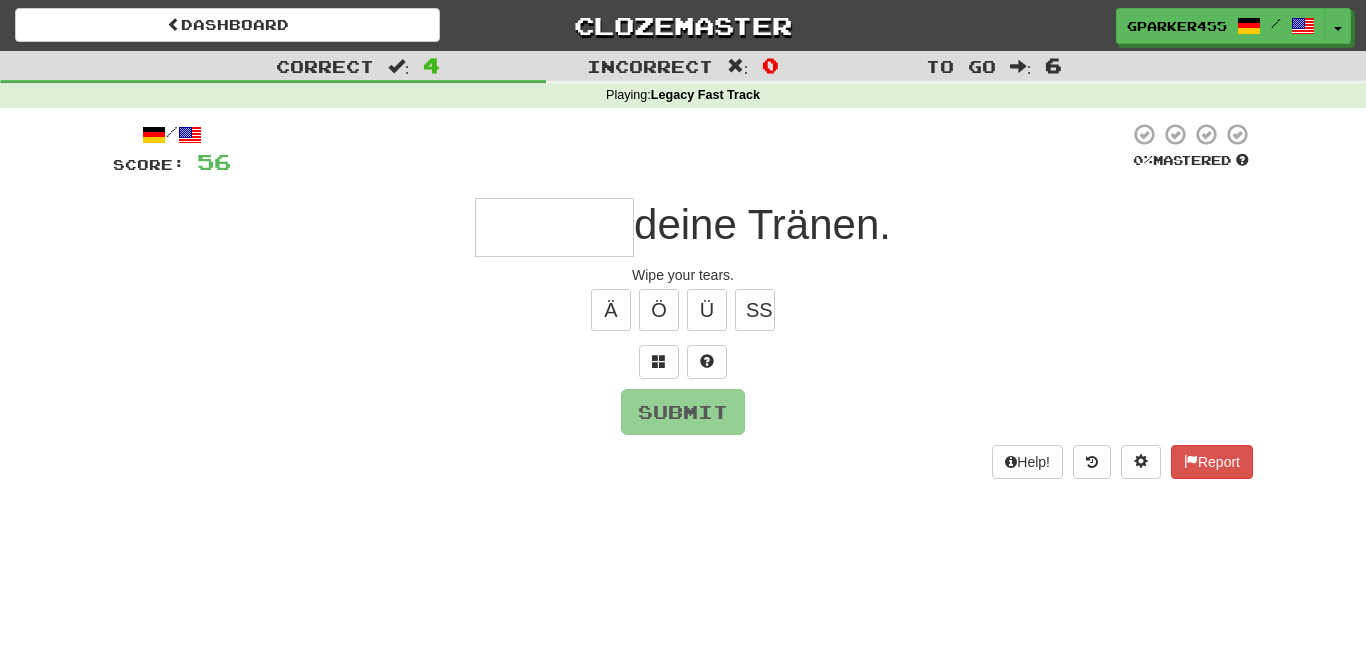 type on "*" 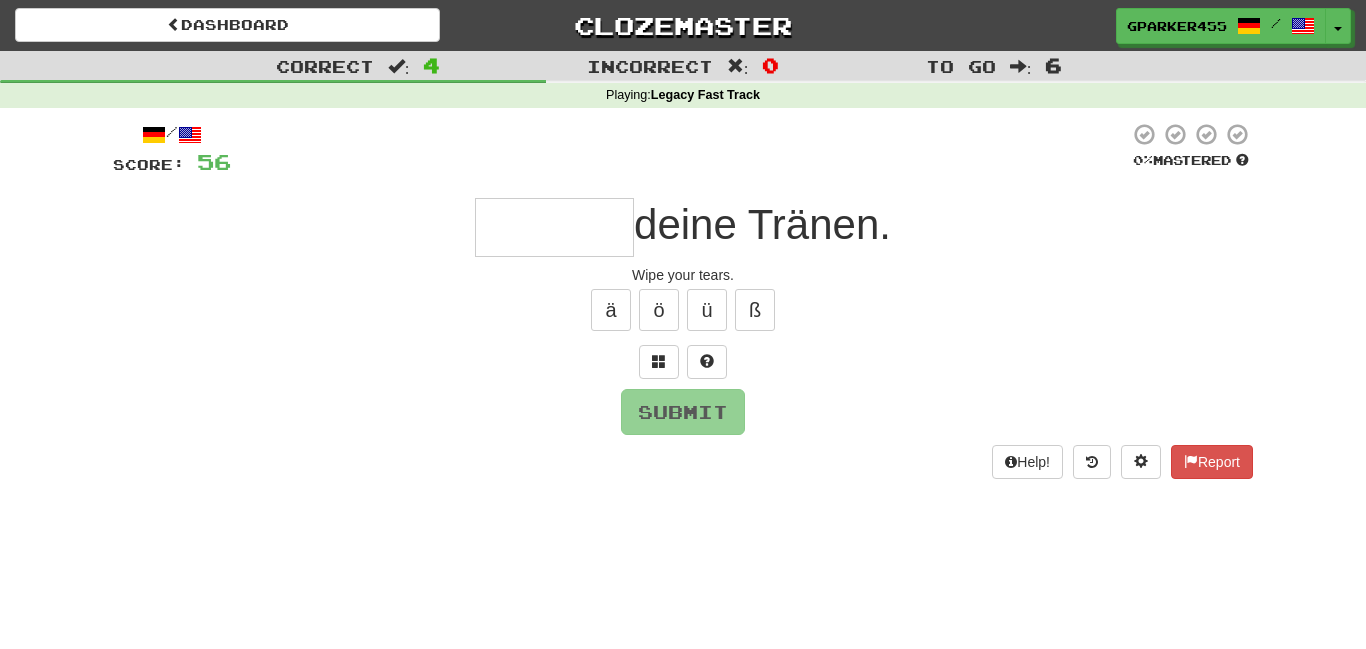 type on "*" 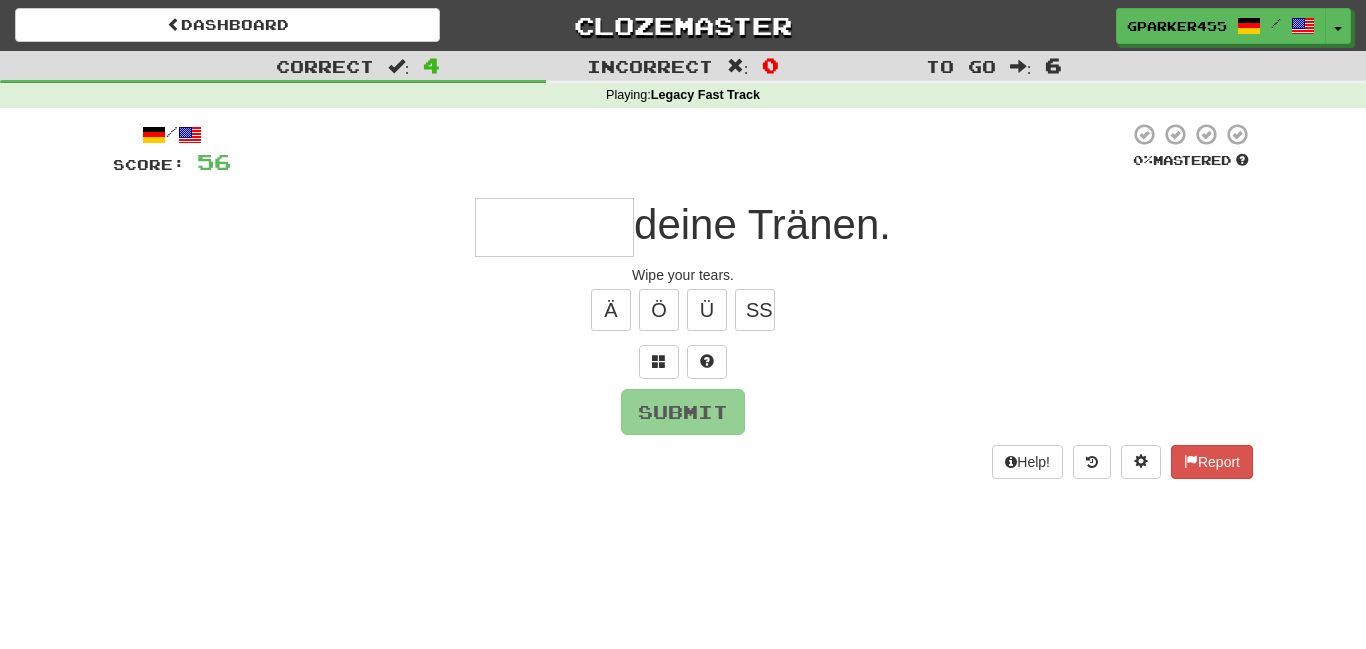 type on "*" 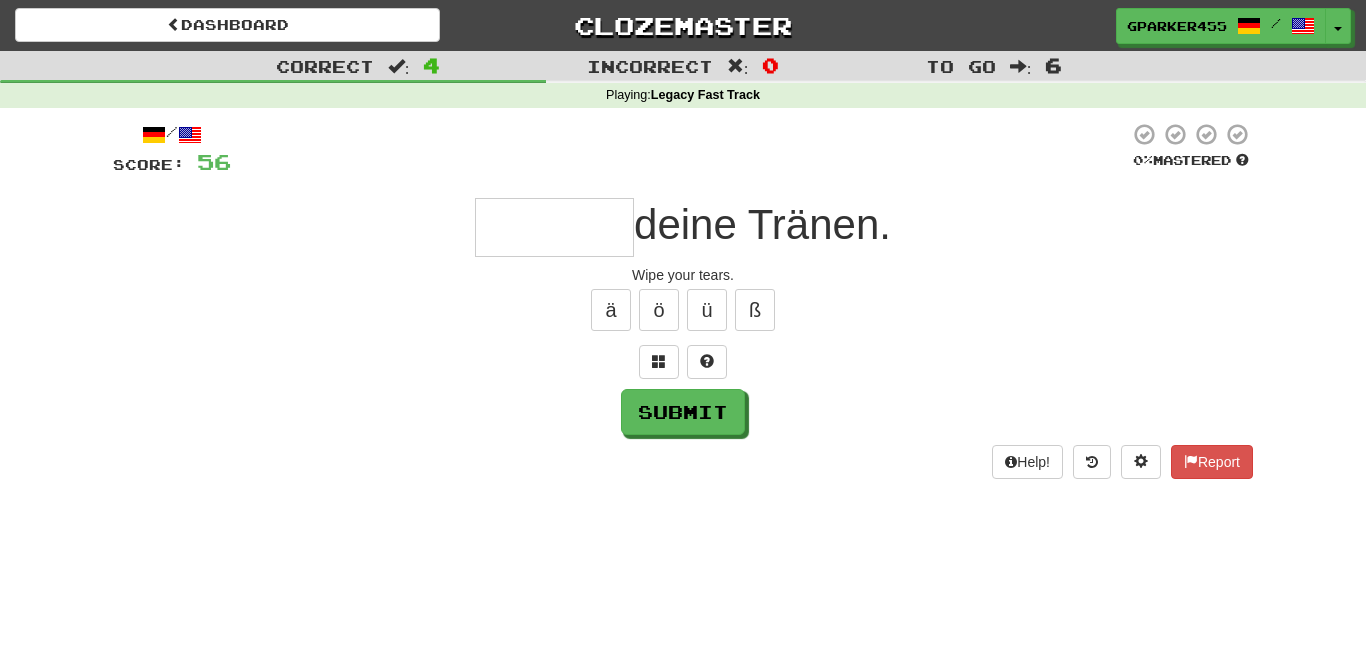 type on "*" 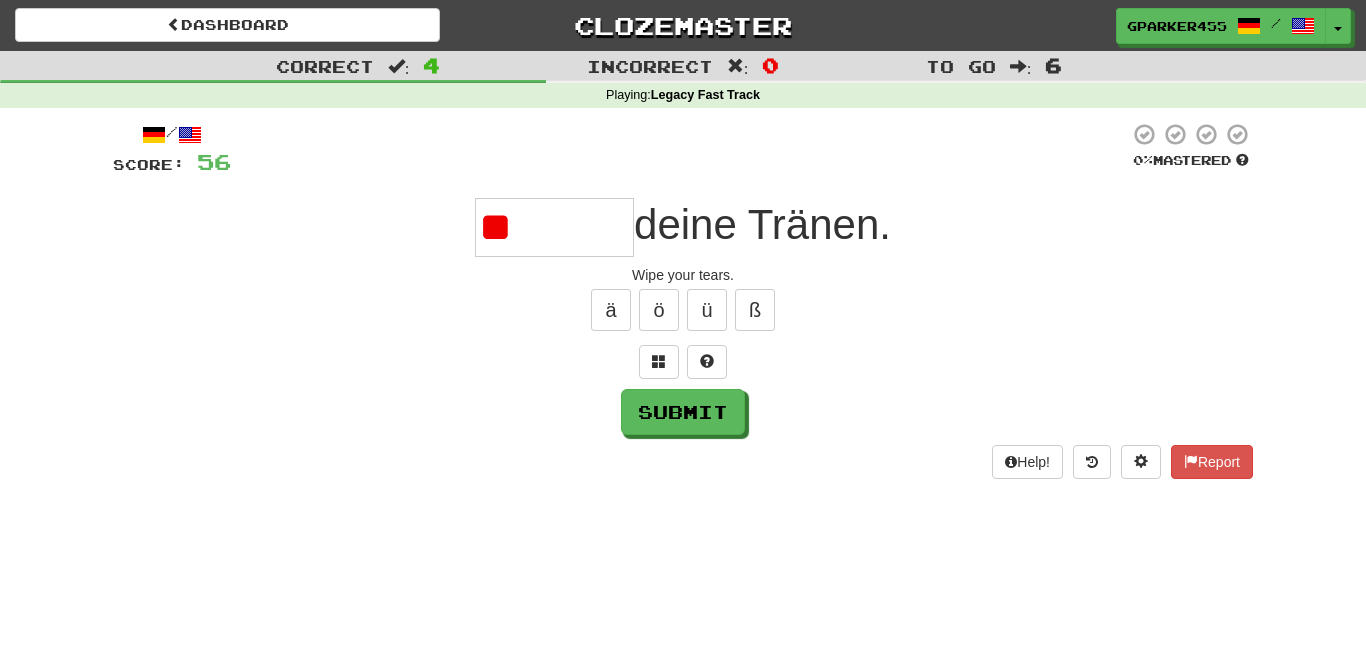 type on "*" 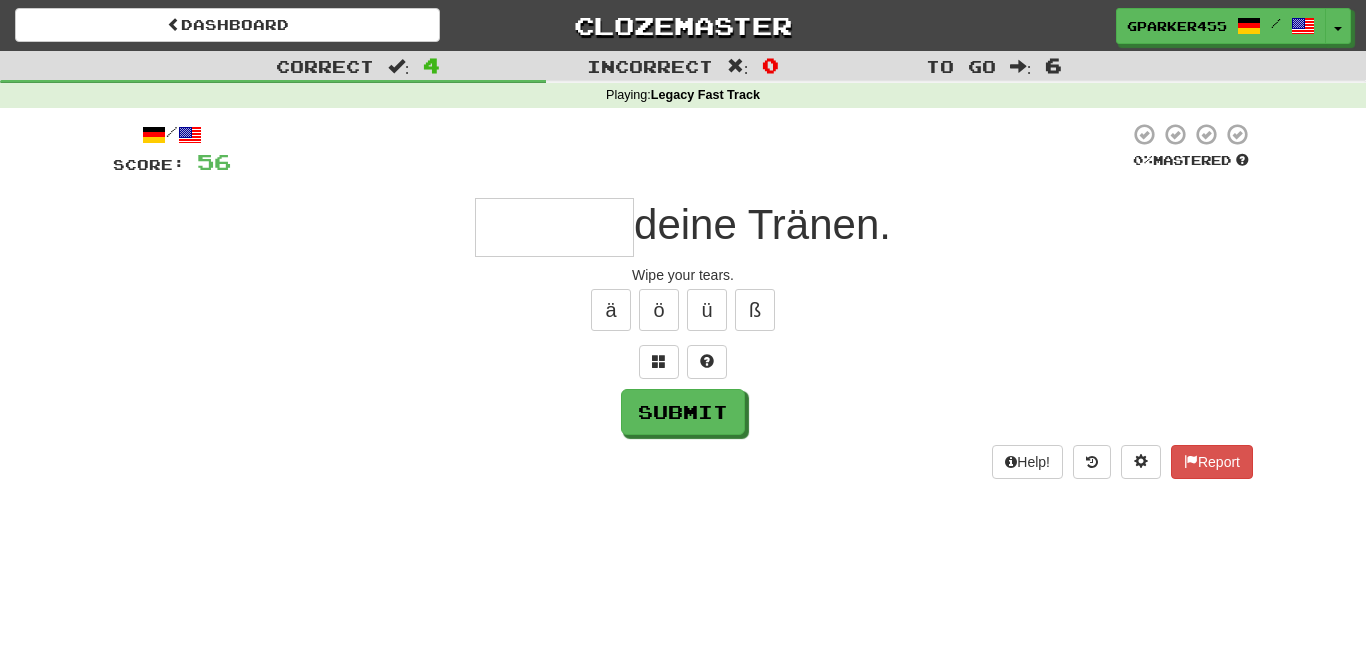type on "*" 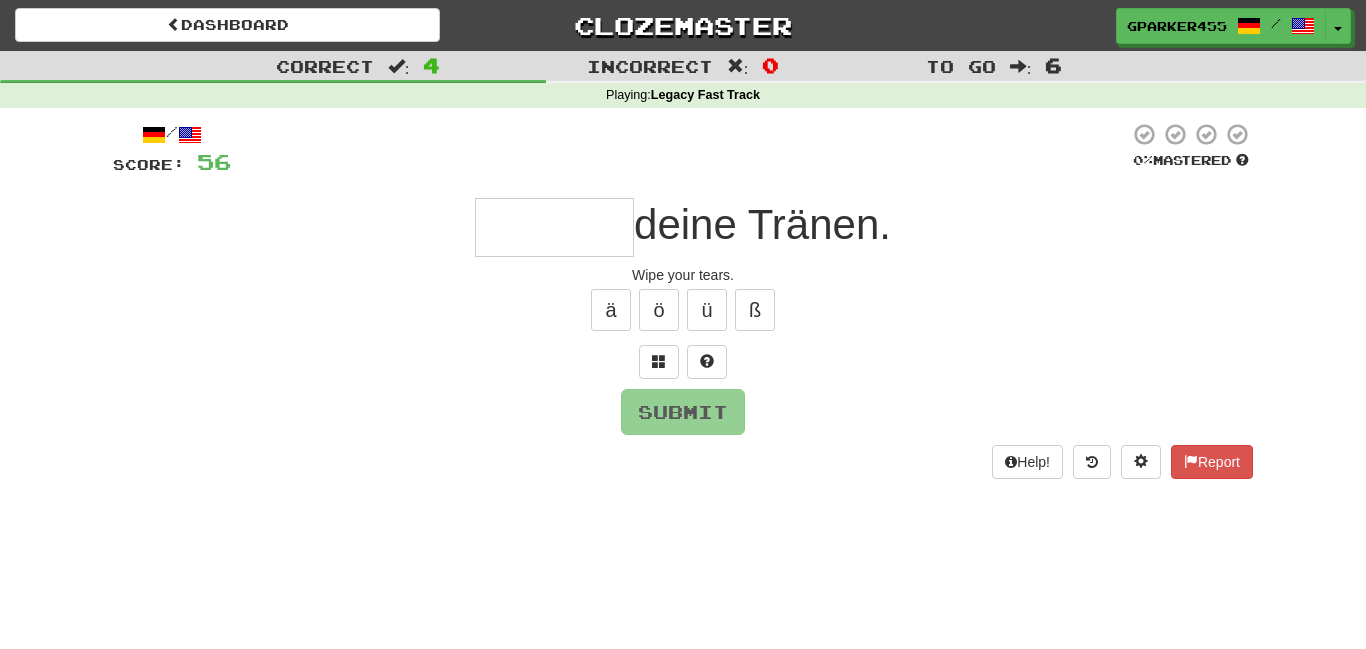 type on "*" 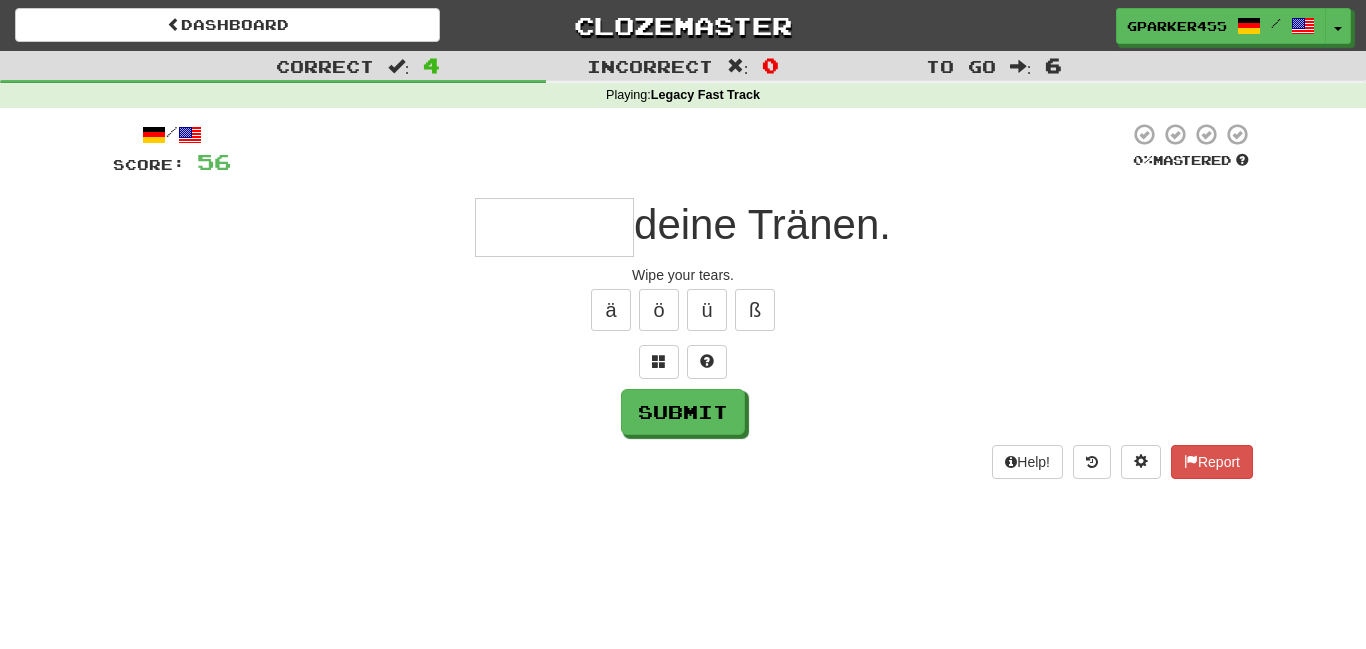 type on "*" 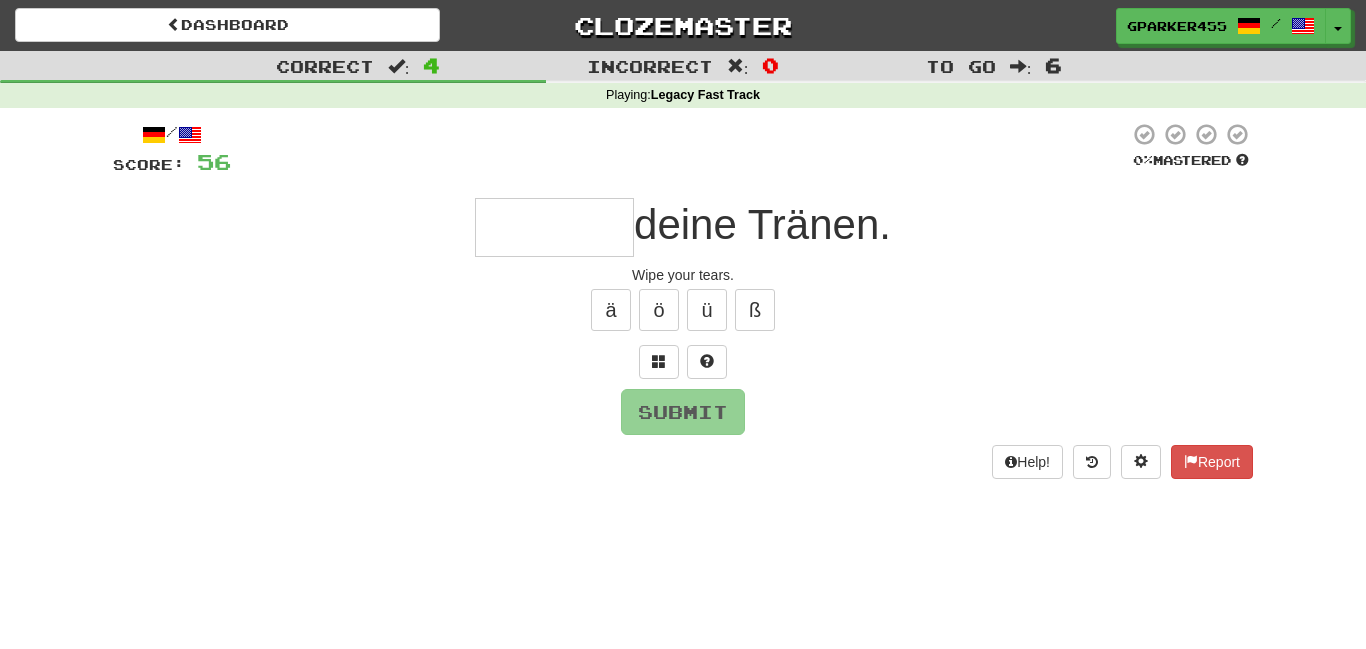 type on "*" 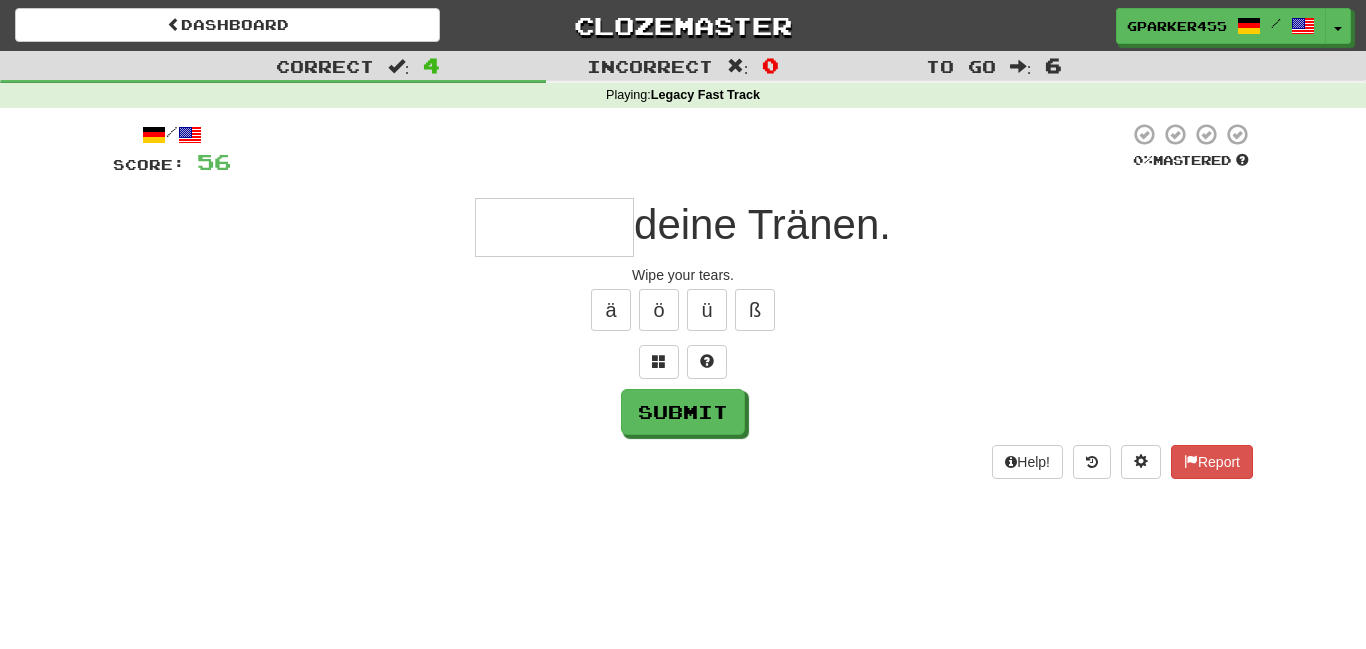 type on "*" 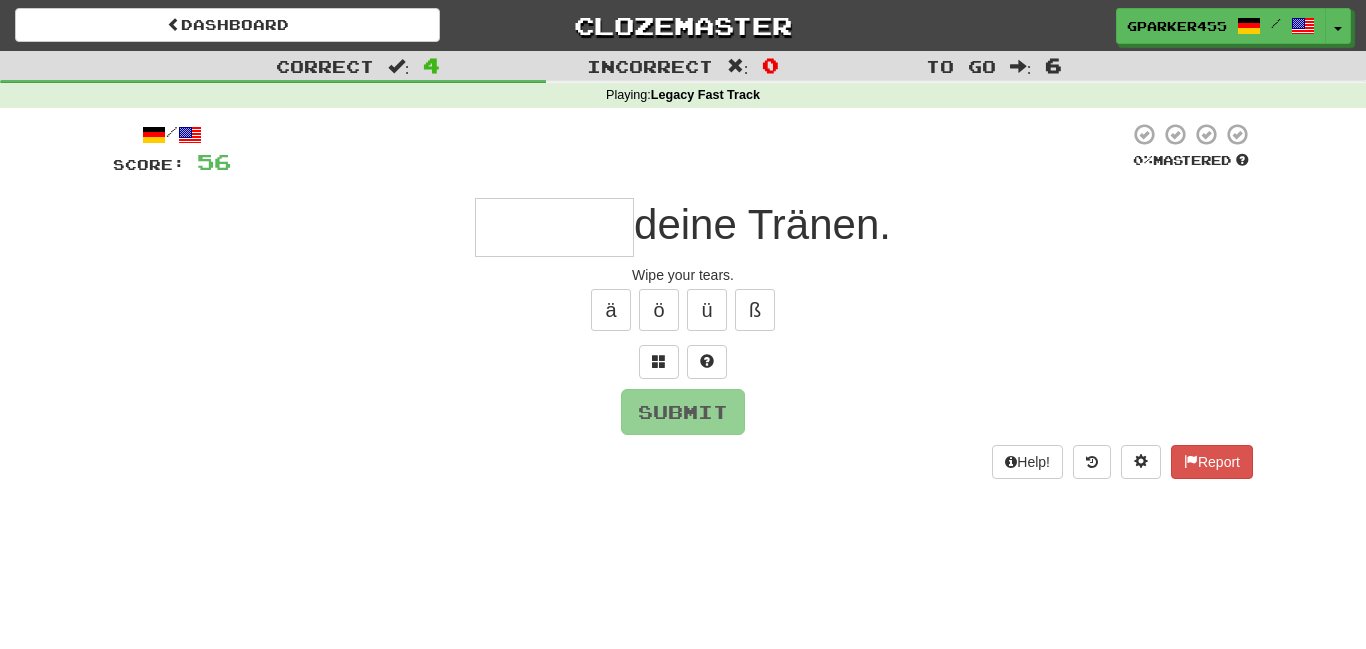 type on "*" 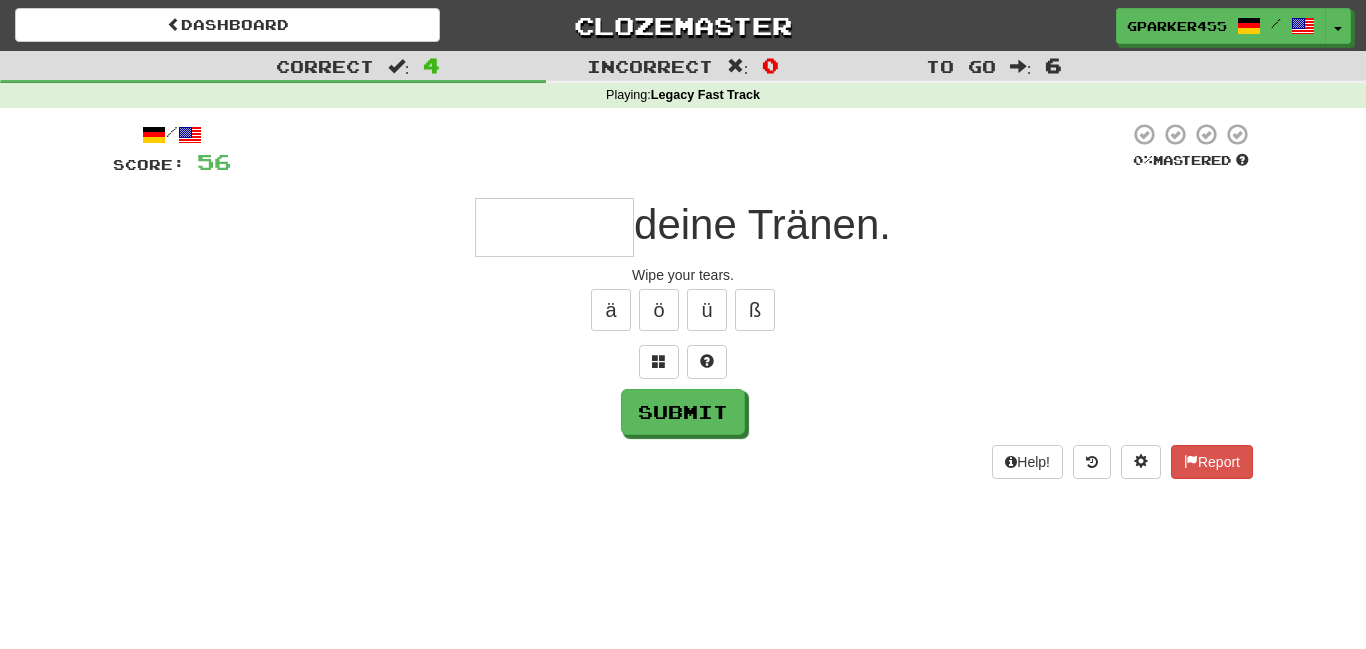type on "*" 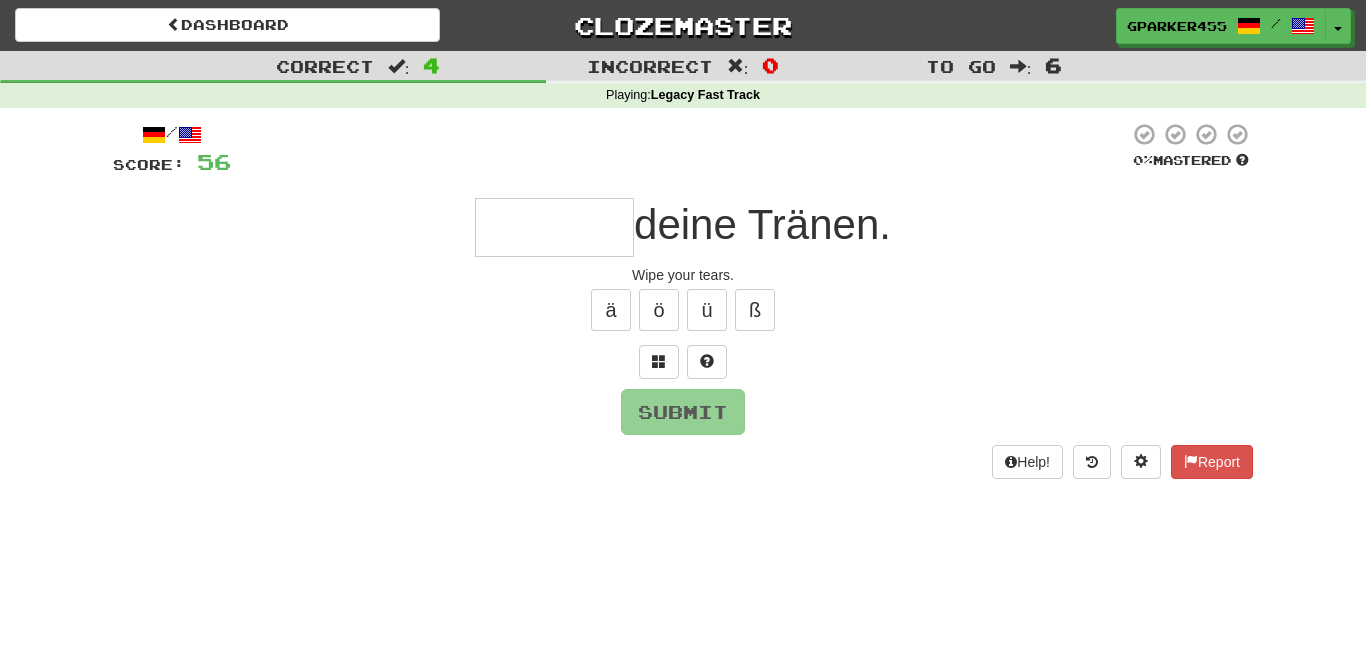 type on "*" 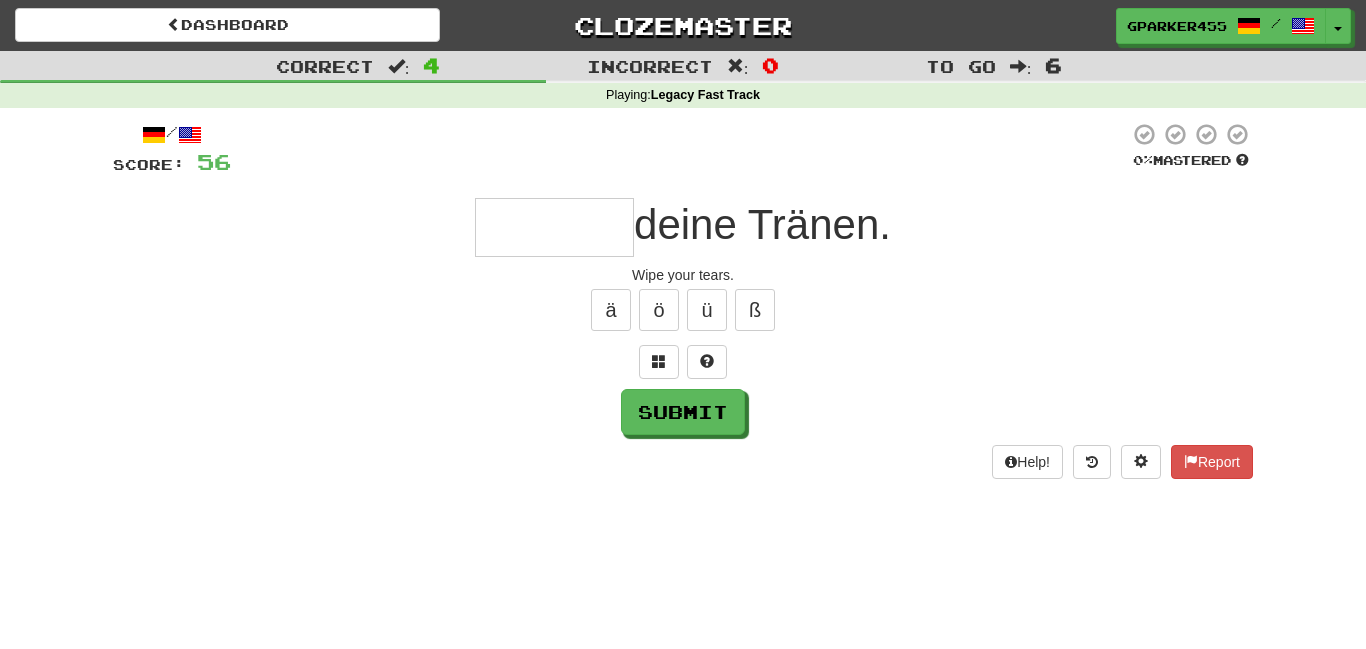 type on "*" 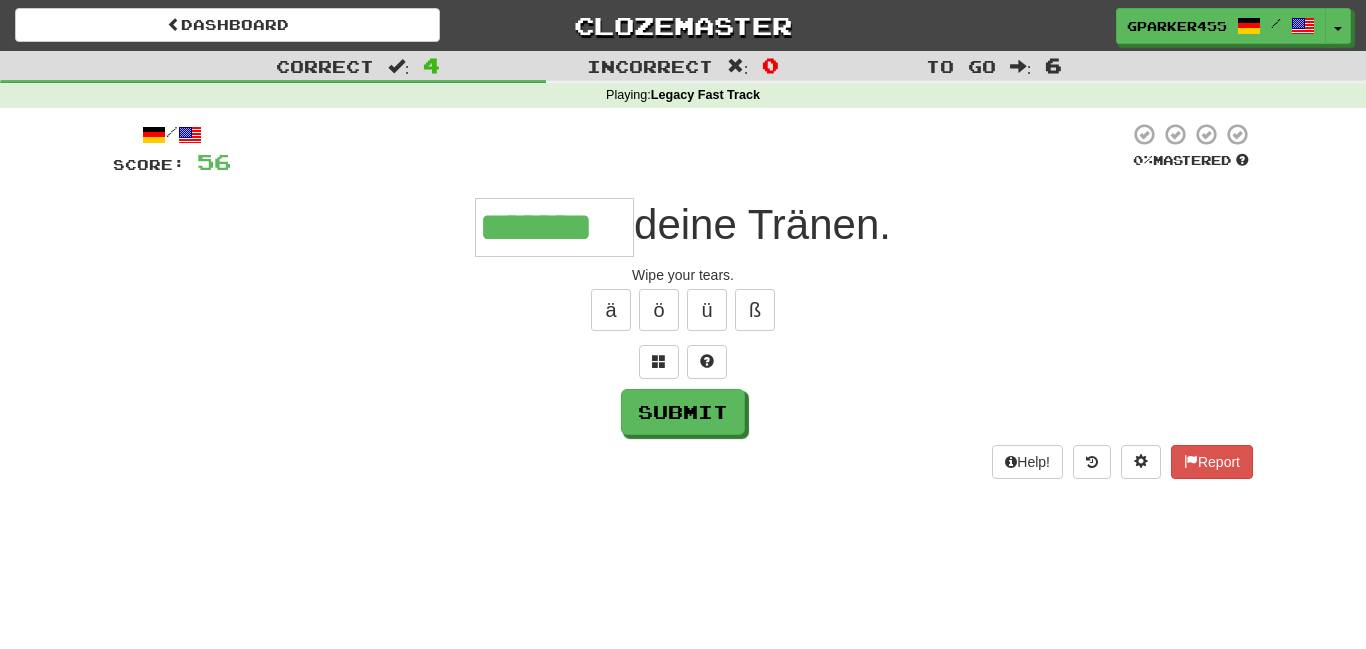 type on "*******" 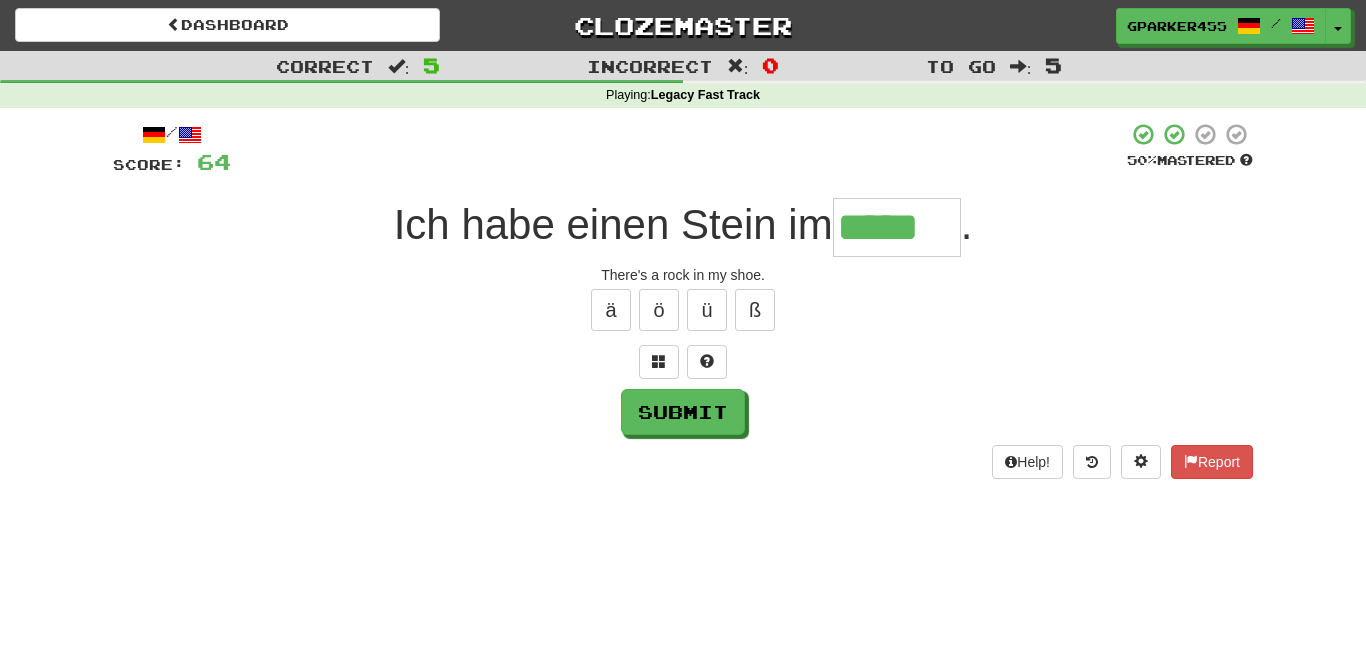 type on "*****" 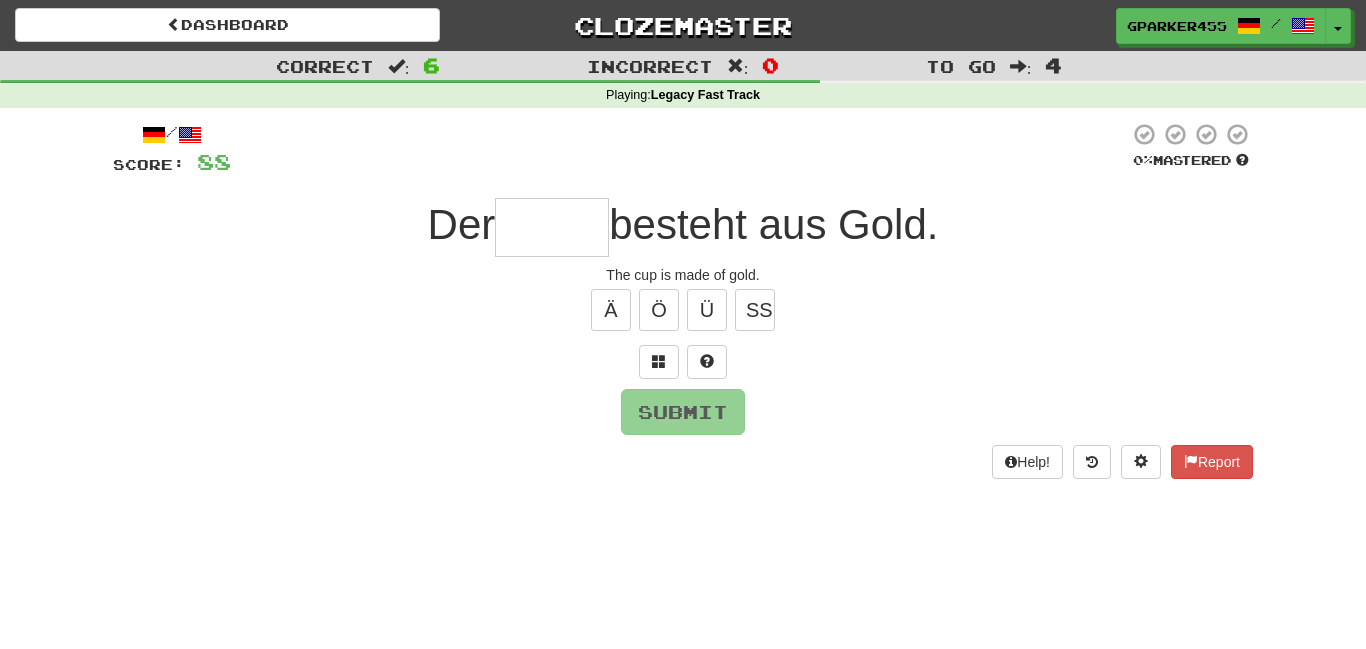 type on "*" 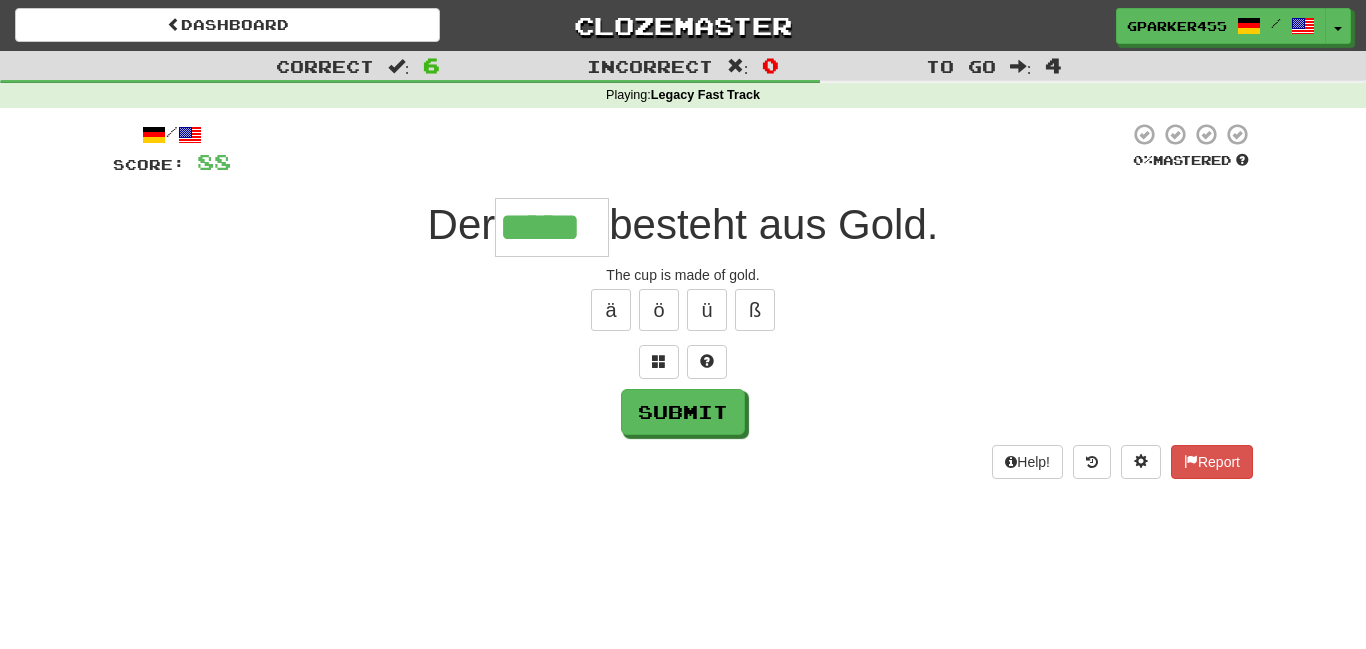 type on "*****" 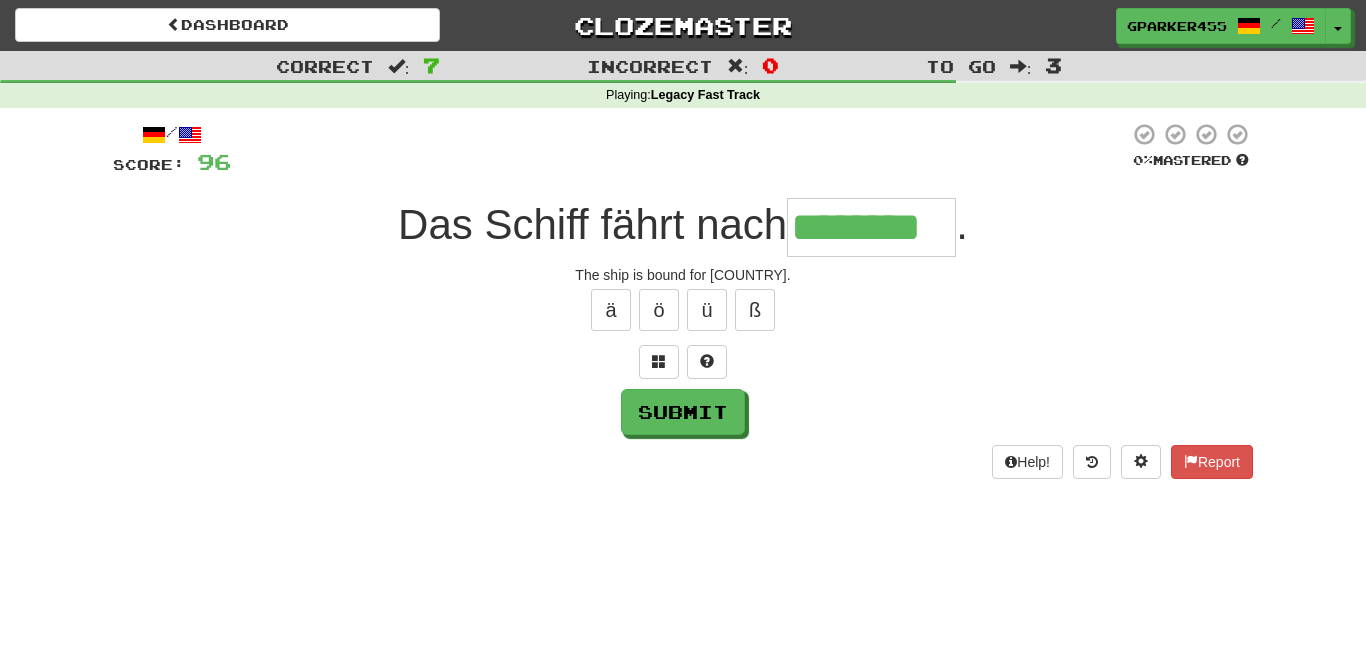 type on "********" 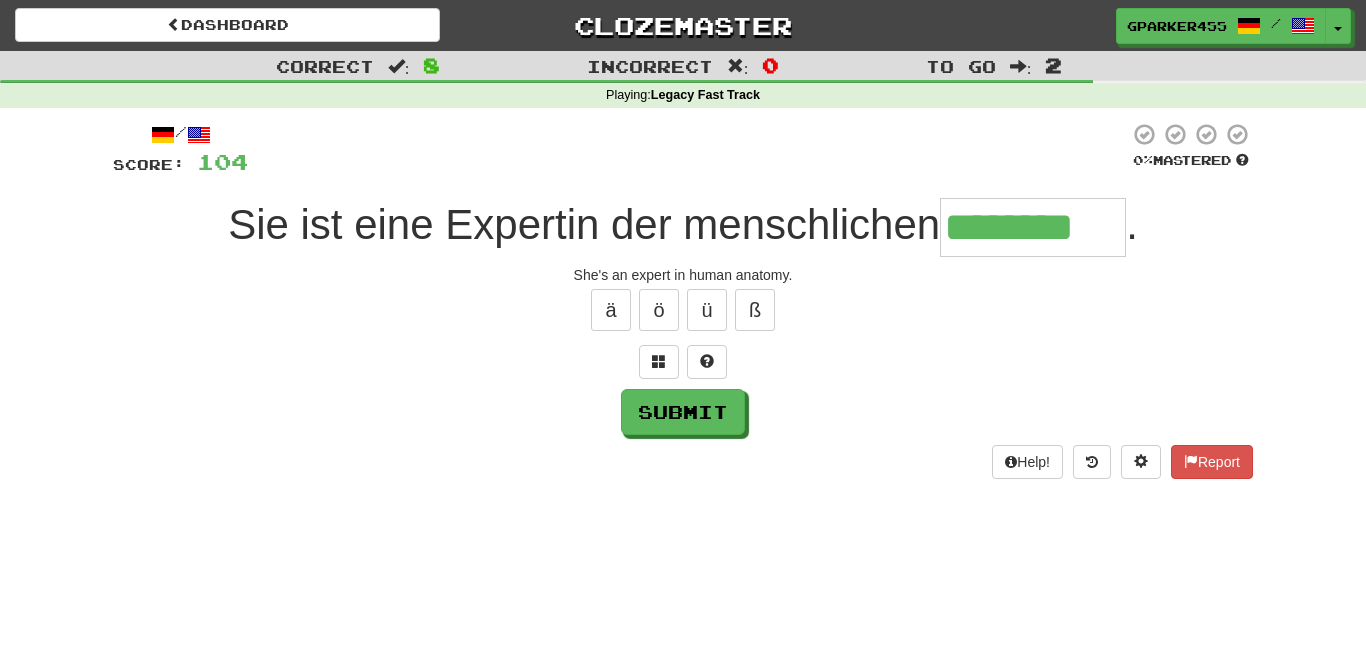 type on "********" 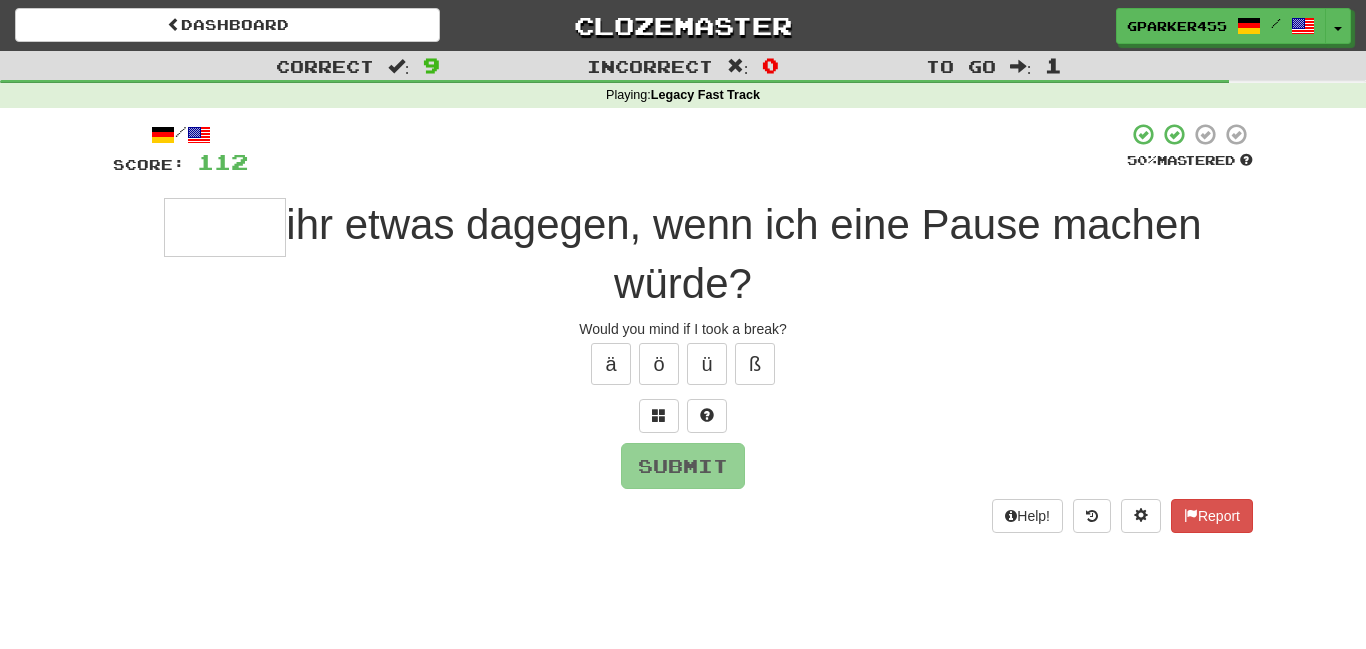type on "*" 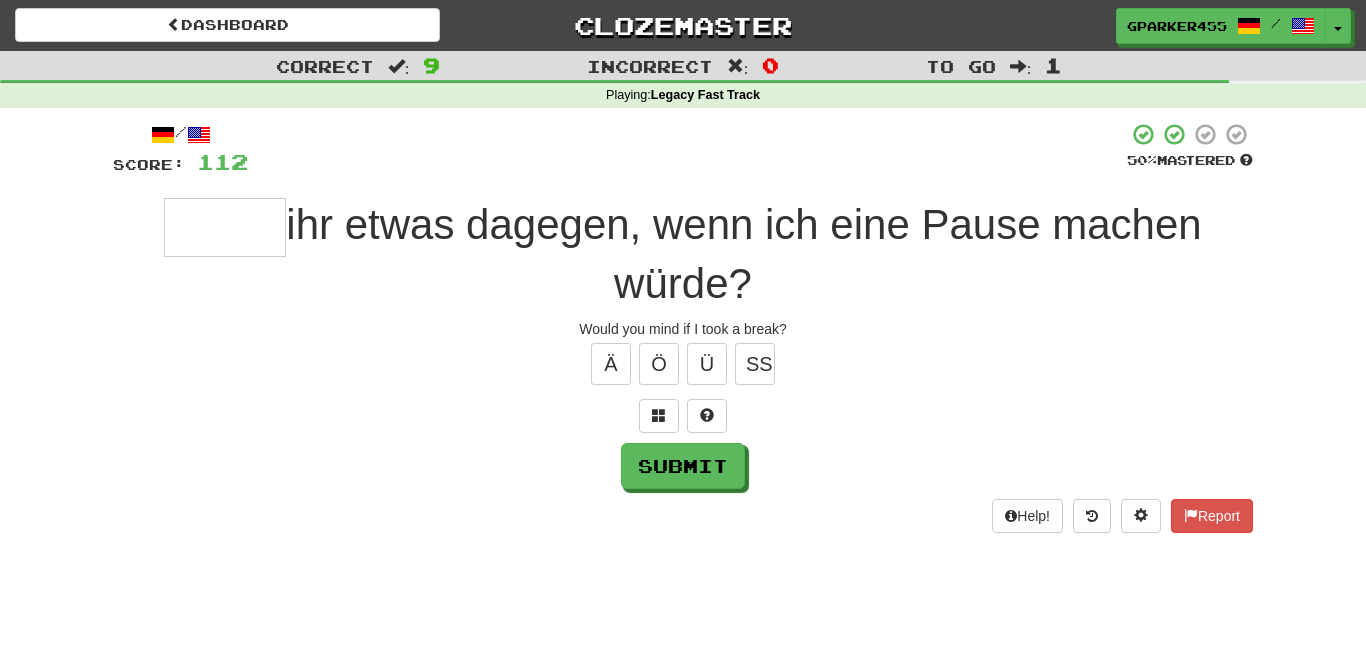 type on "*" 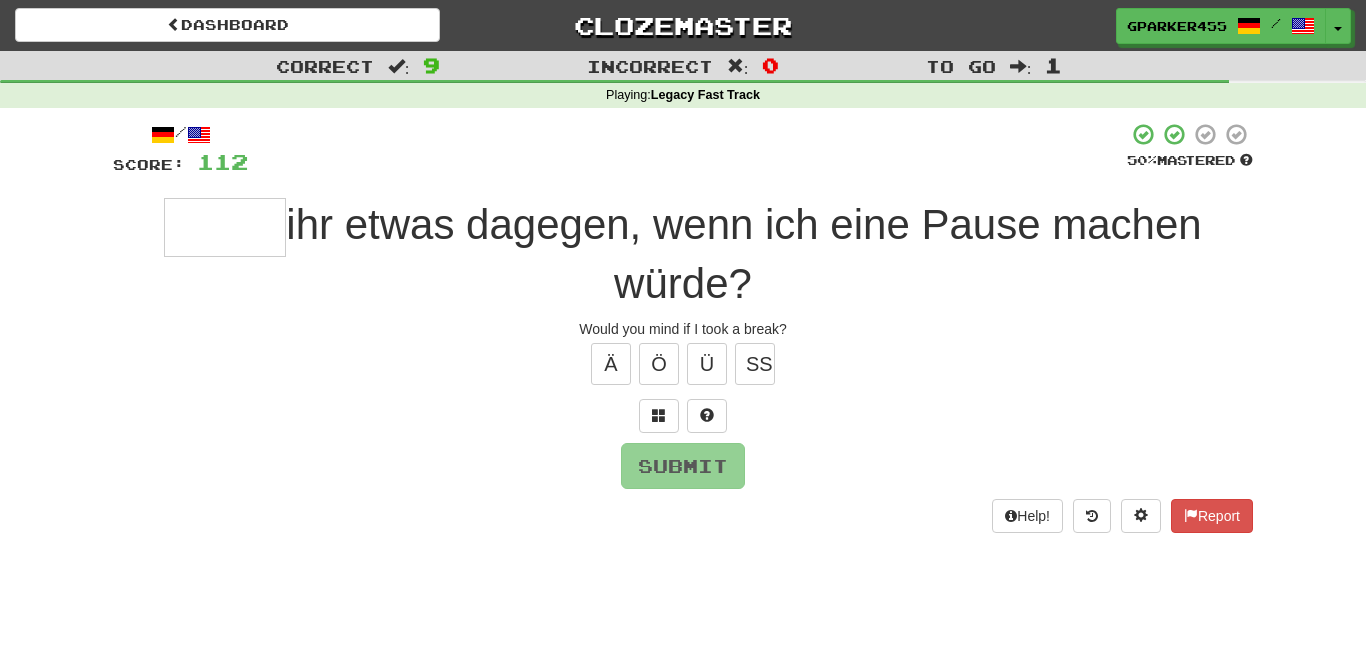 type on "*" 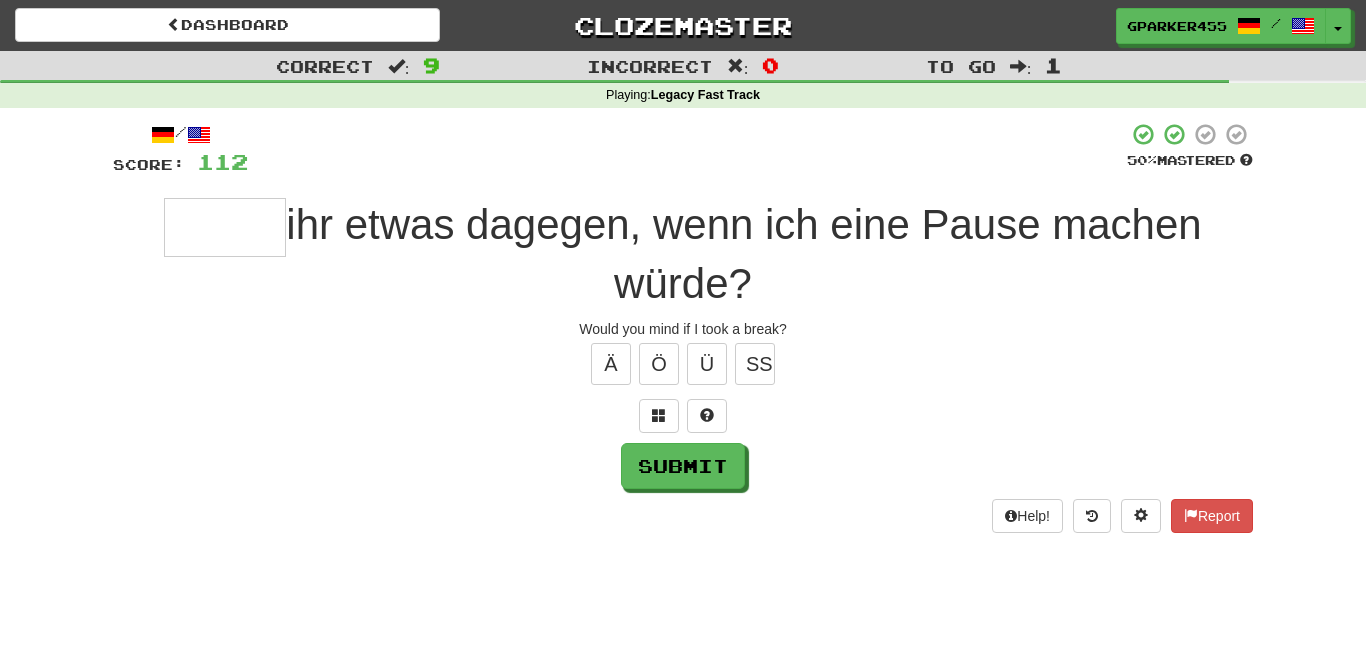 type on "*" 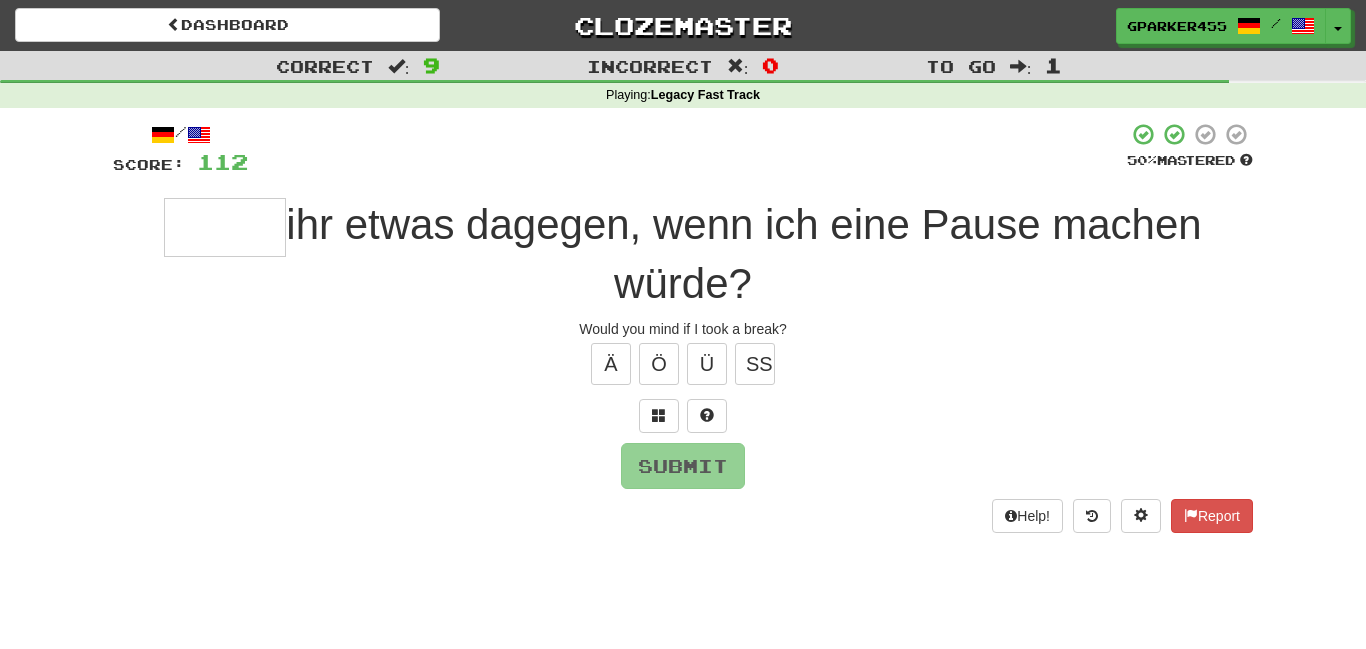 type on "*" 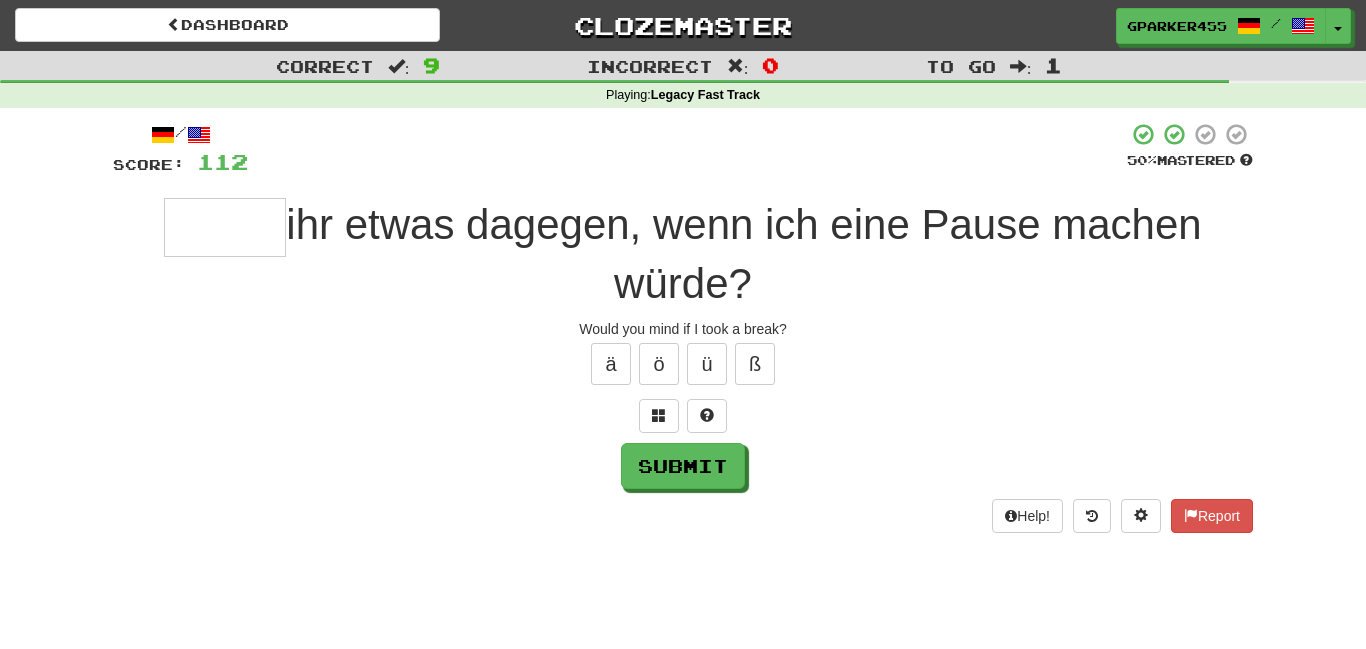 type on "*" 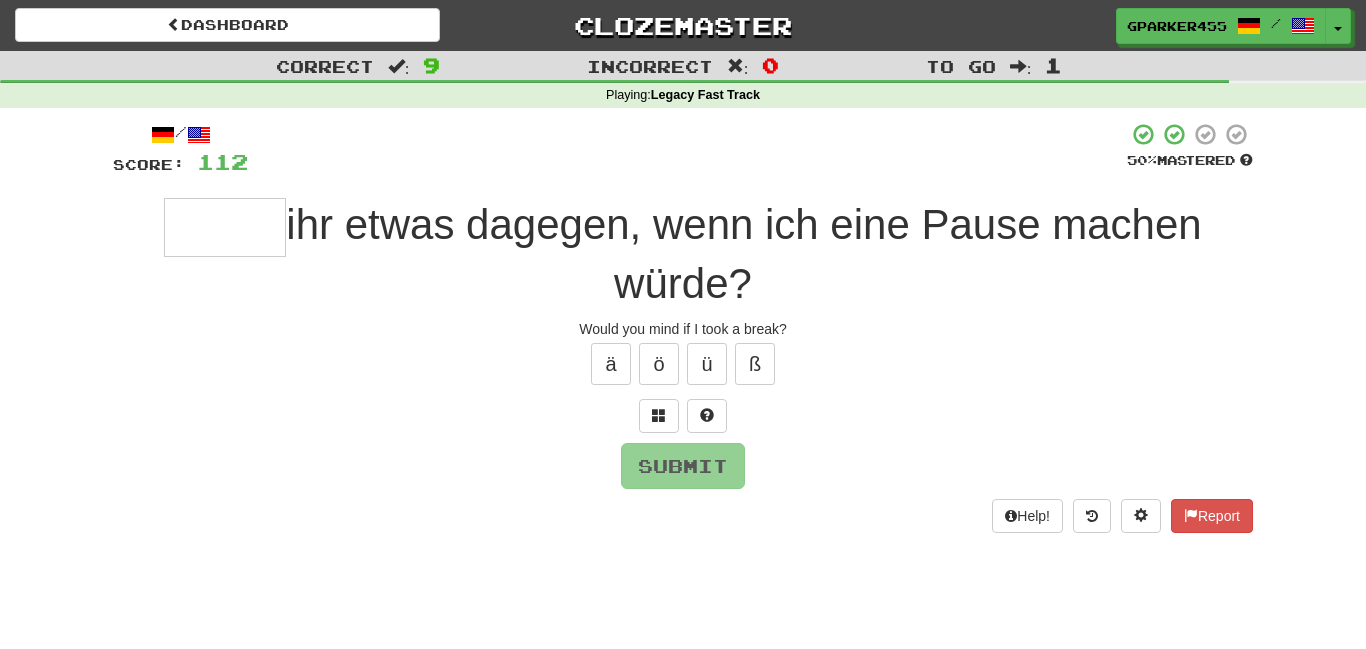 type on "*" 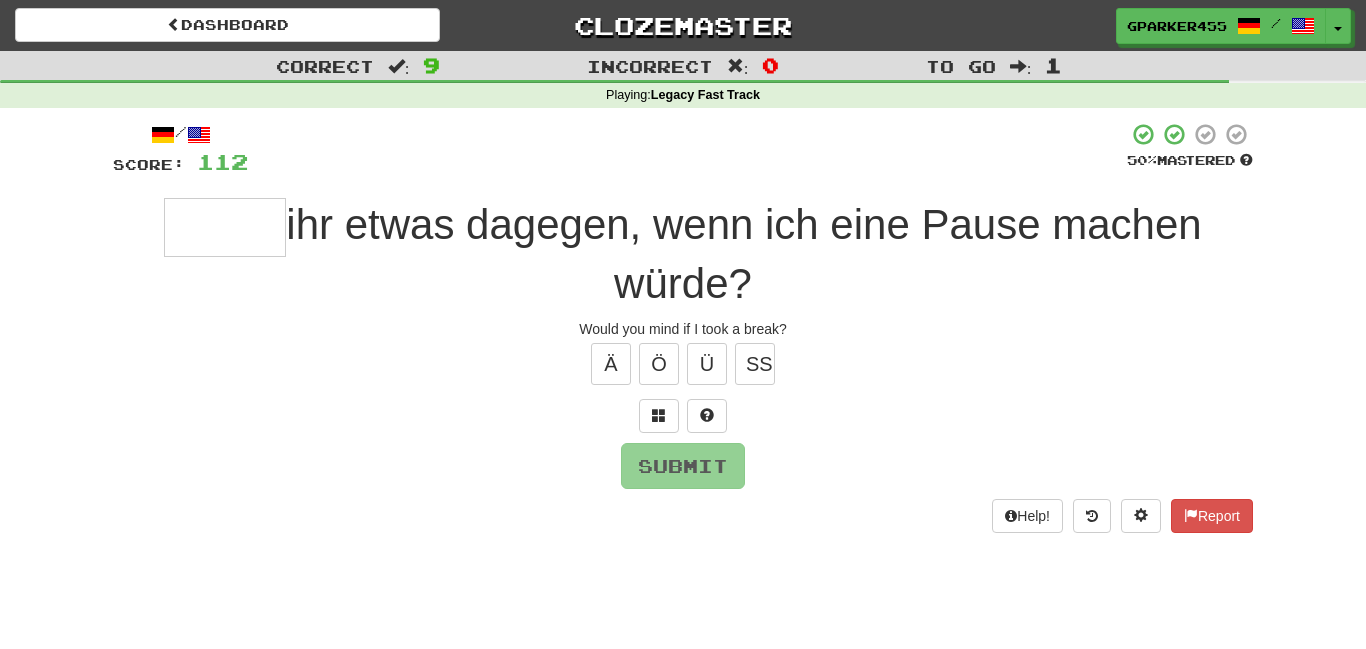 type on "*" 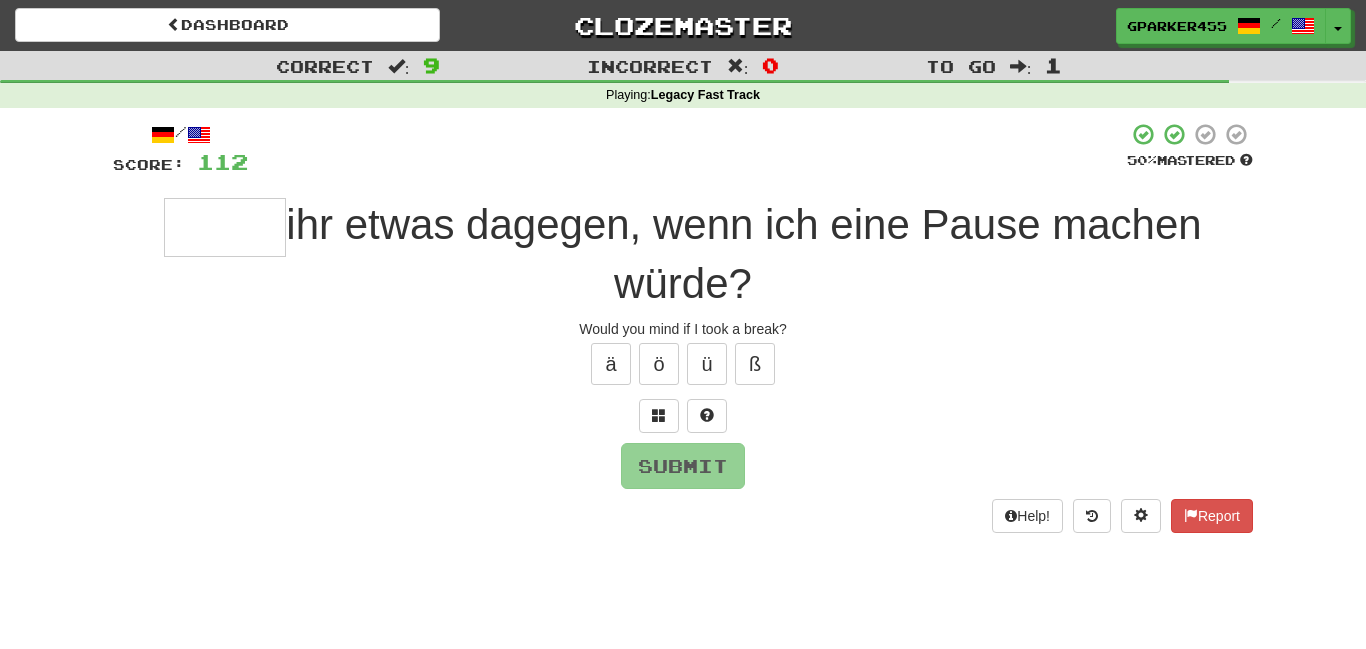 type on "*" 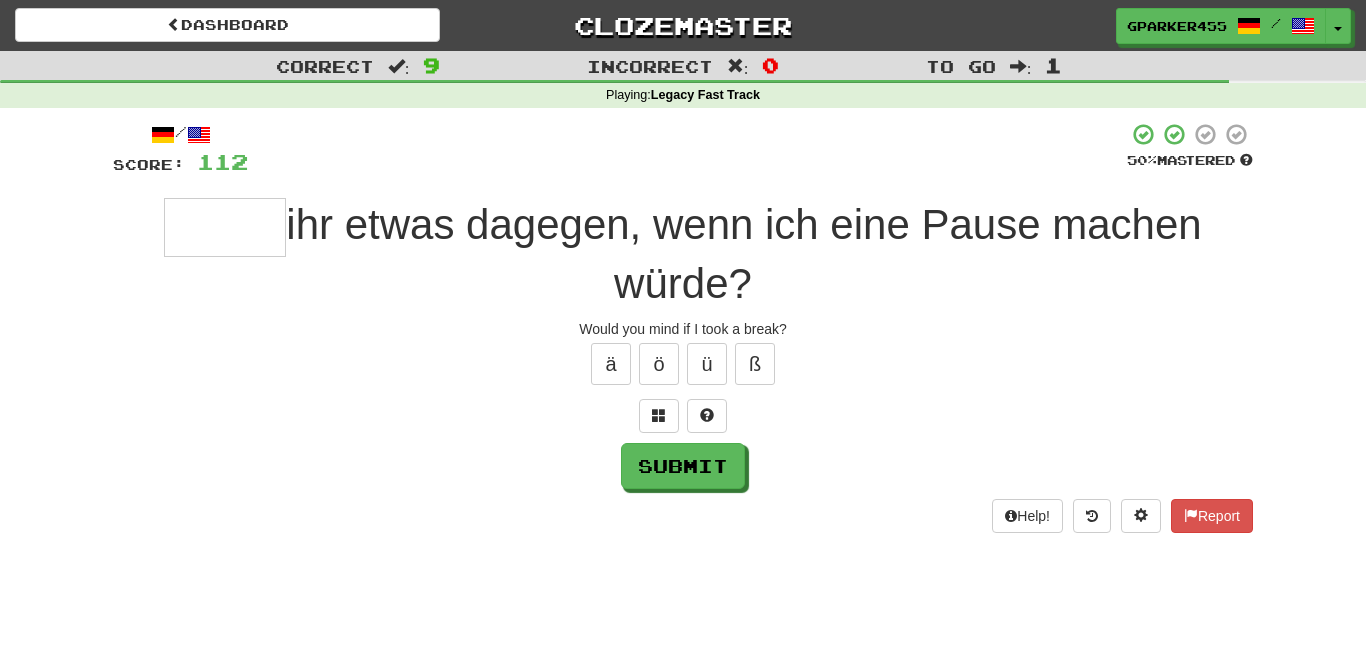 type on "*" 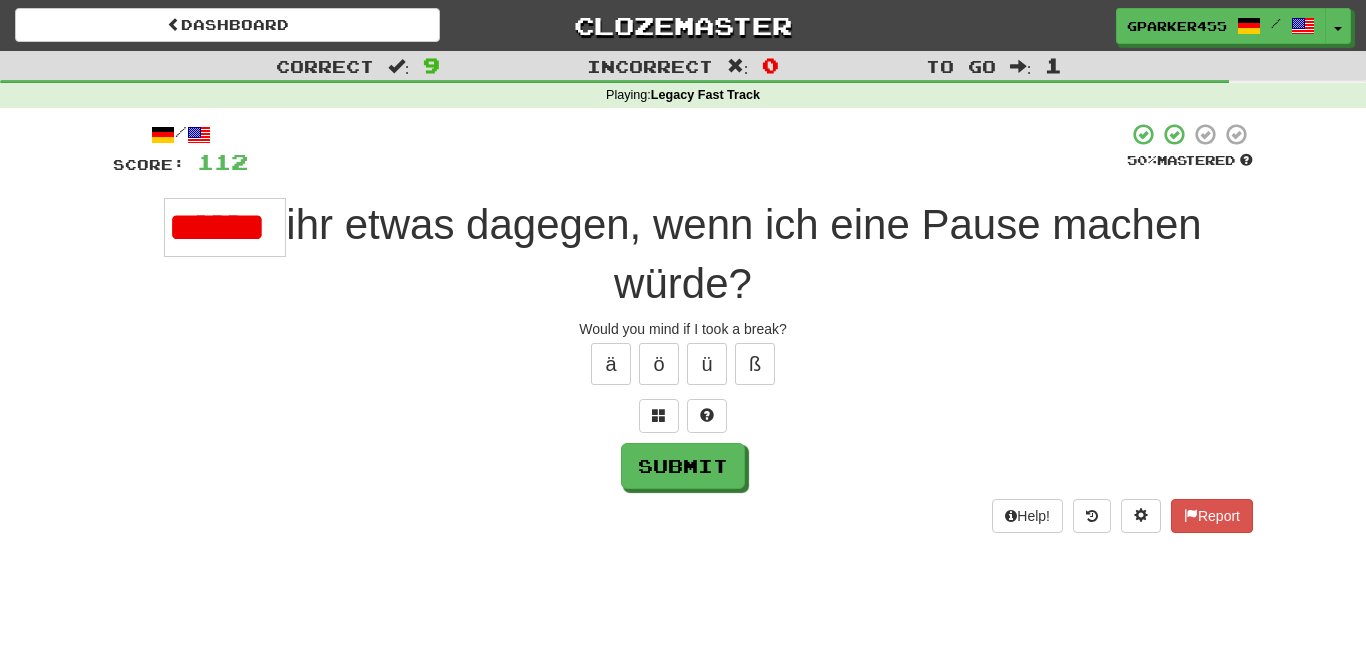 scroll, scrollTop: 0, scrollLeft: 0, axis: both 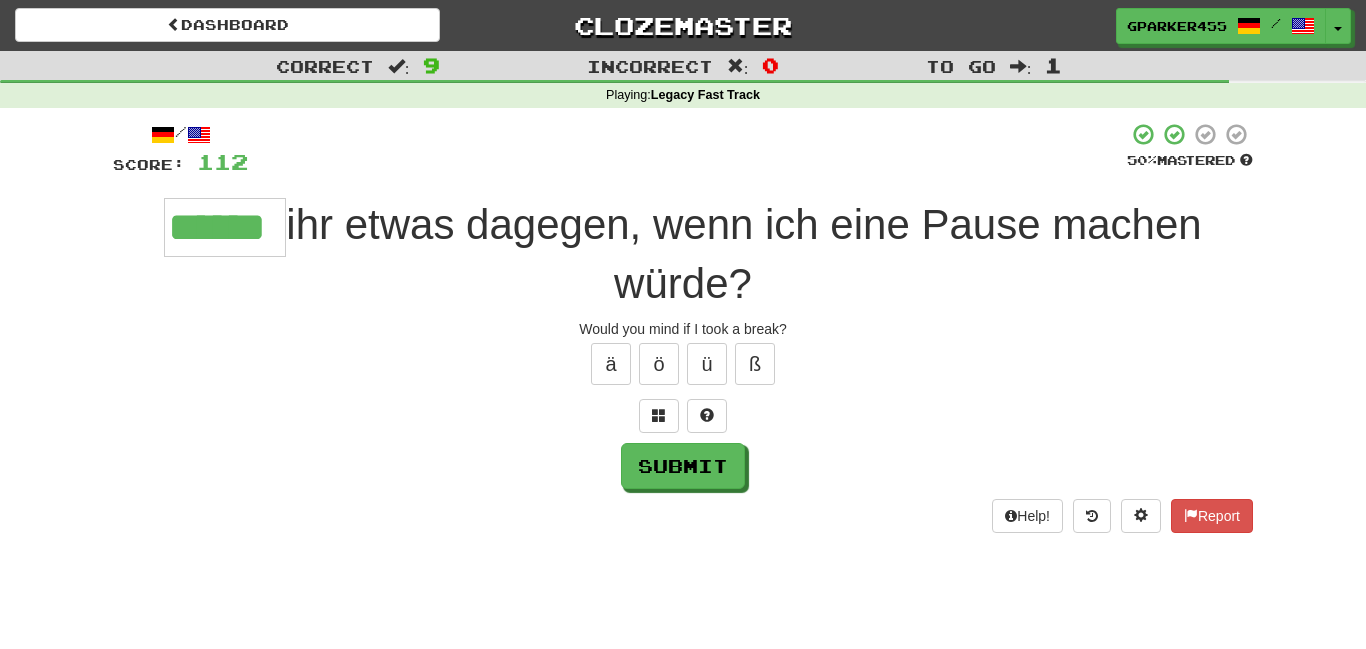 type on "******" 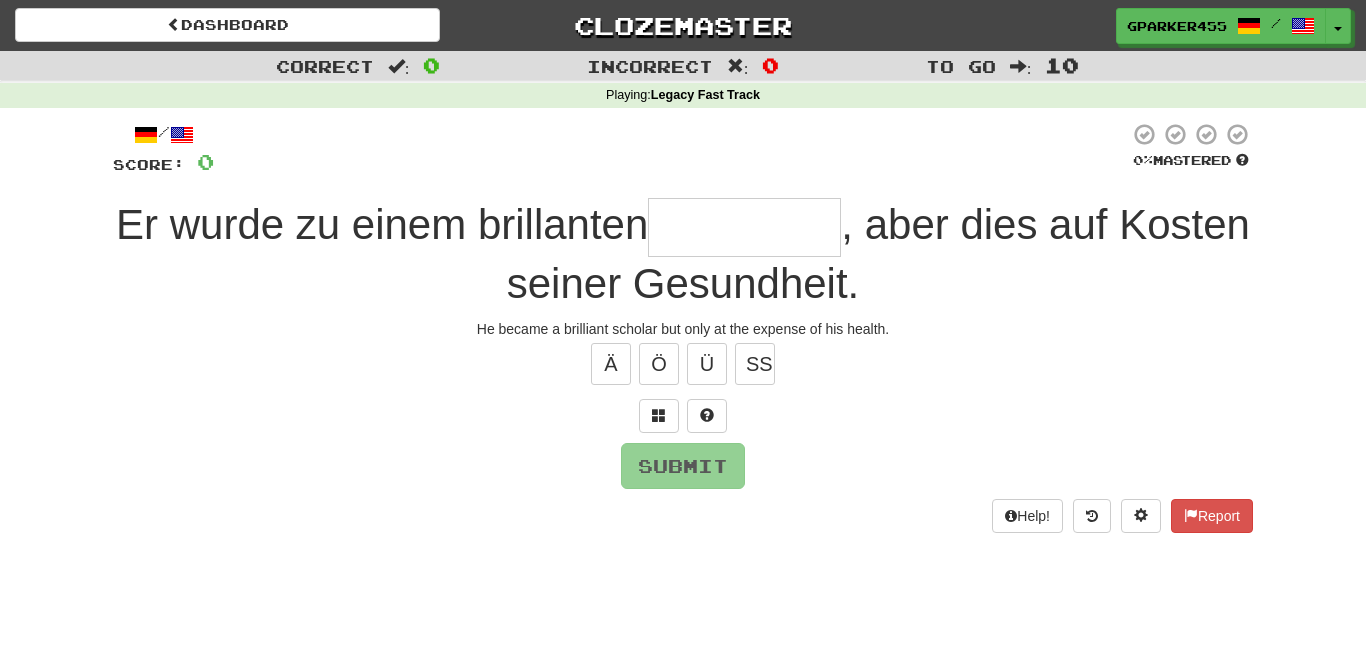 type on "*" 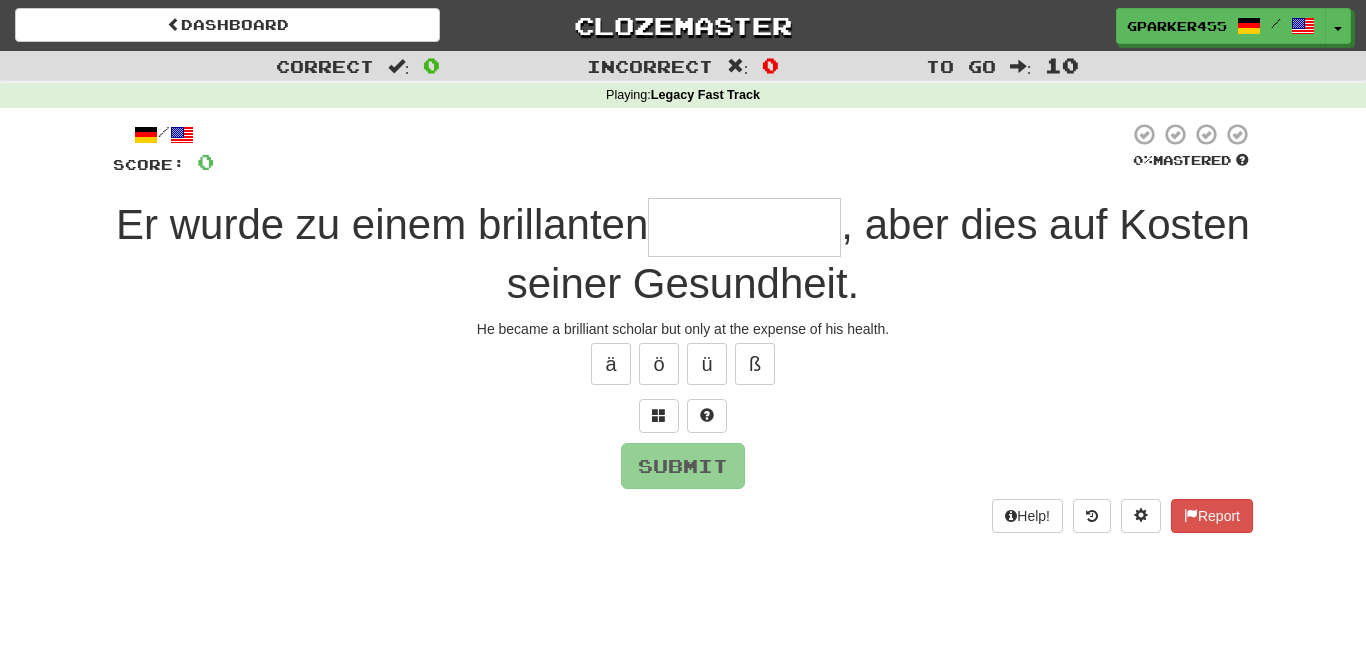 type on "*" 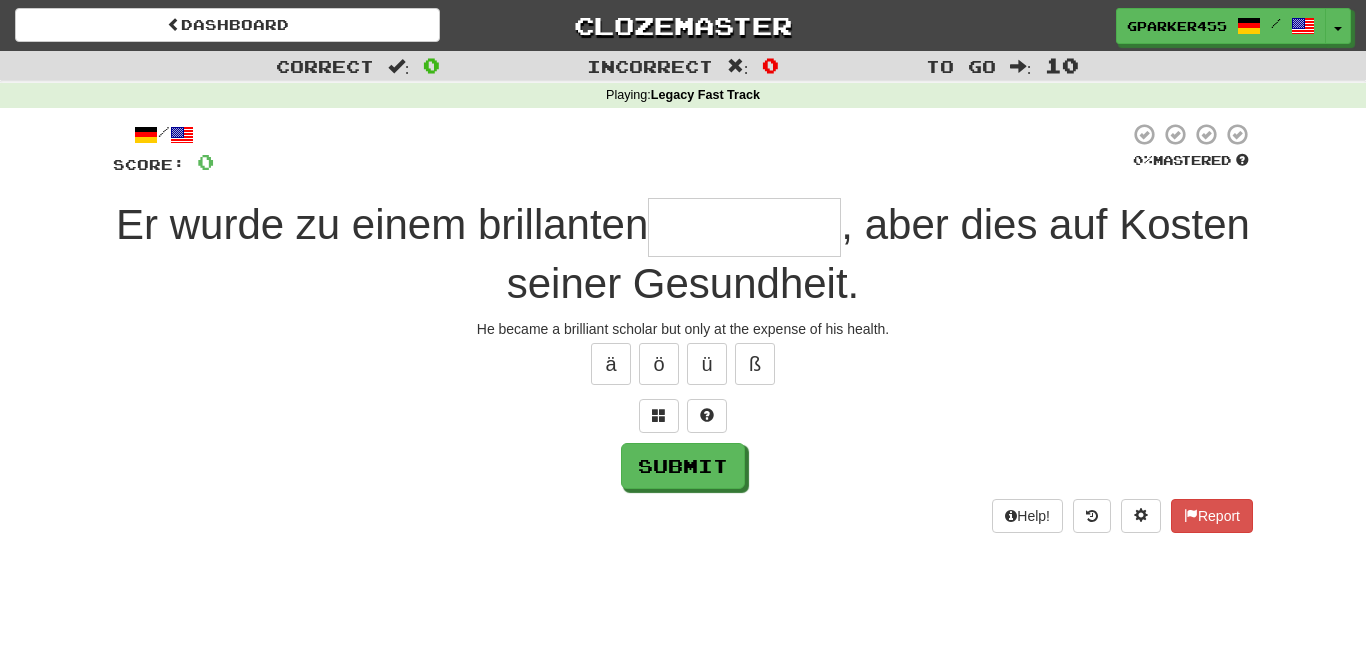 type on "*" 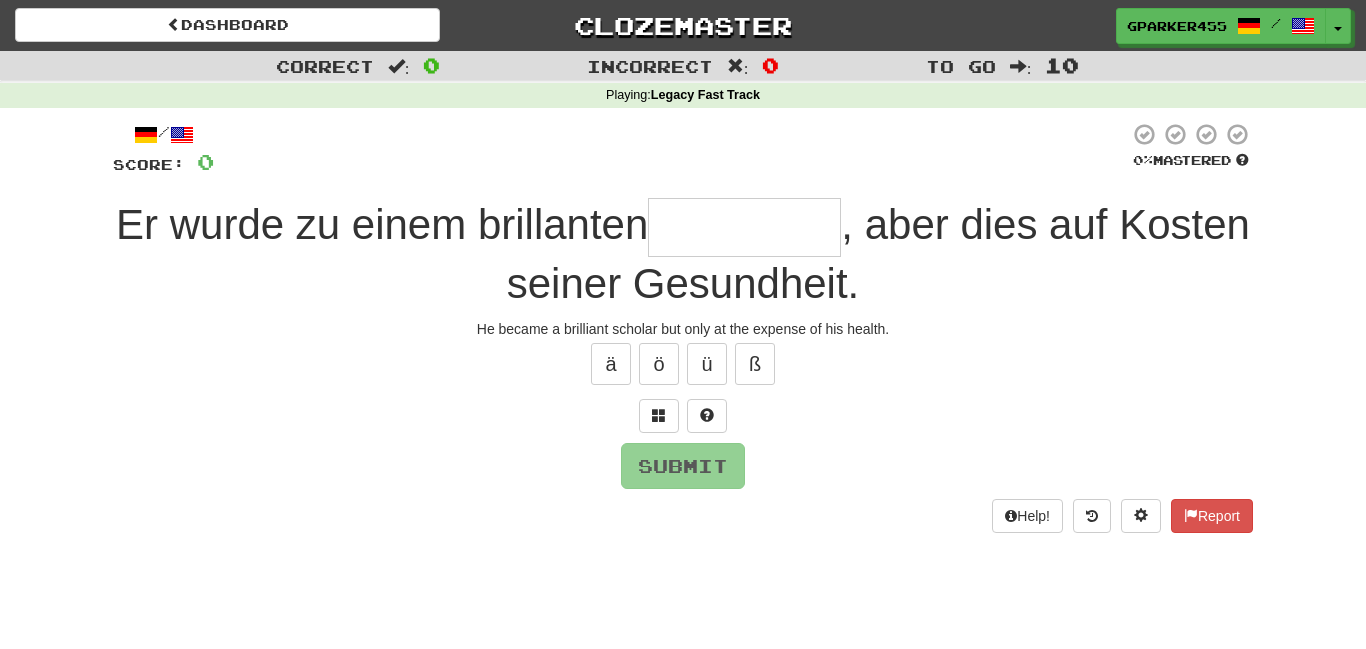 type on "*" 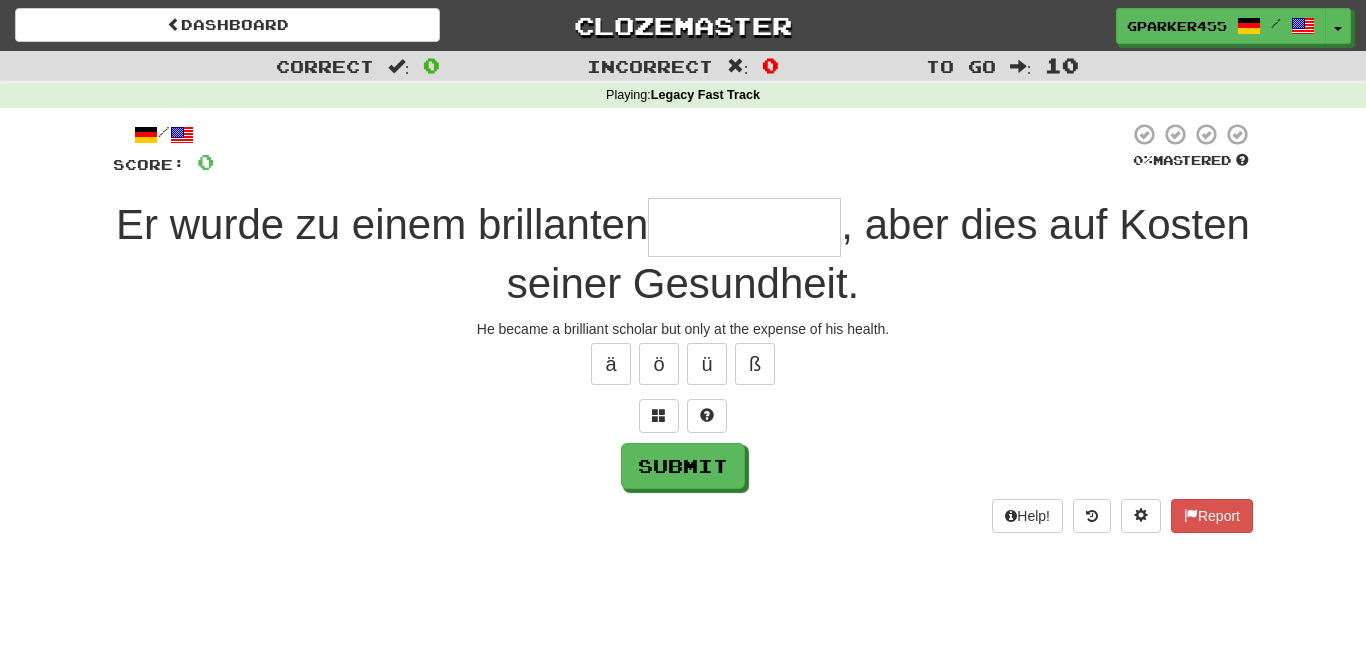 type on "*" 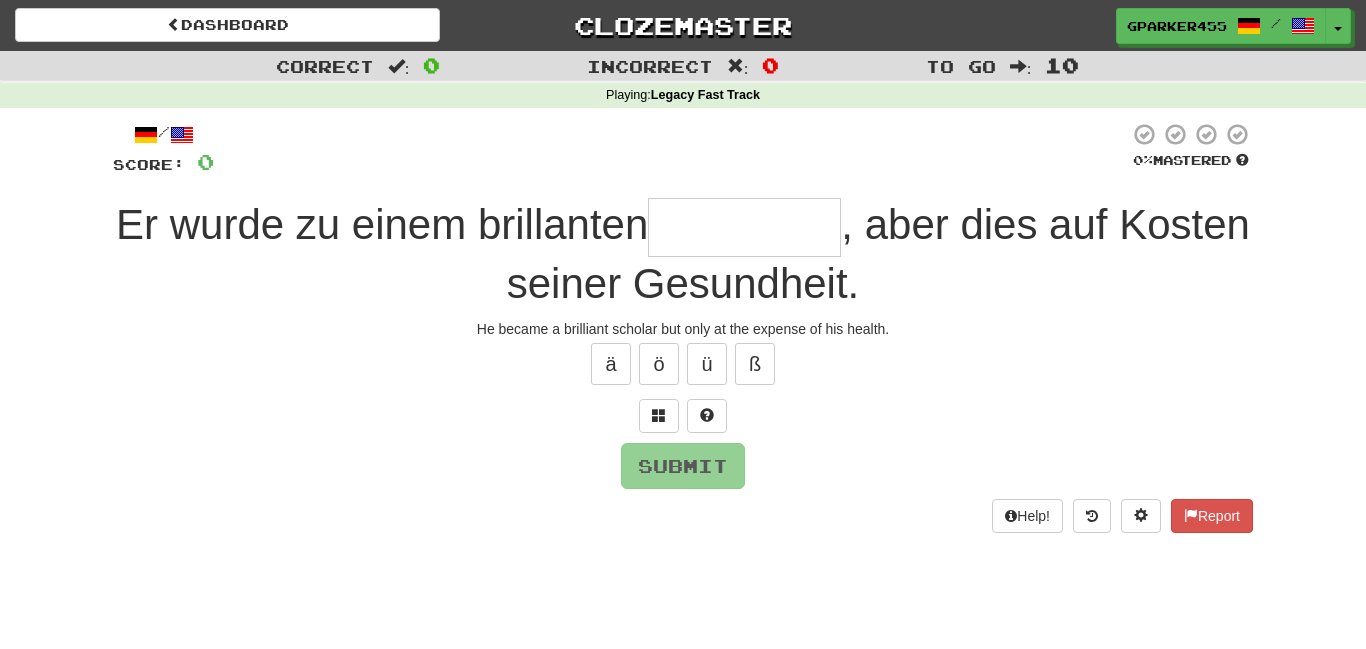 type on "*" 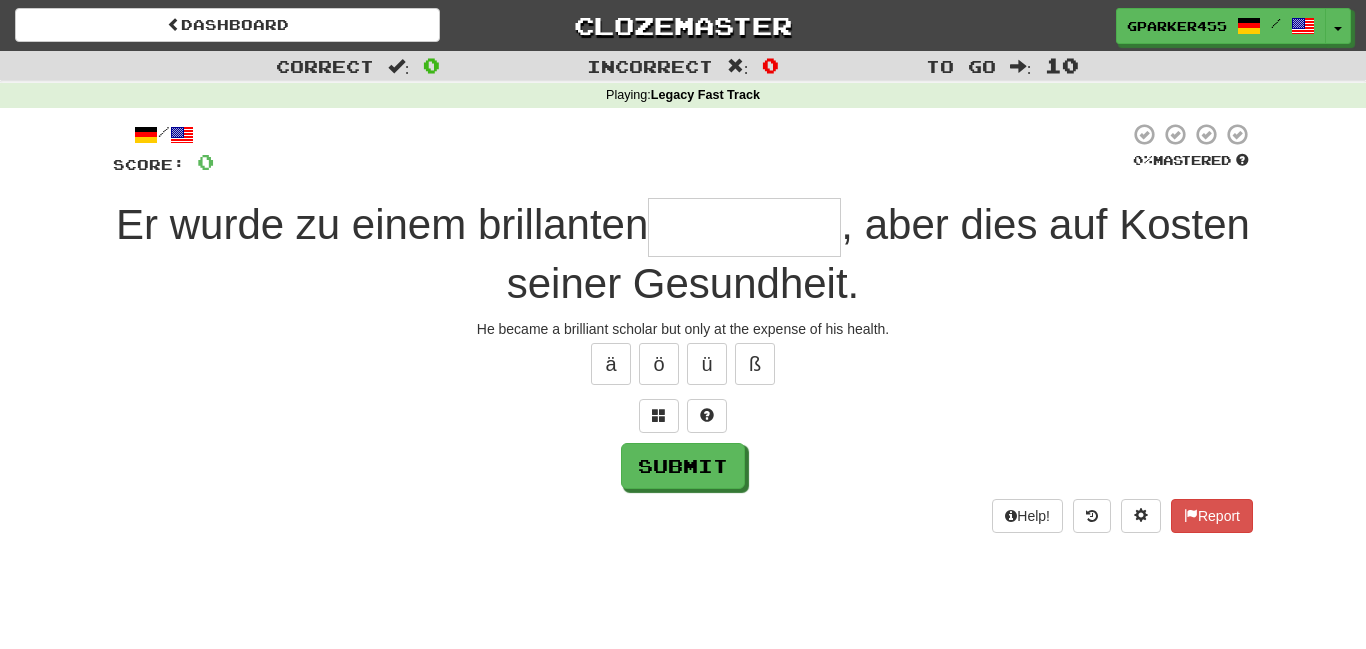 type on "*" 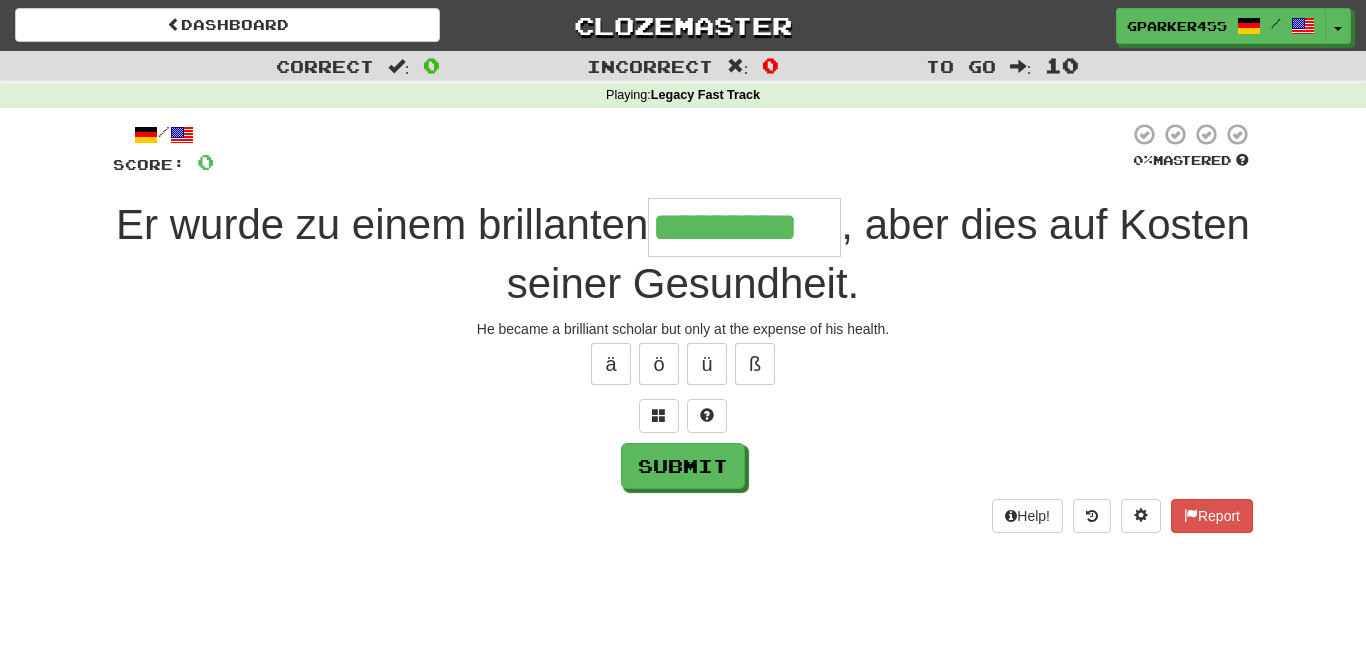 type on "*********" 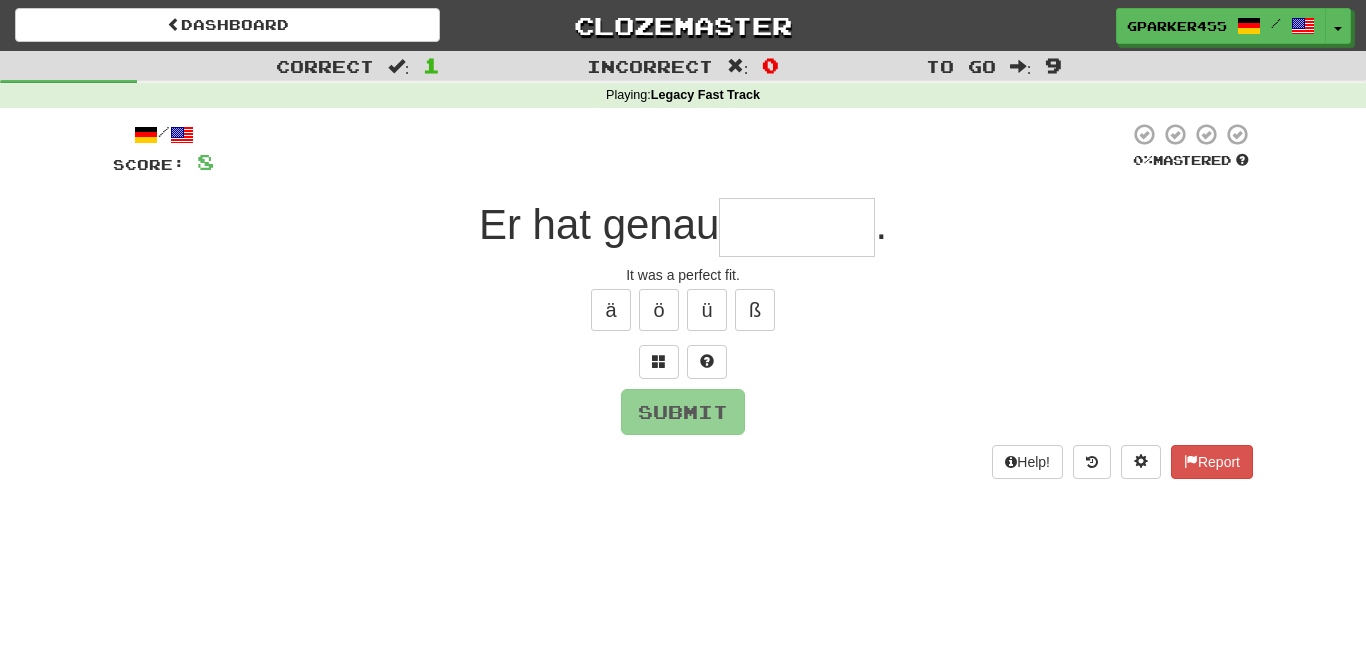 type on "*" 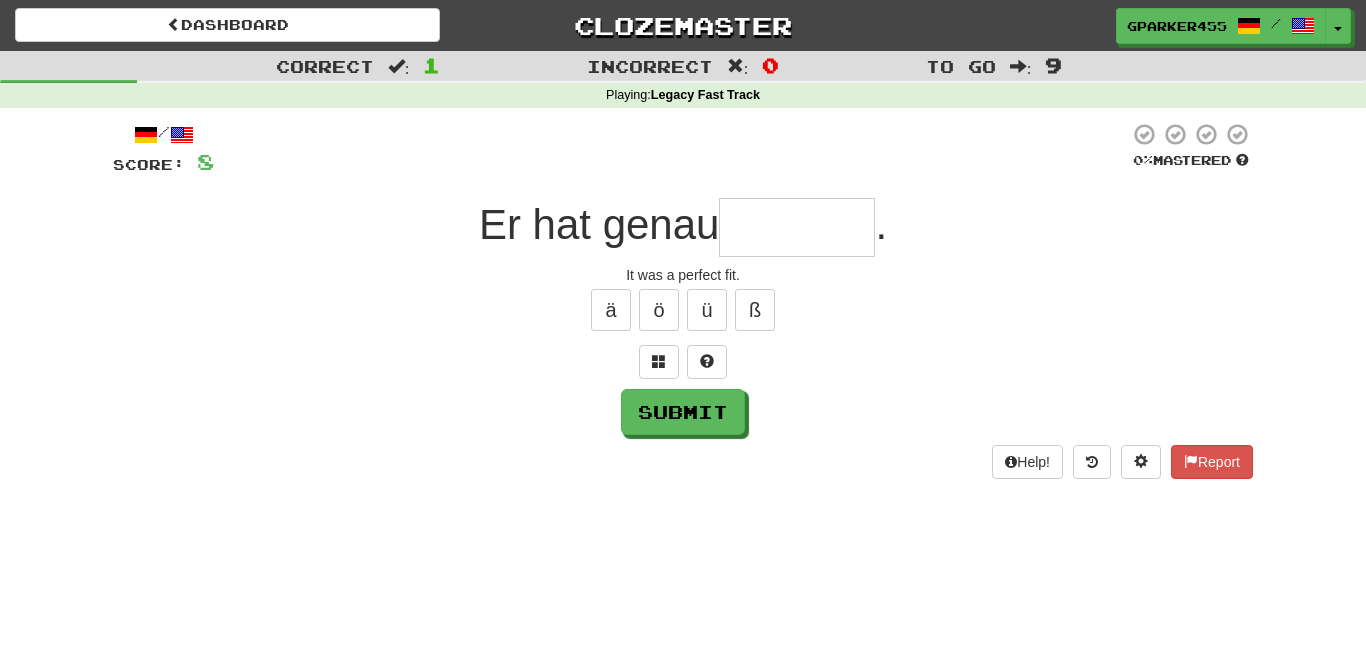 type on "*" 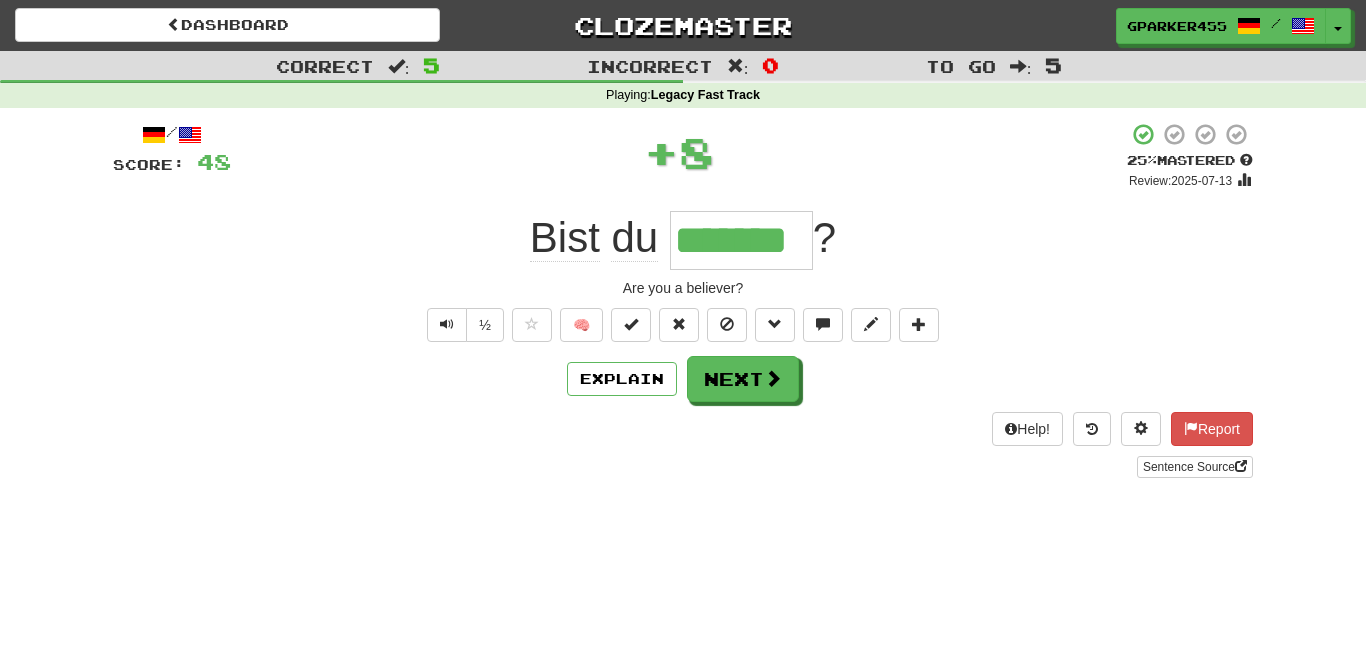 scroll, scrollTop: 0, scrollLeft: 0, axis: both 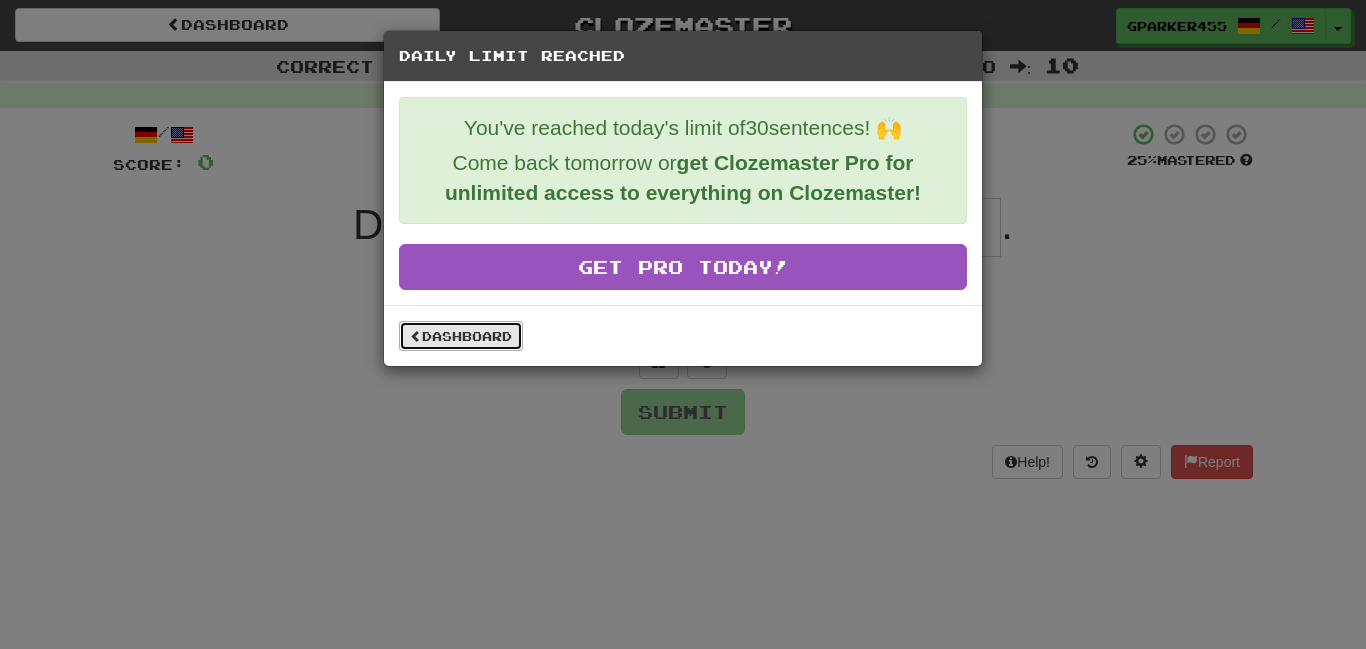 click on "Dashboard" at bounding box center (461, 336) 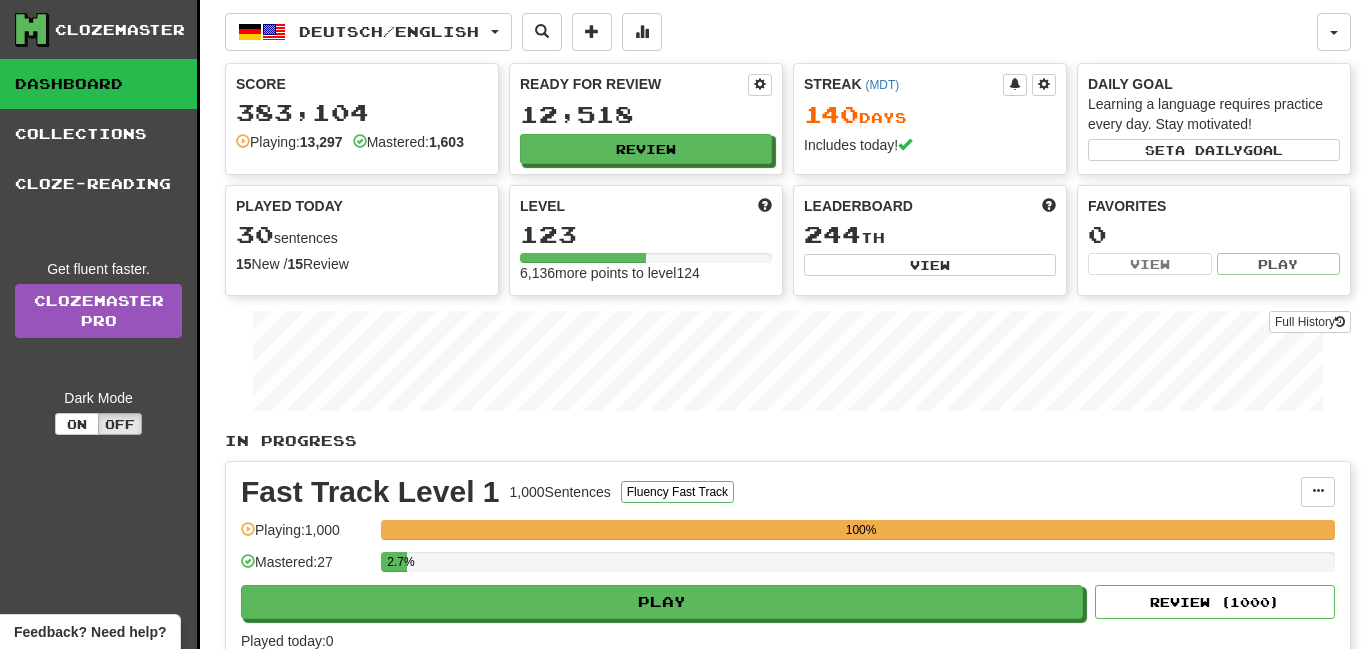 scroll, scrollTop: 0, scrollLeft: 0, axis: both 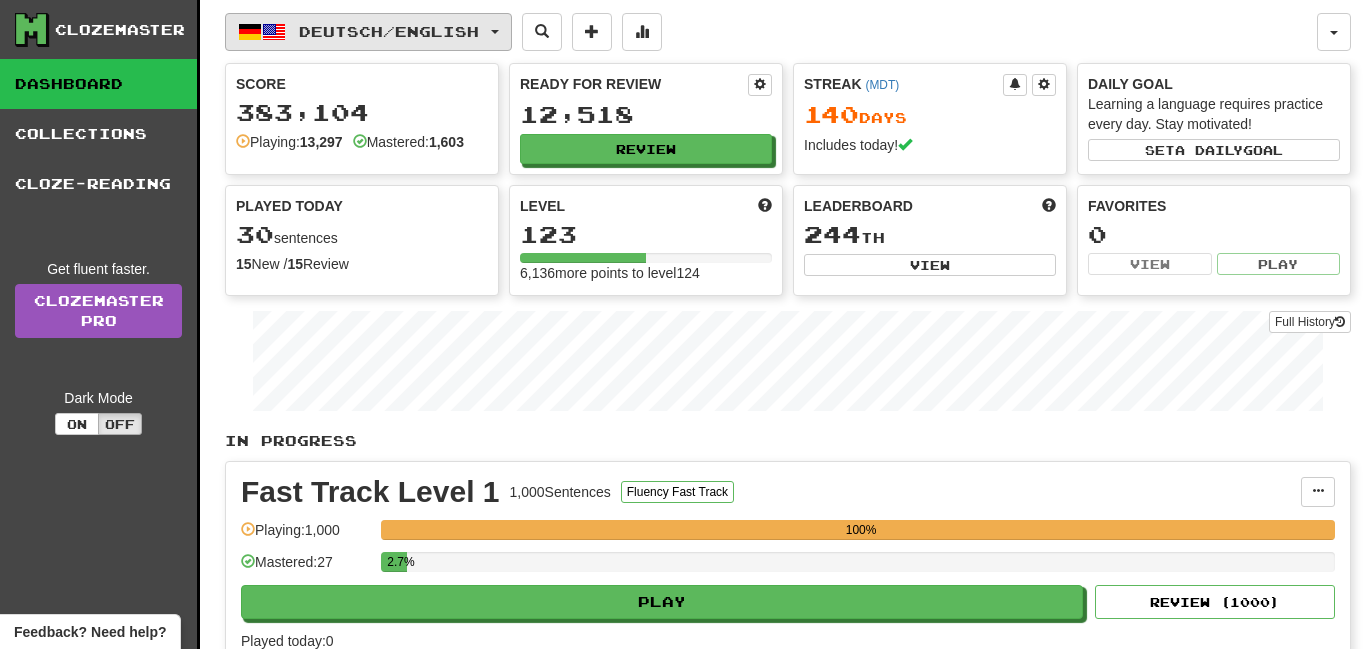 click on "Deutsch  /  English" at bounding box center [368, 32] 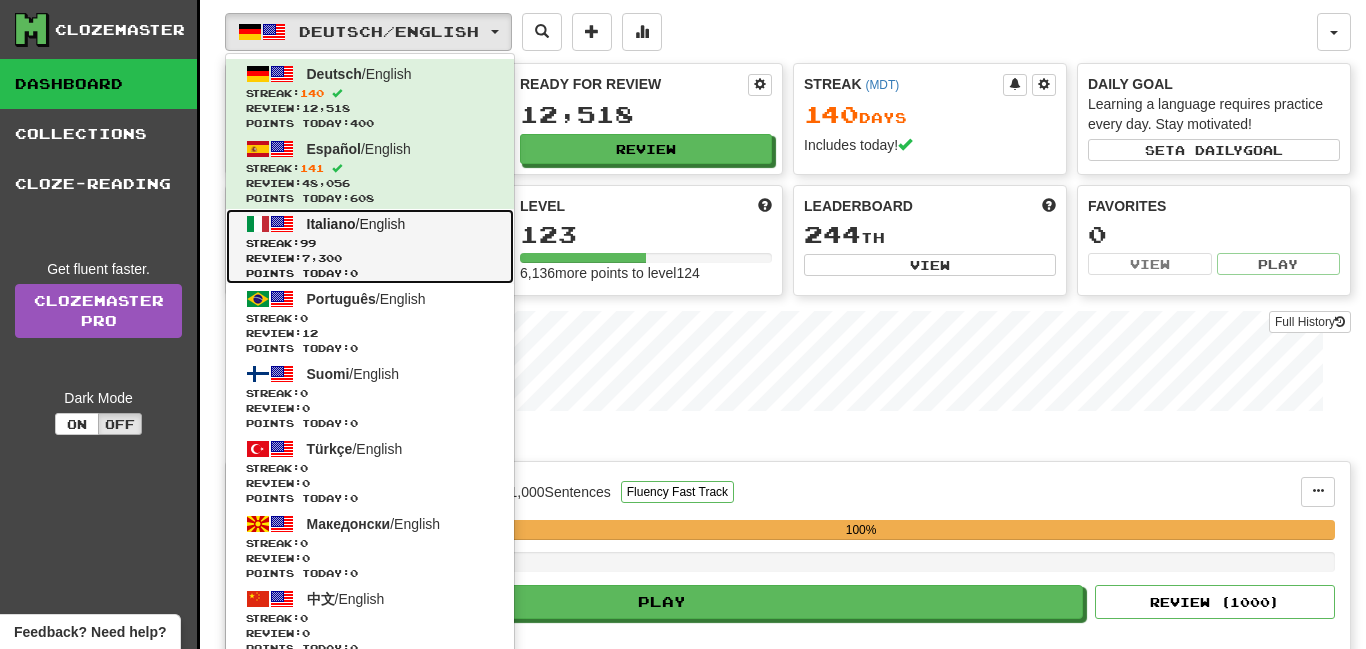 click on "Italiano  /  English" at bounding box center [356, 224] 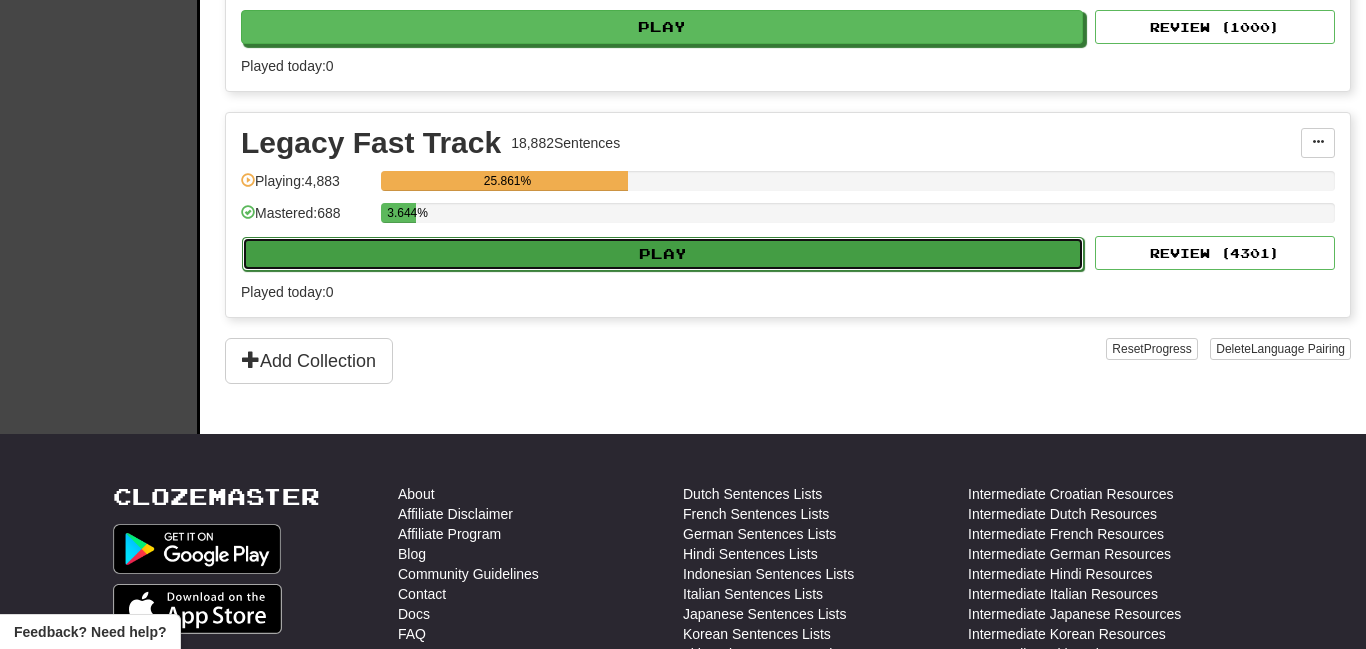 click on "Play" at bounding box center [663, 254] 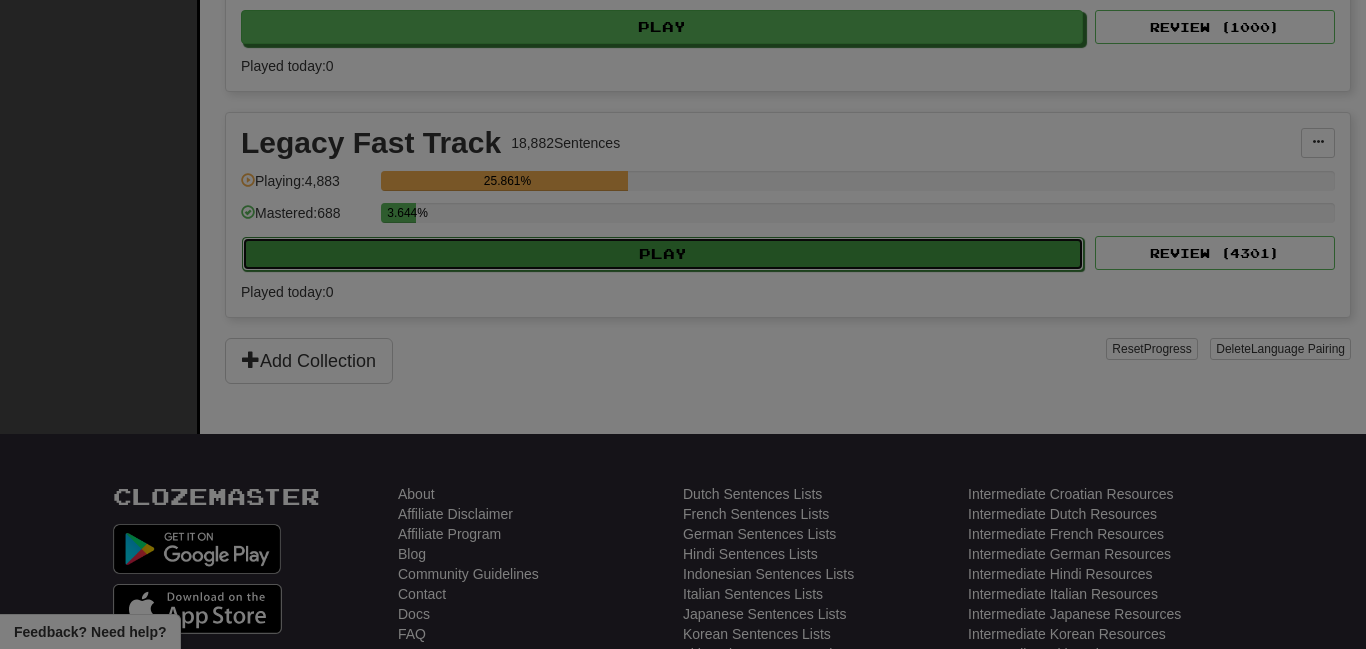 scroll, scrollTop: 1027, scrollLeft: 0, axis: vertical 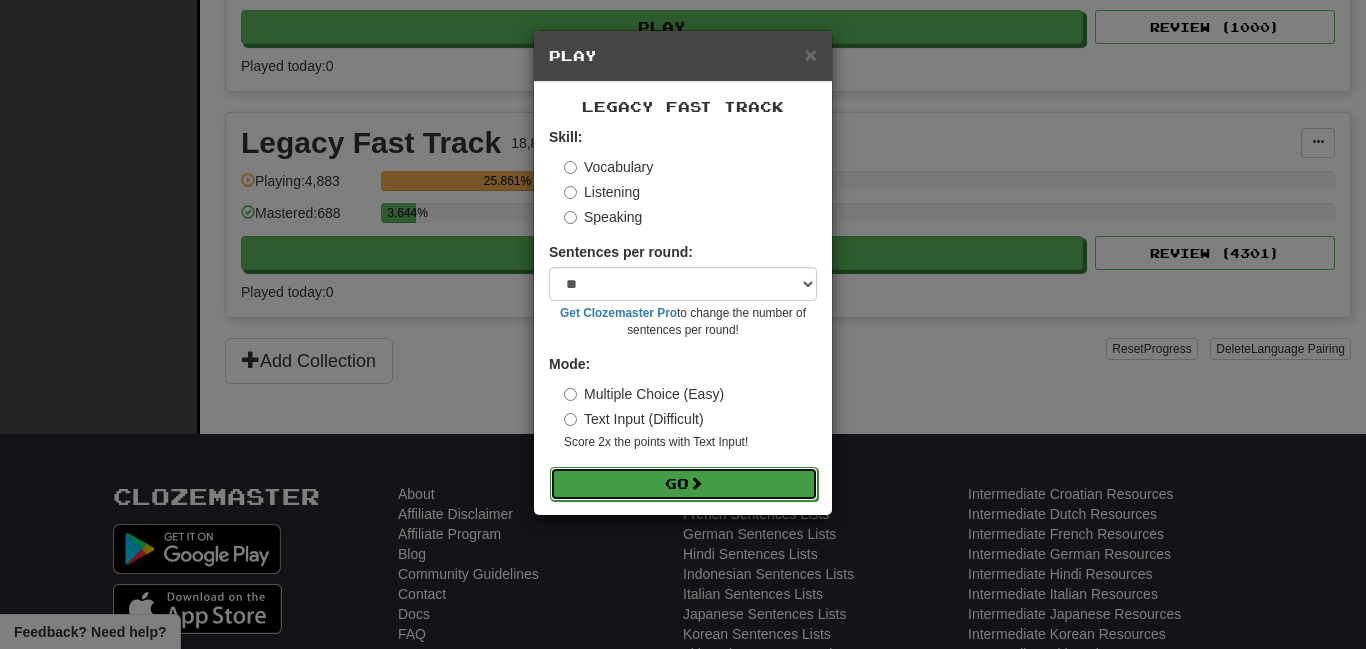 click on "Go" at bounding box center (684, 484) 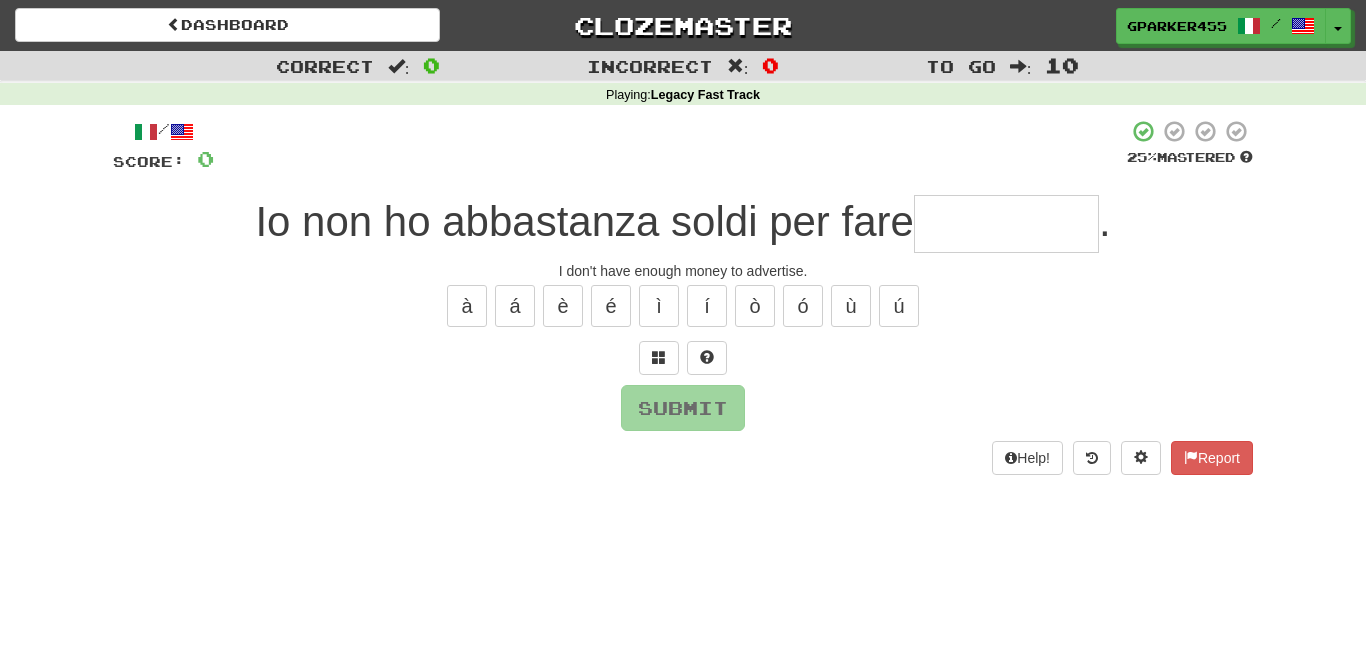 scroll, scrollTop: 0, scrollLeft: 0, axis: both 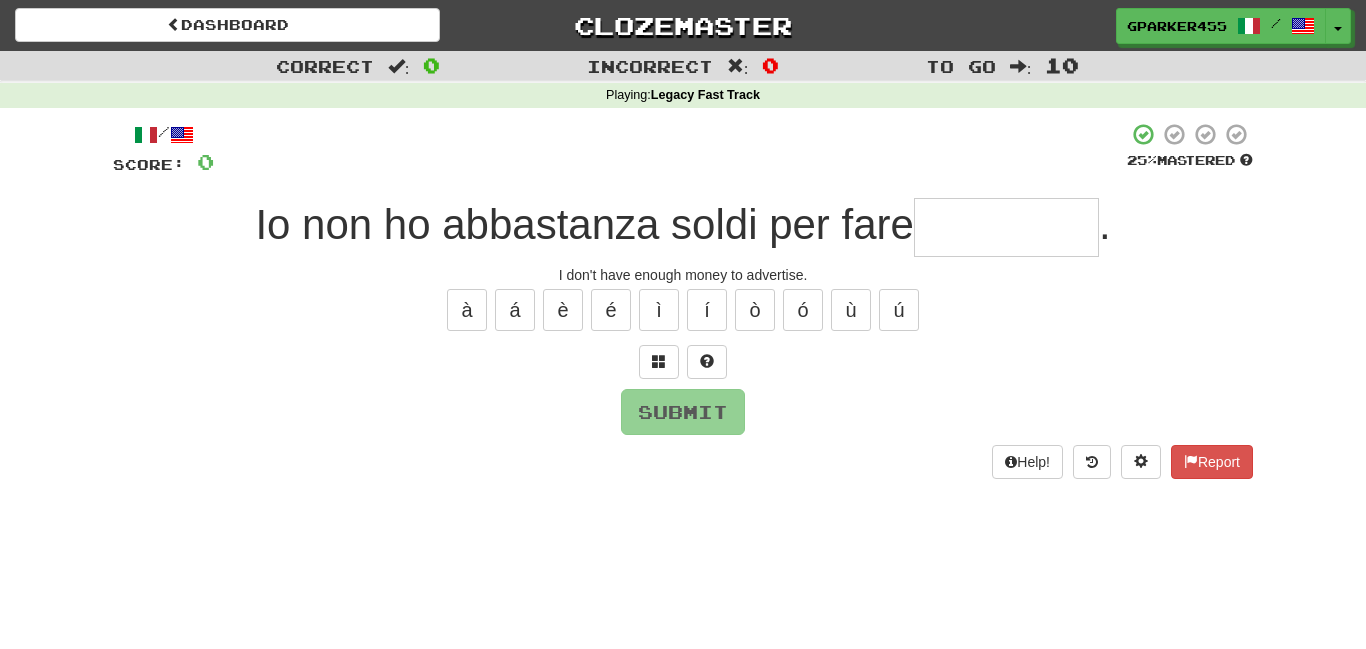 click at bounding box center [1006, 227] 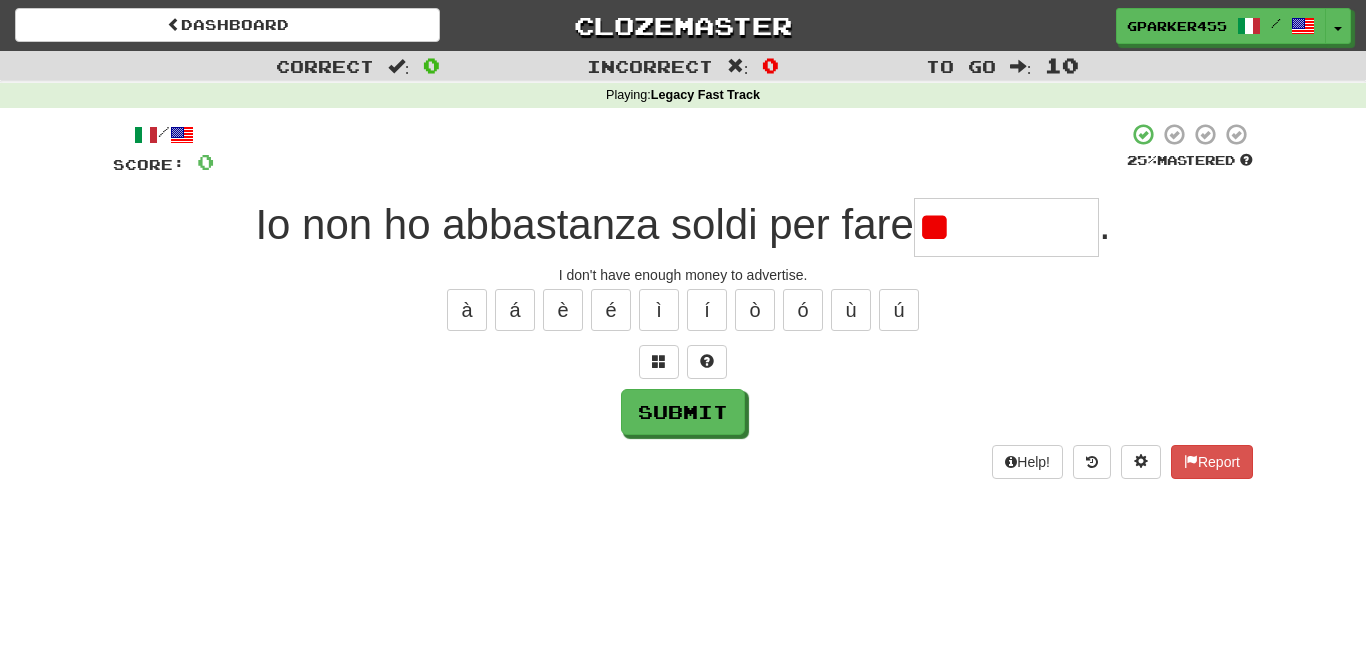 type on "*" 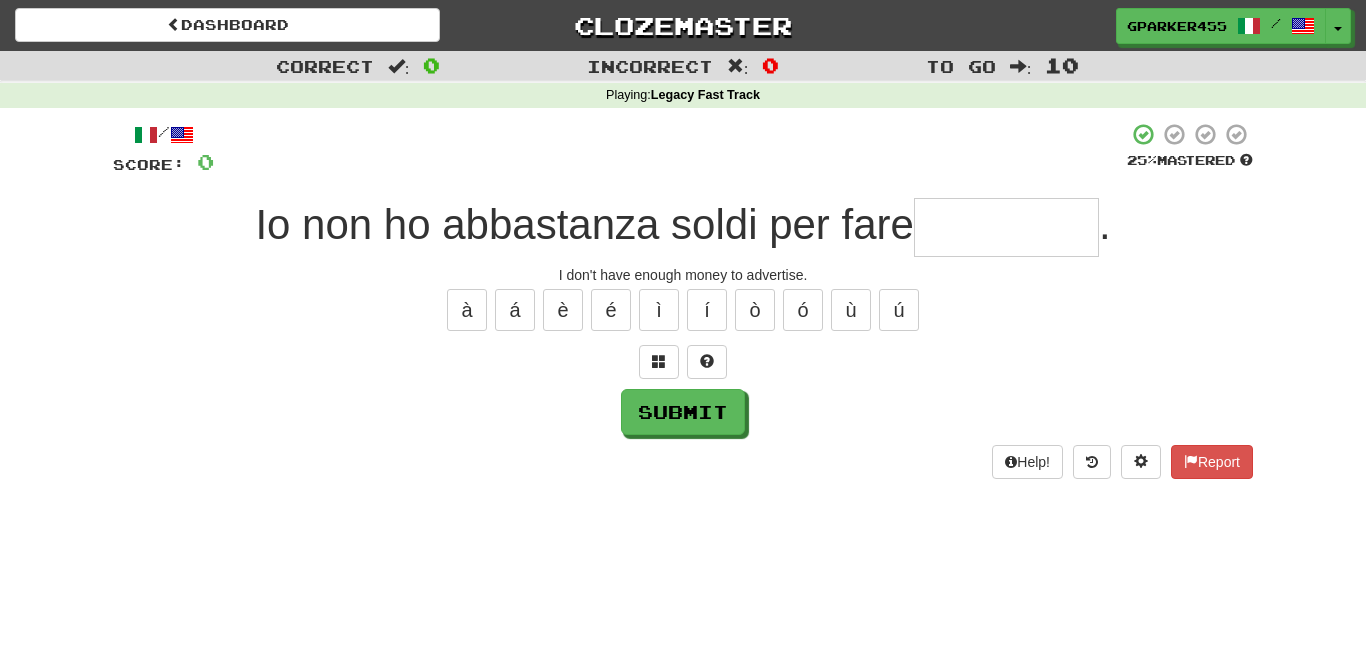 type on "*" 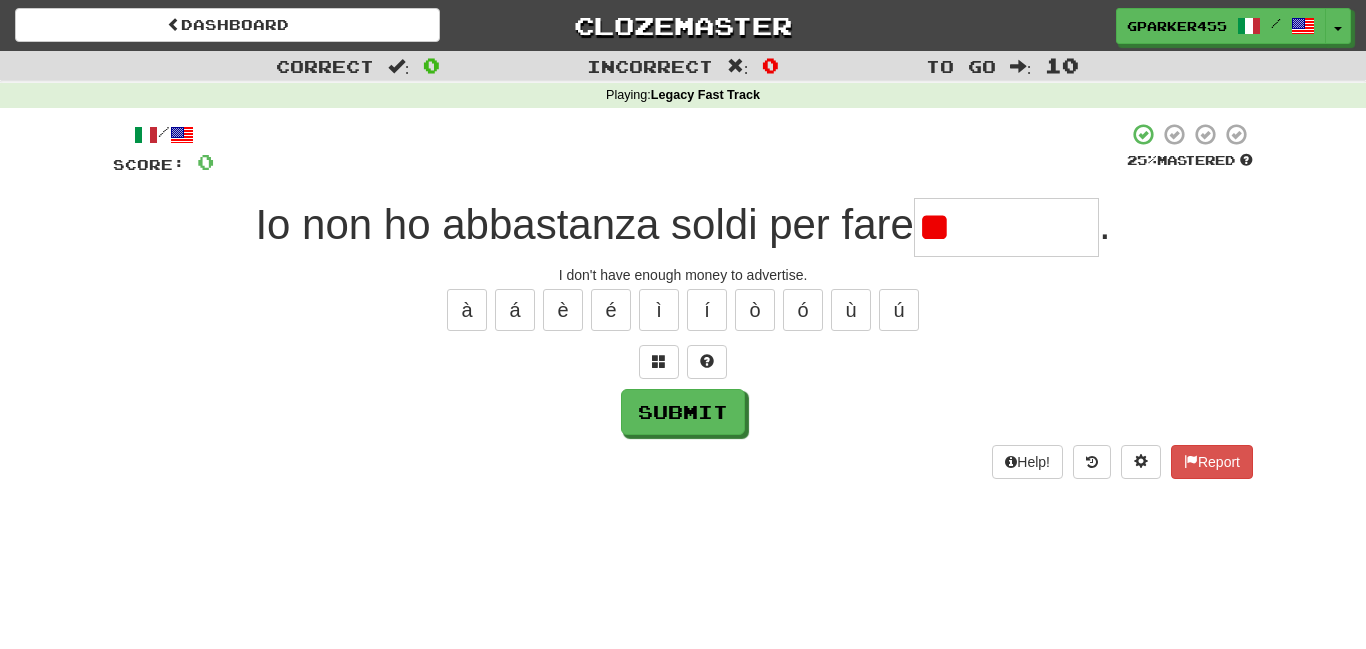 type on "*" 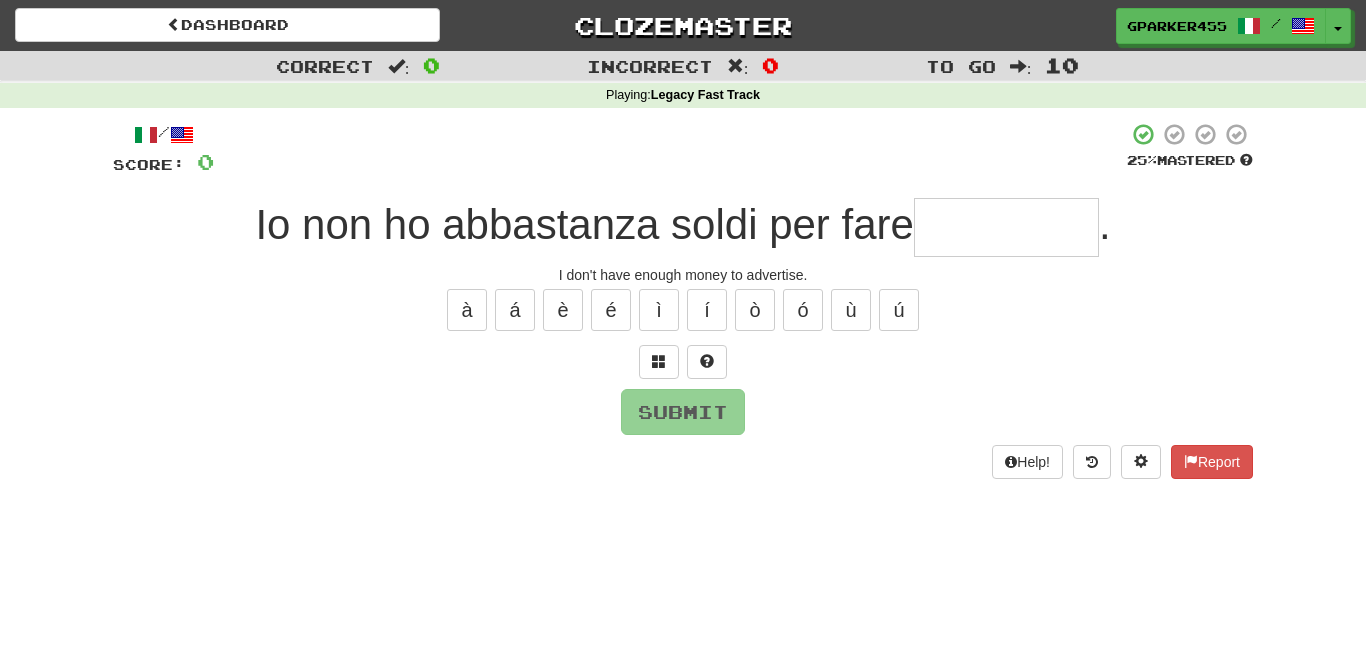 type on "*" 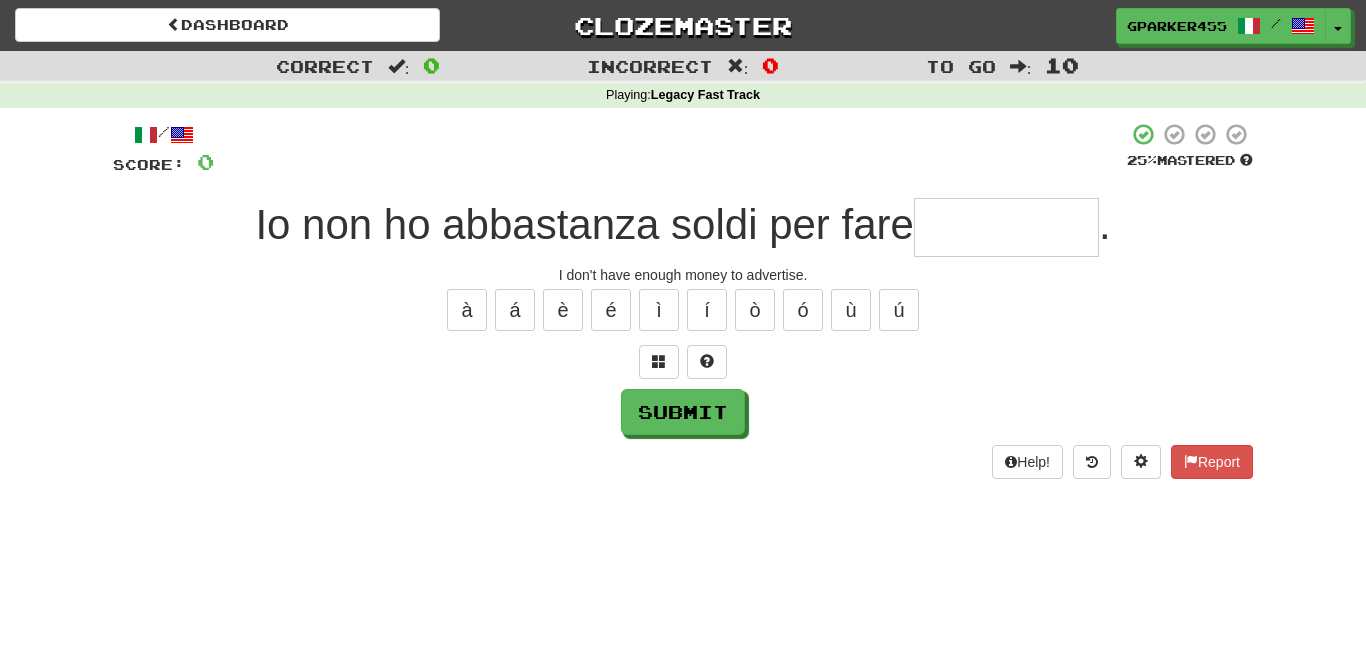 type on "*" 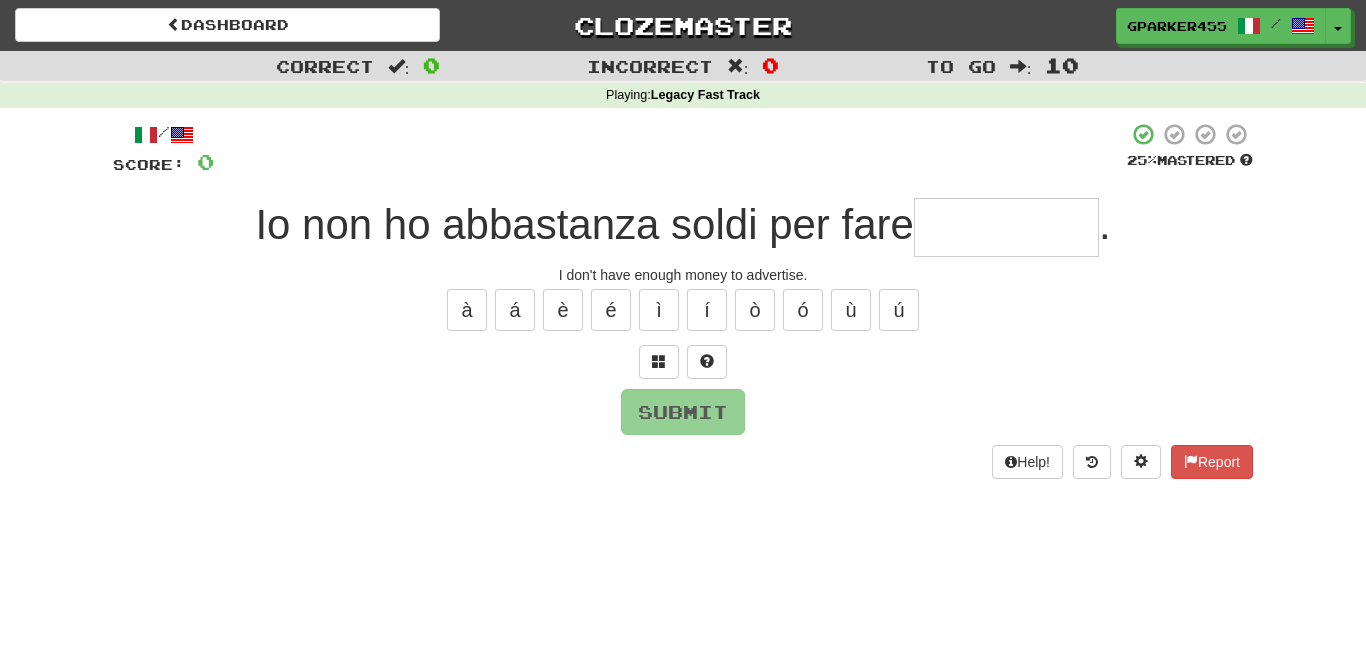 type on "*" 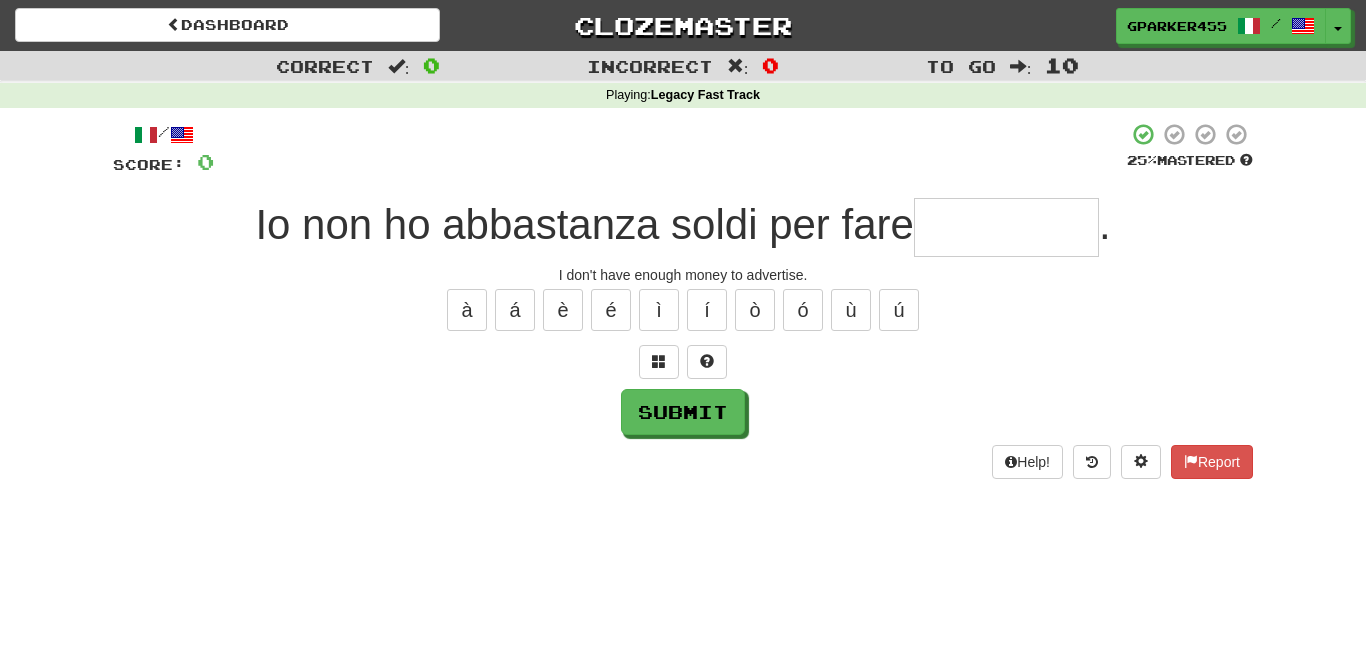 type on "*" 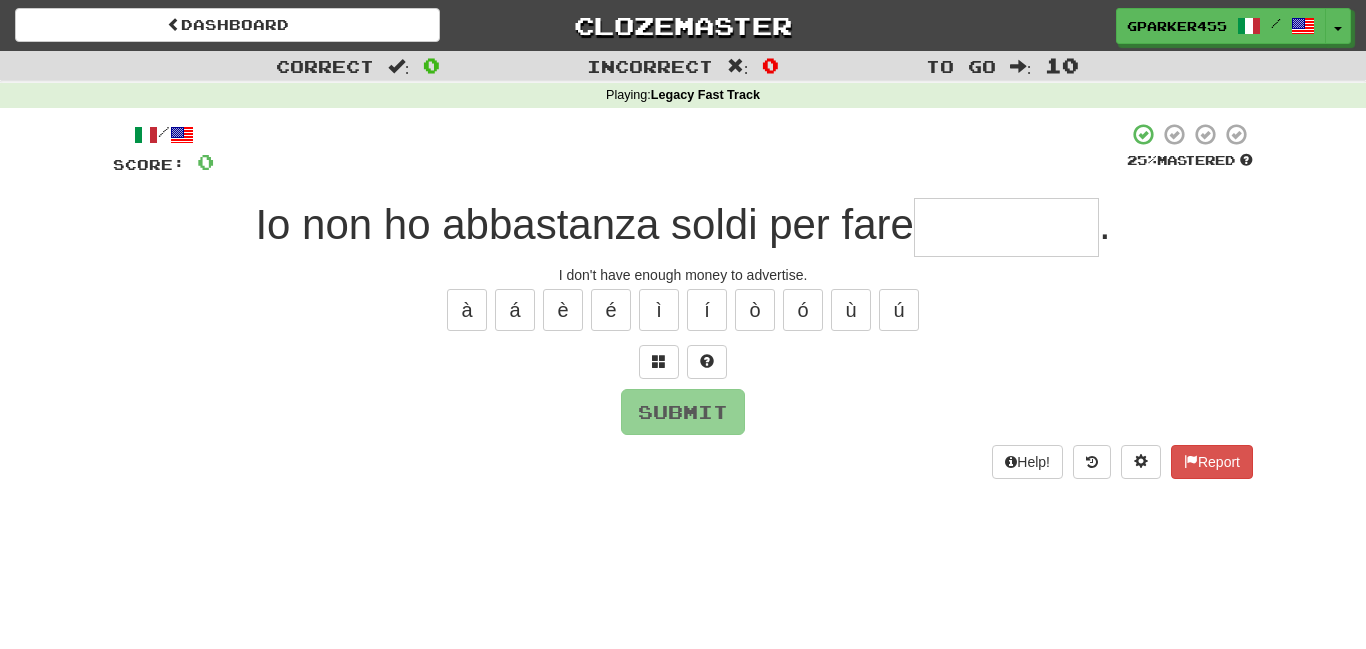 type on "*" 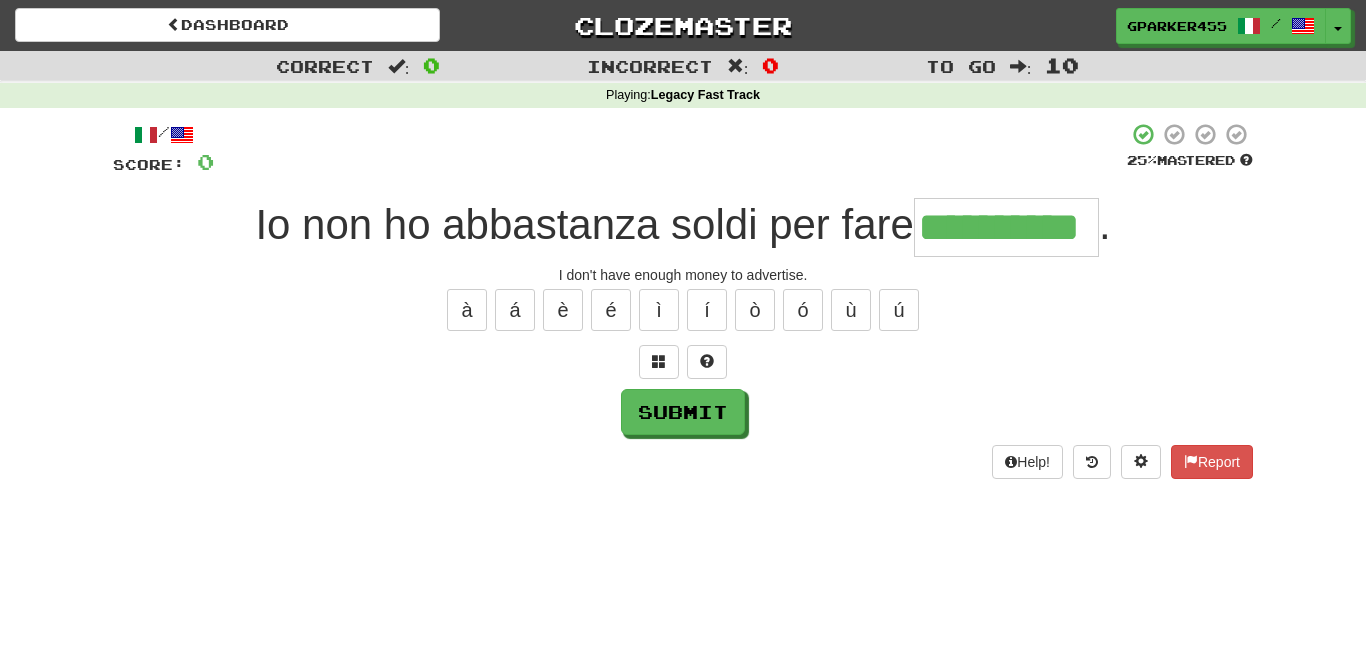 type on "**********" 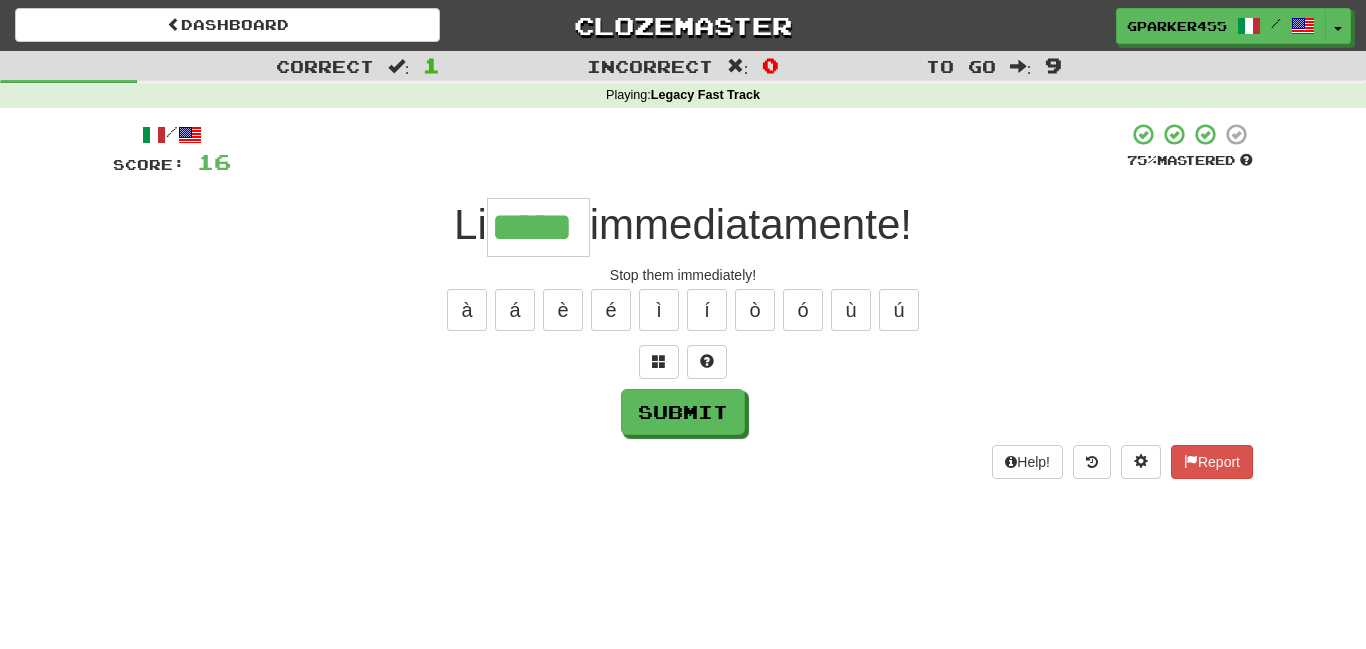 type on "*****" 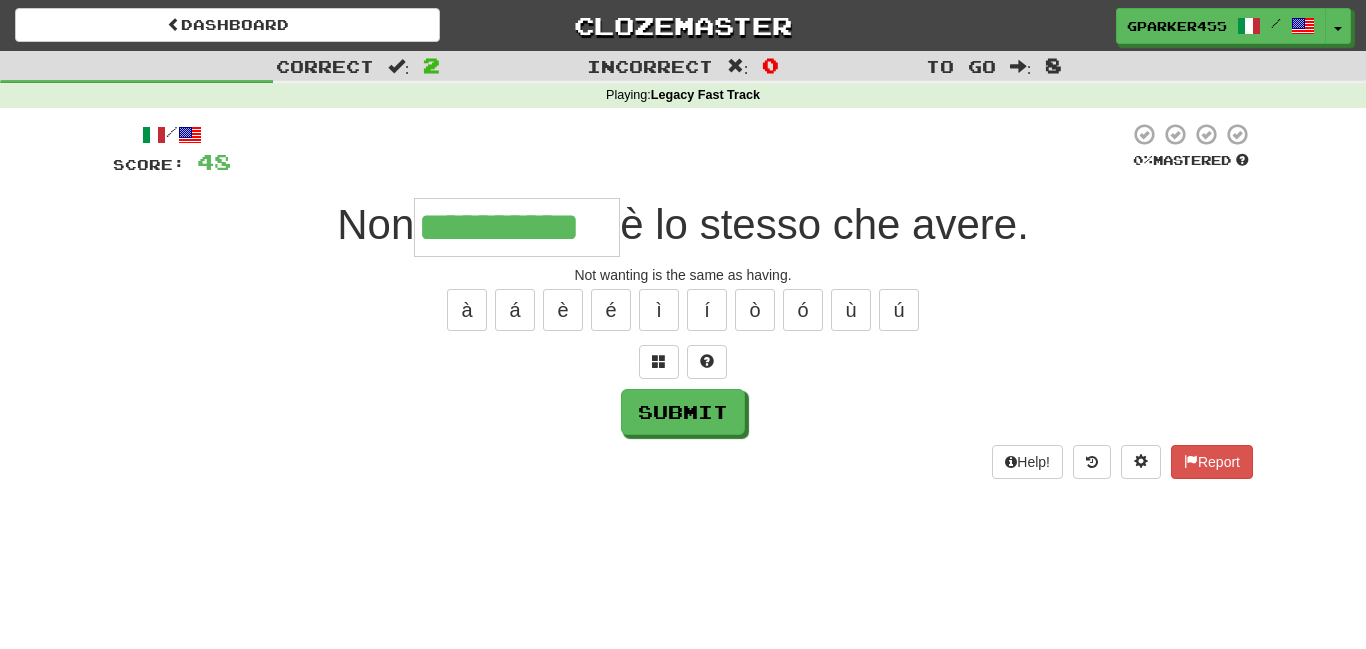 type on "**********" 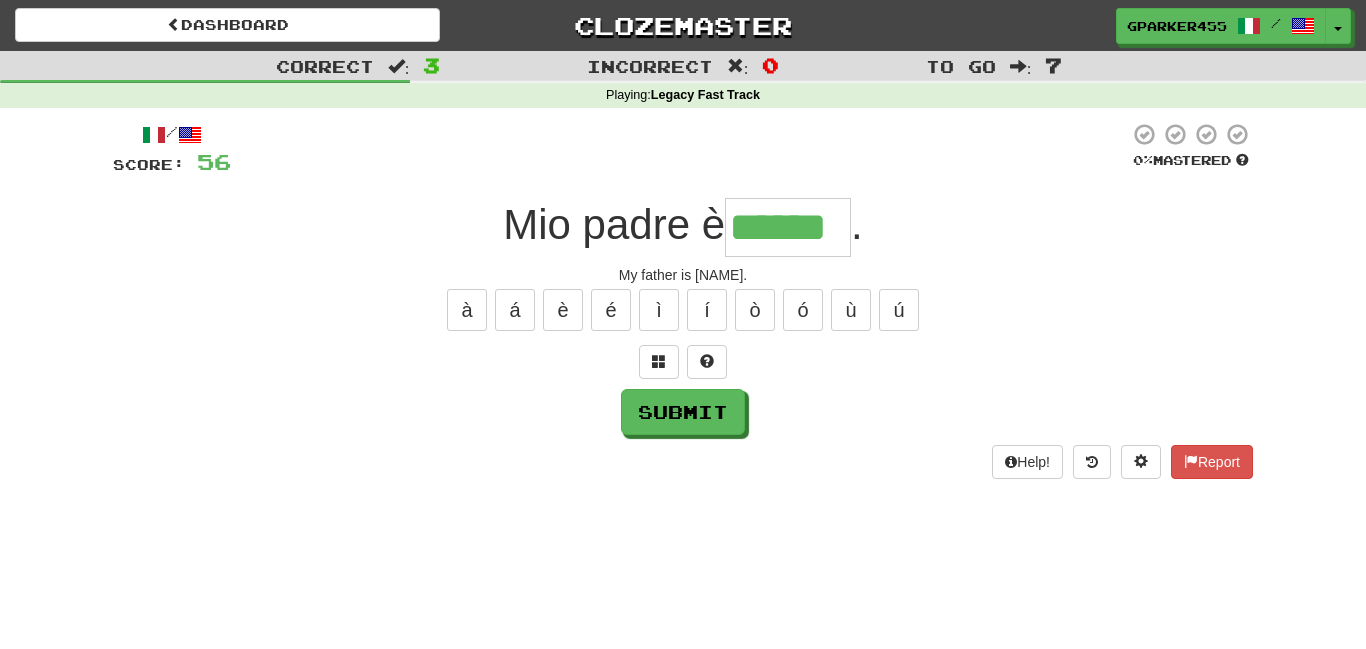 type on "******" 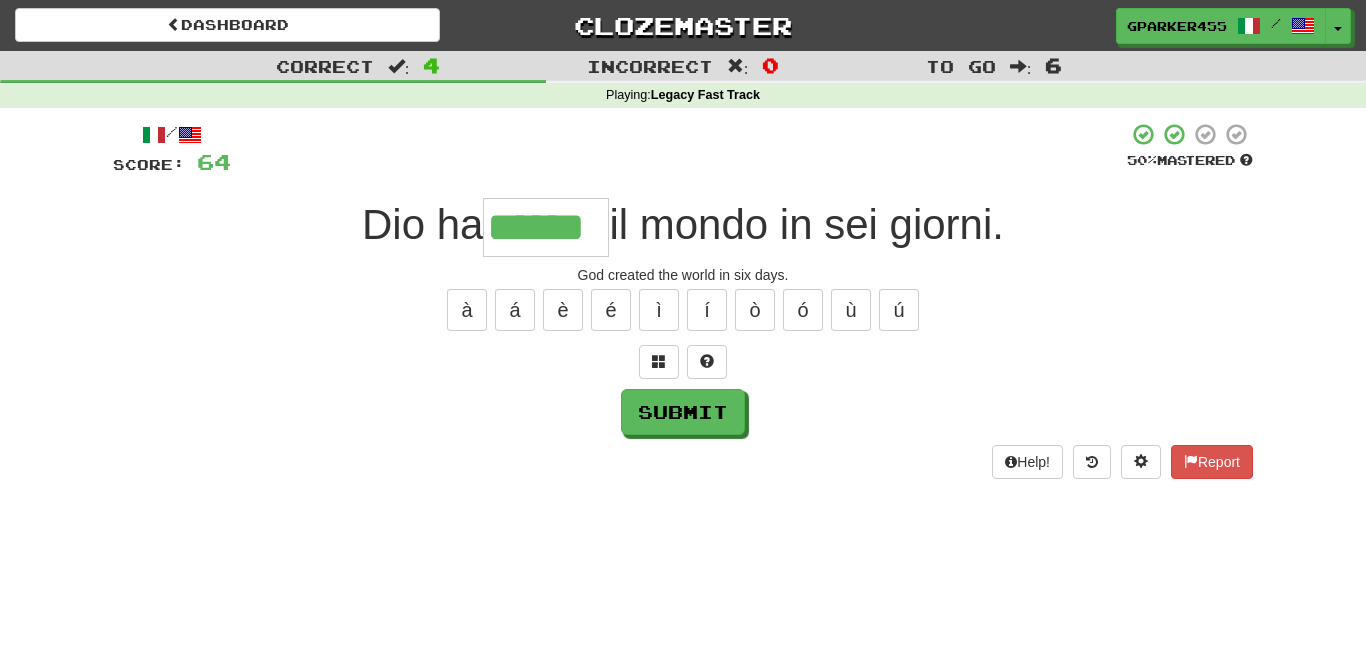 type on "******" 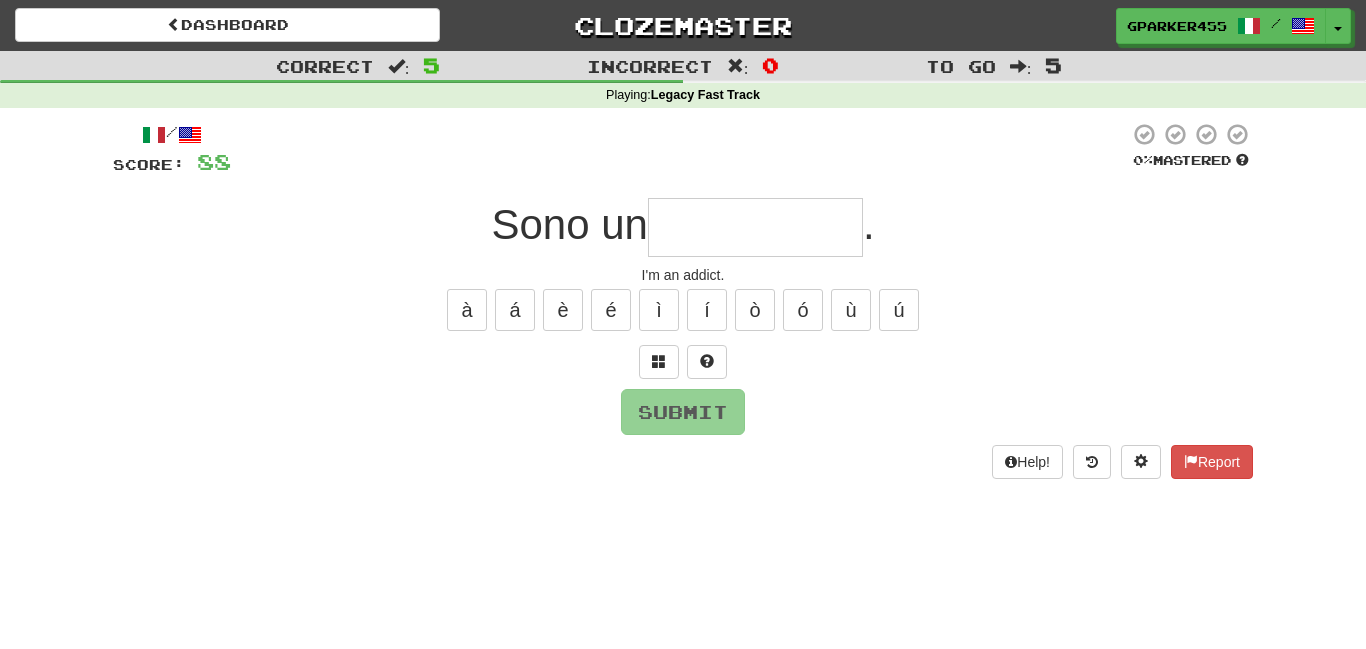 type on "*" 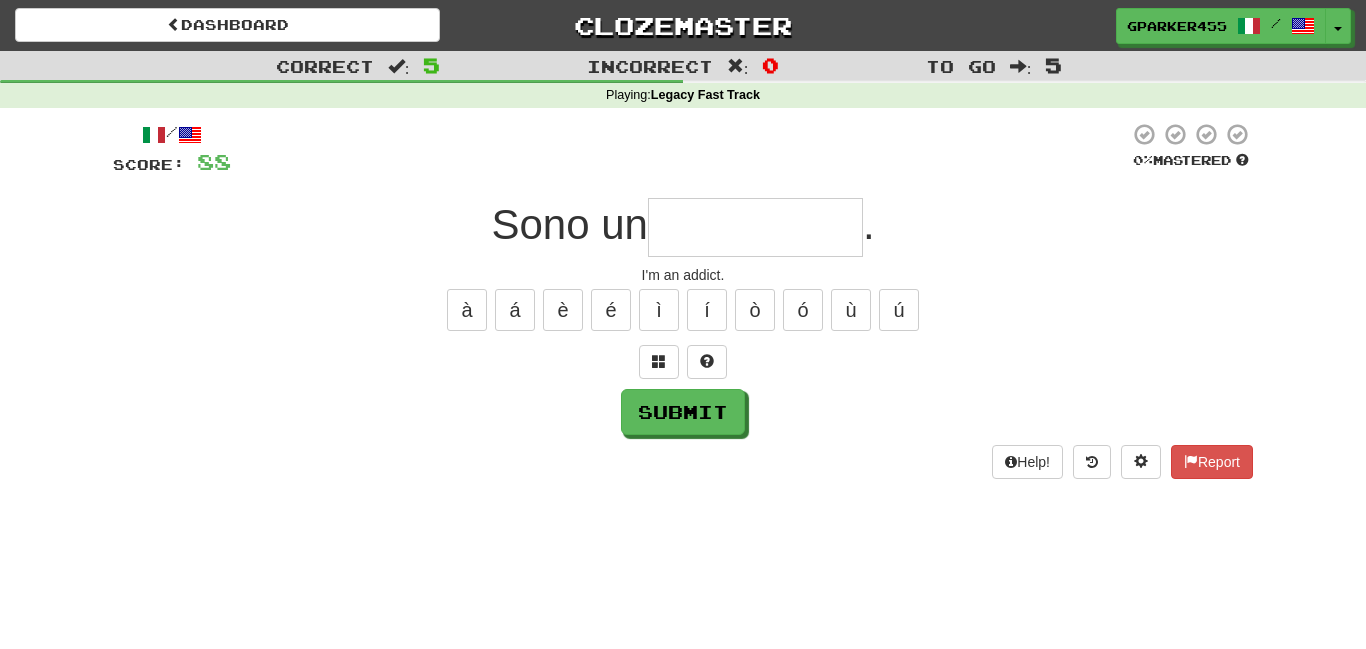 type on "*" 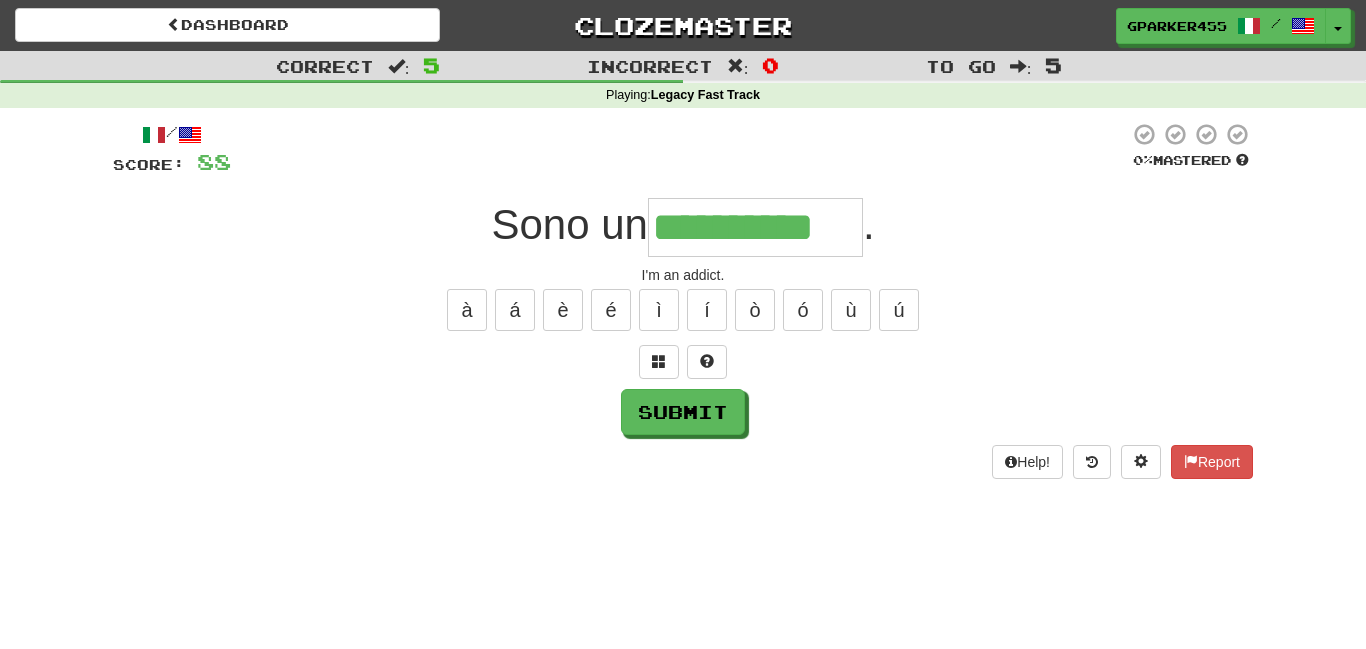type on "**********" 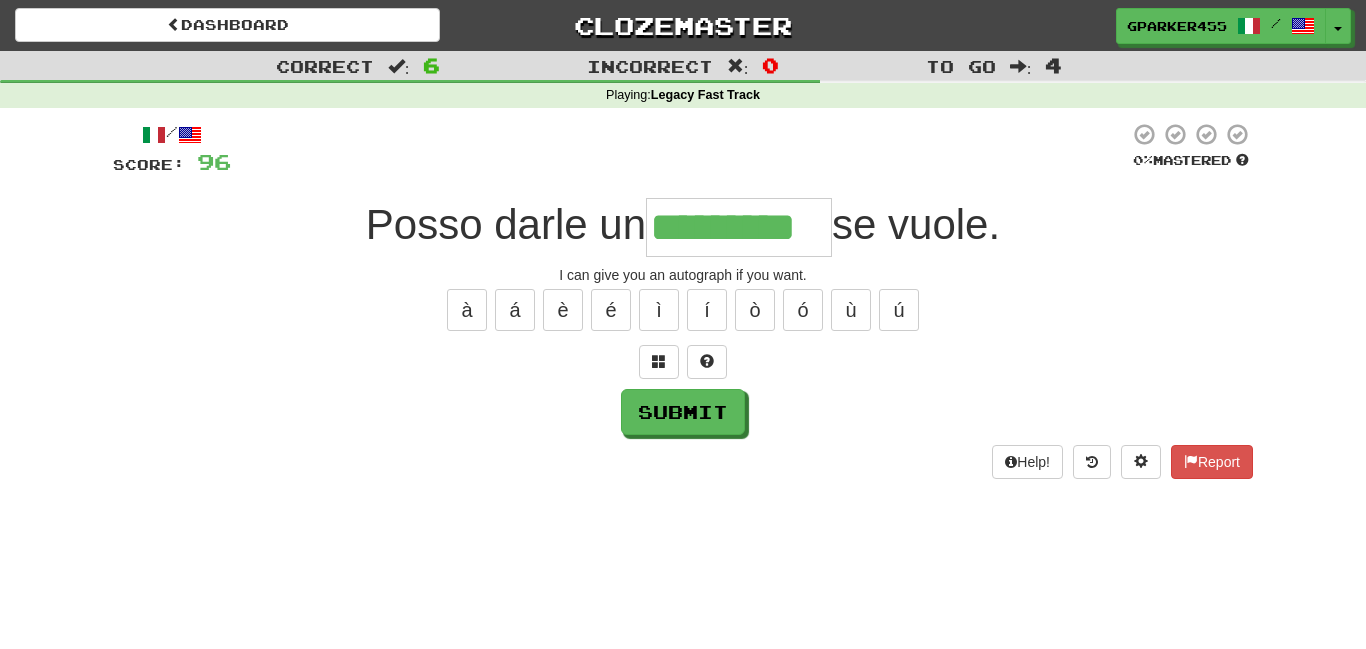 type on "*********" 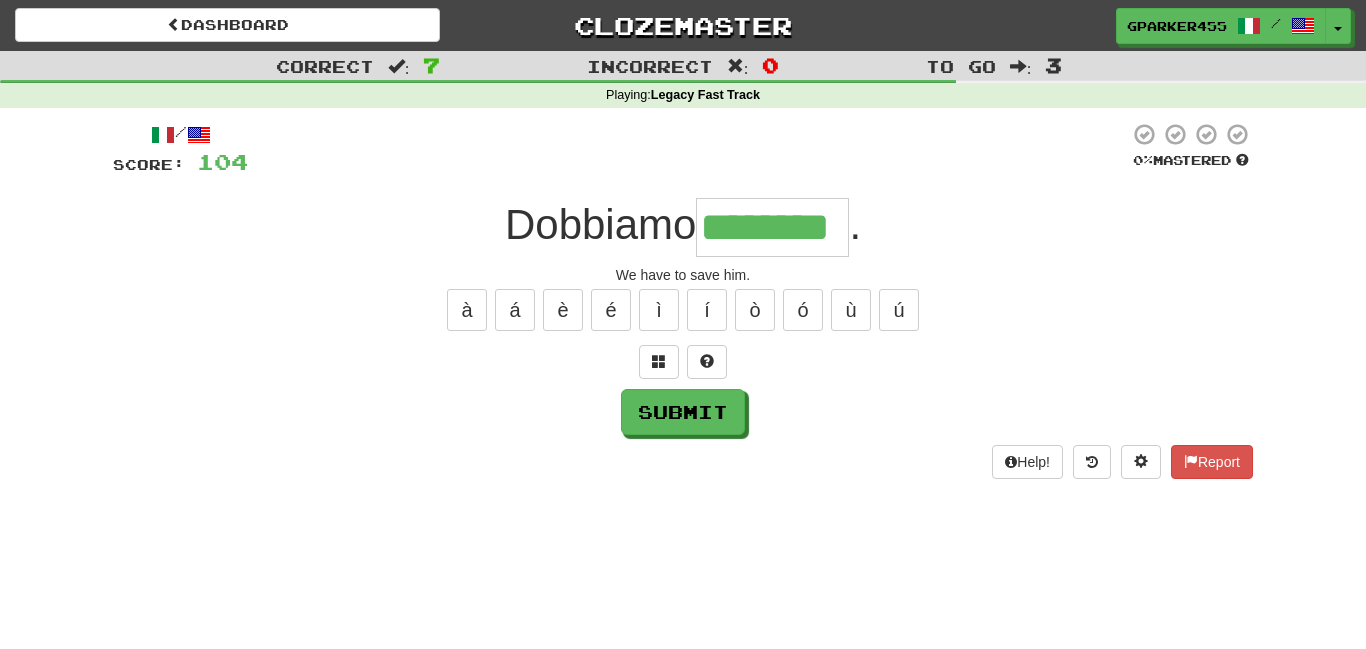 type on "********" 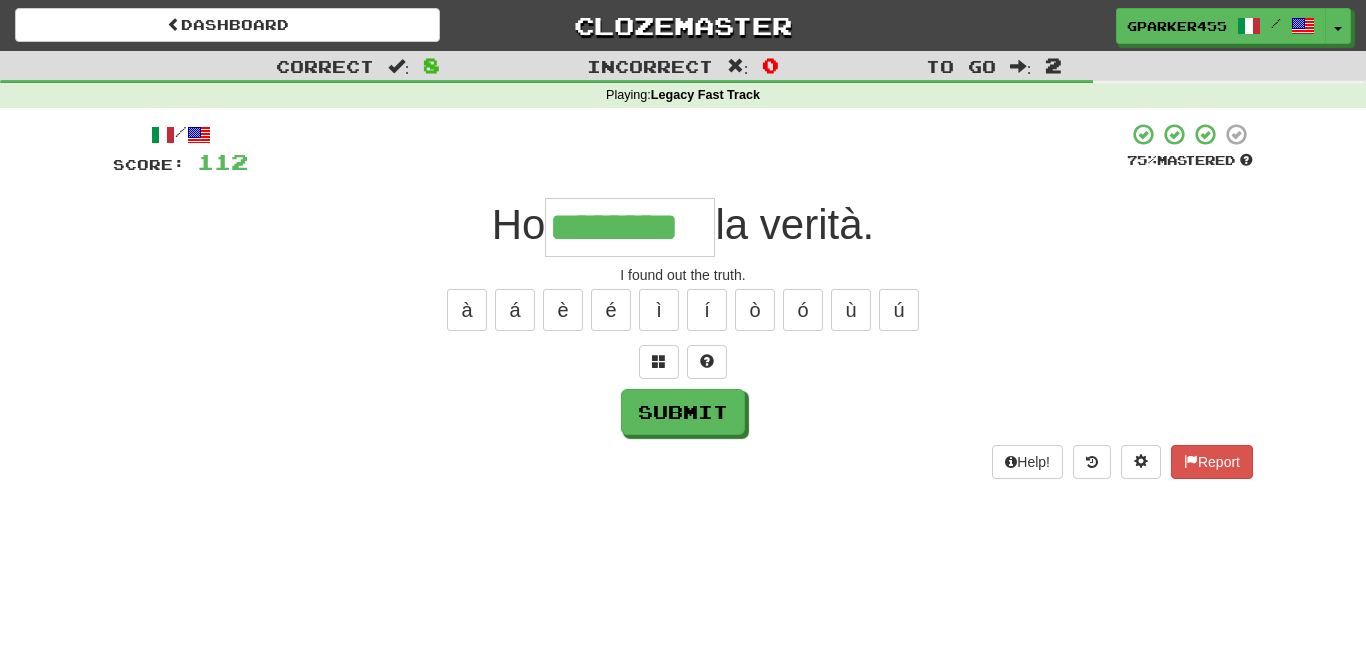 type on "********" 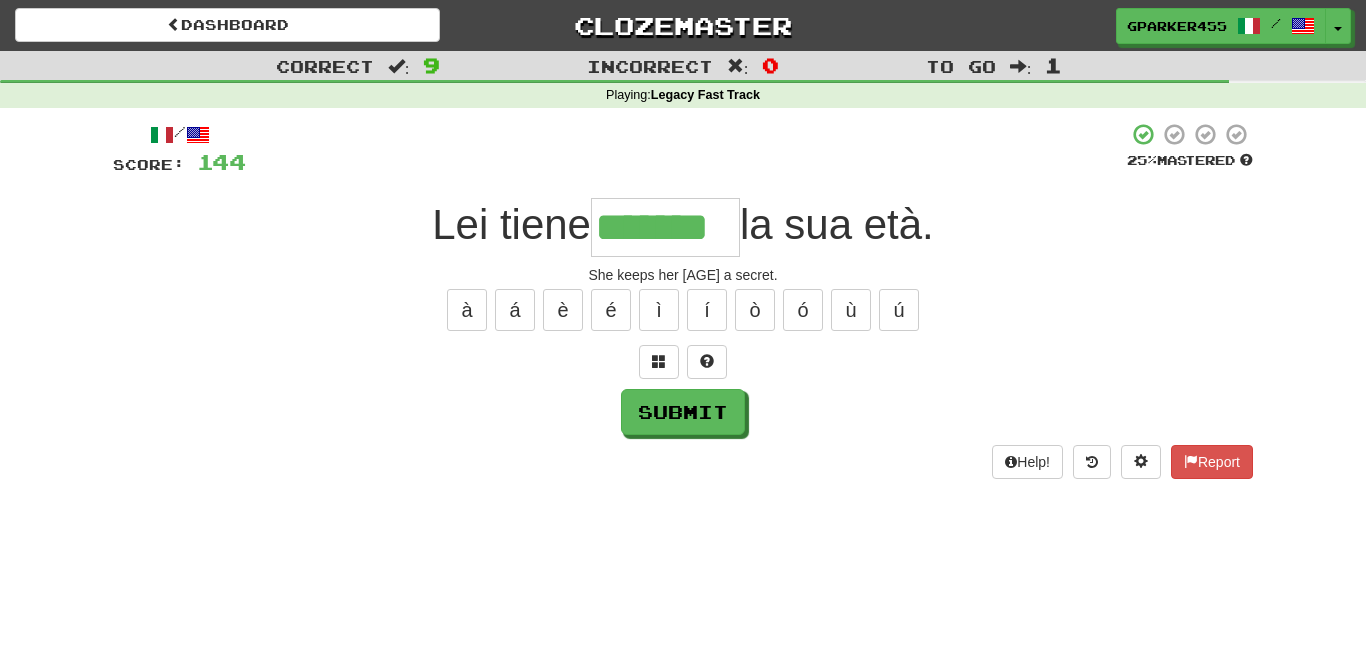 type on "*******" 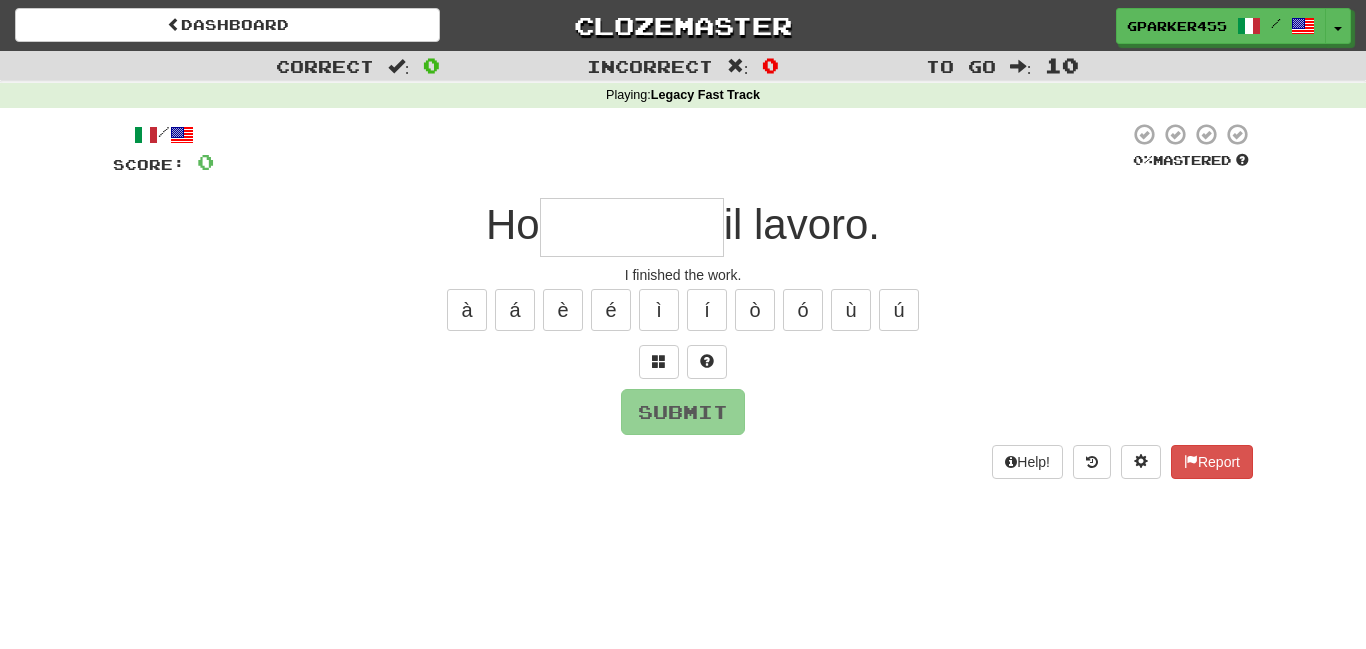type on "*" 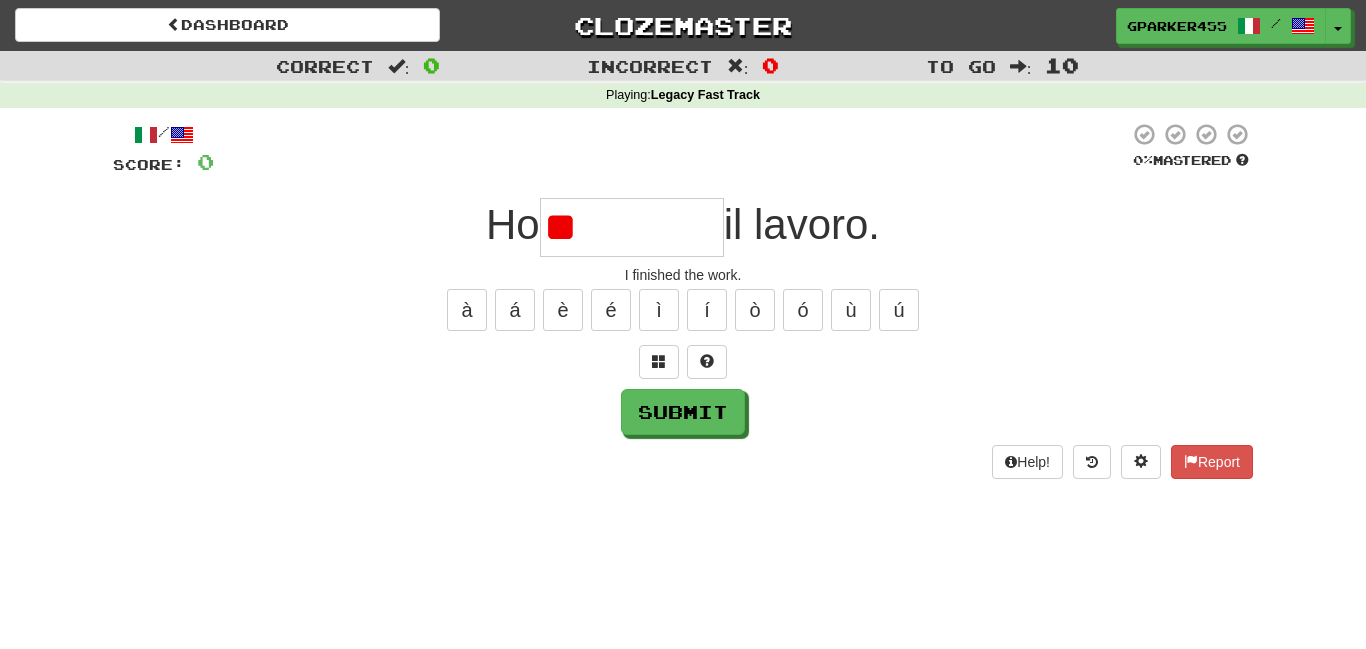 type on "*" 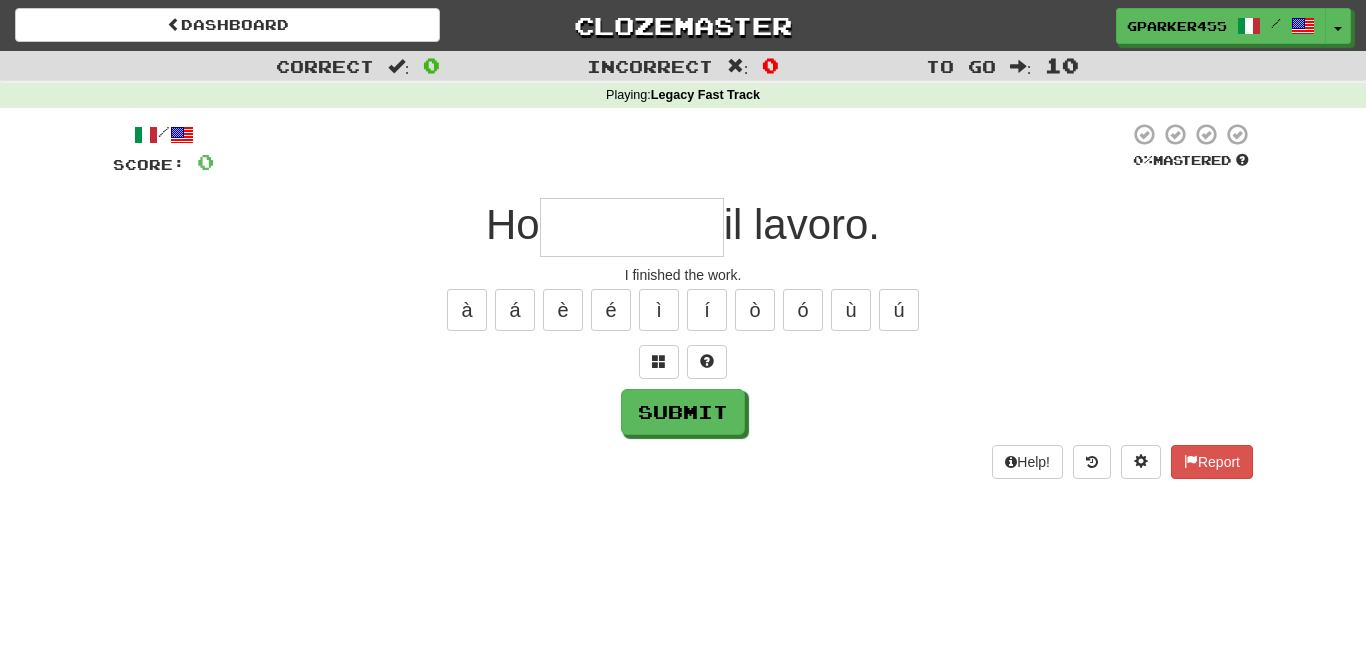 type on "*" 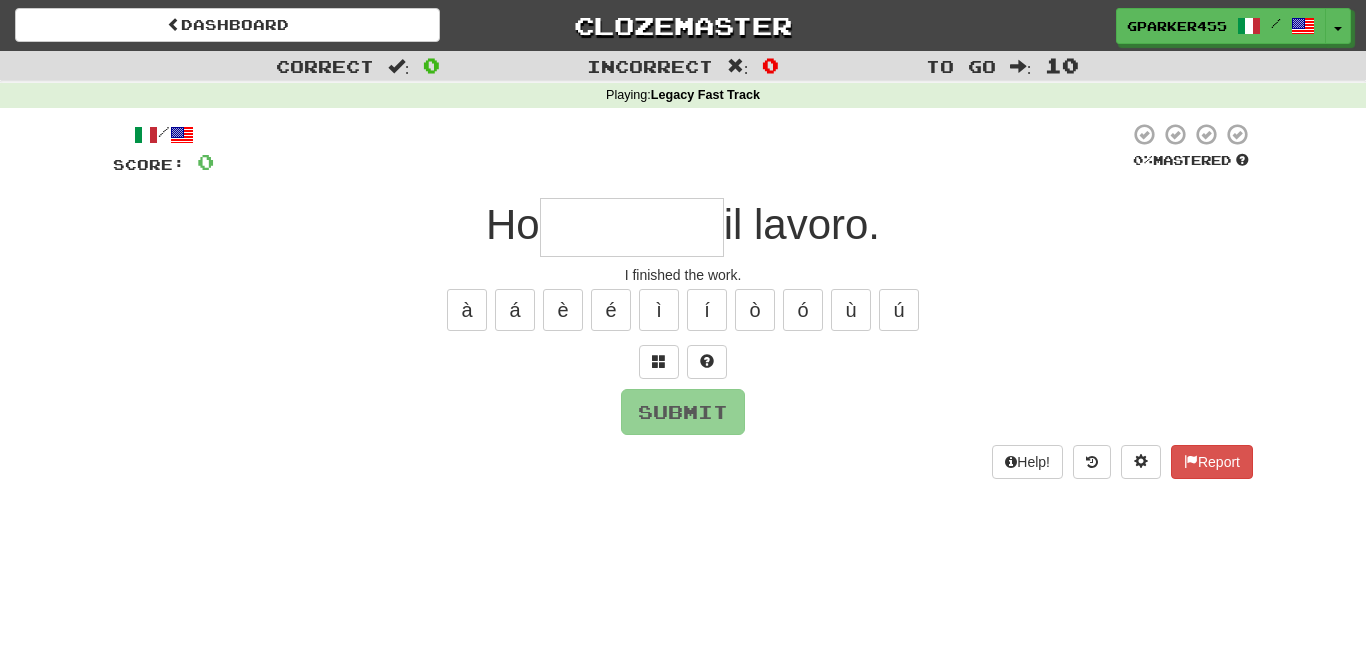 type on "*" 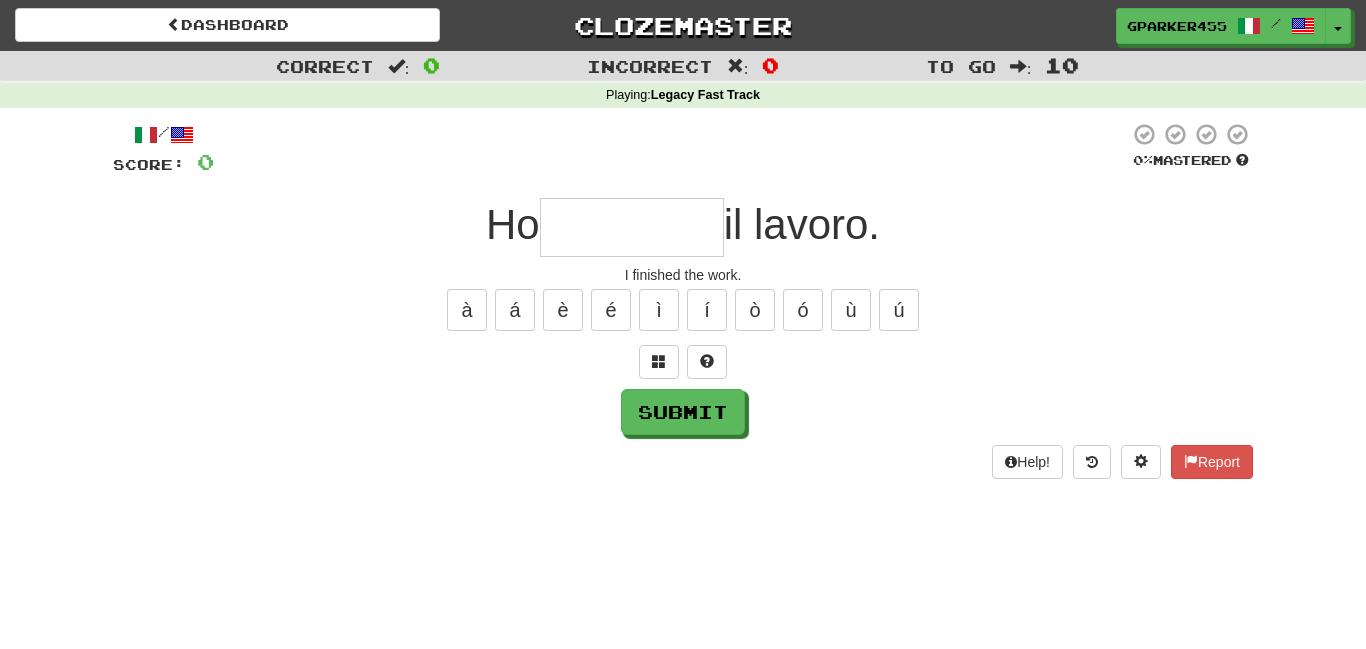 type on "*" 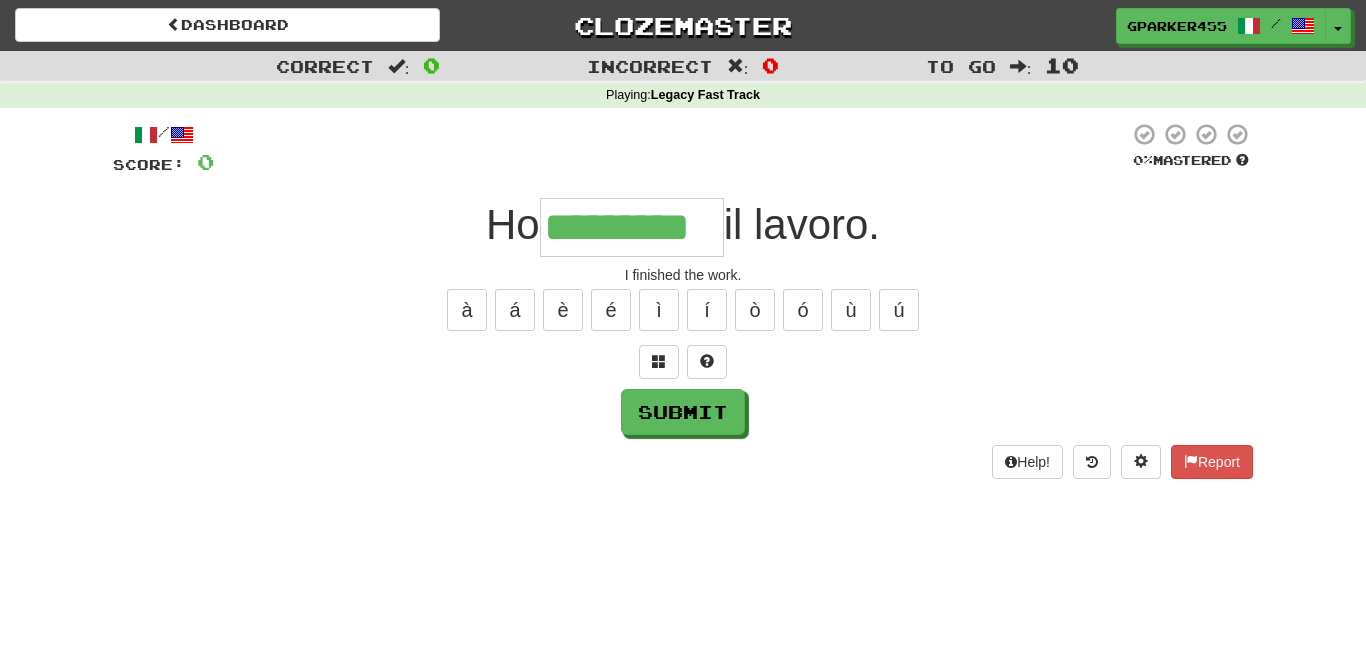 type on "*********" 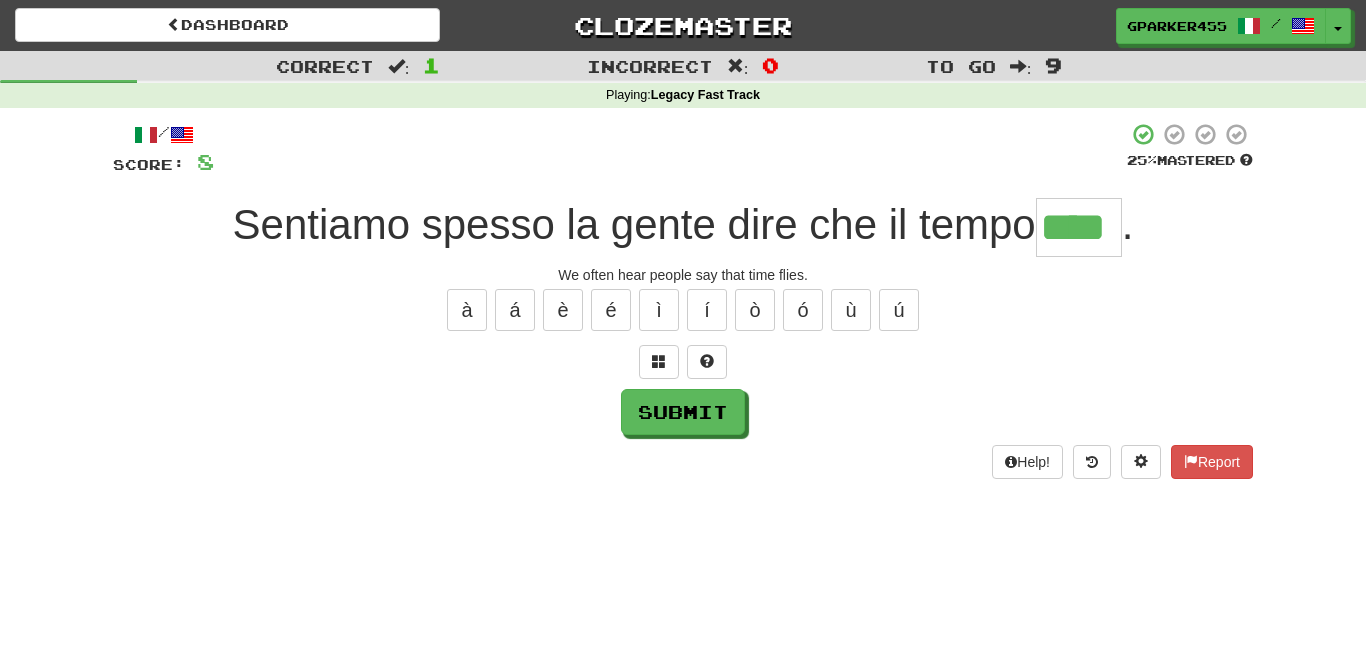 type on "****" 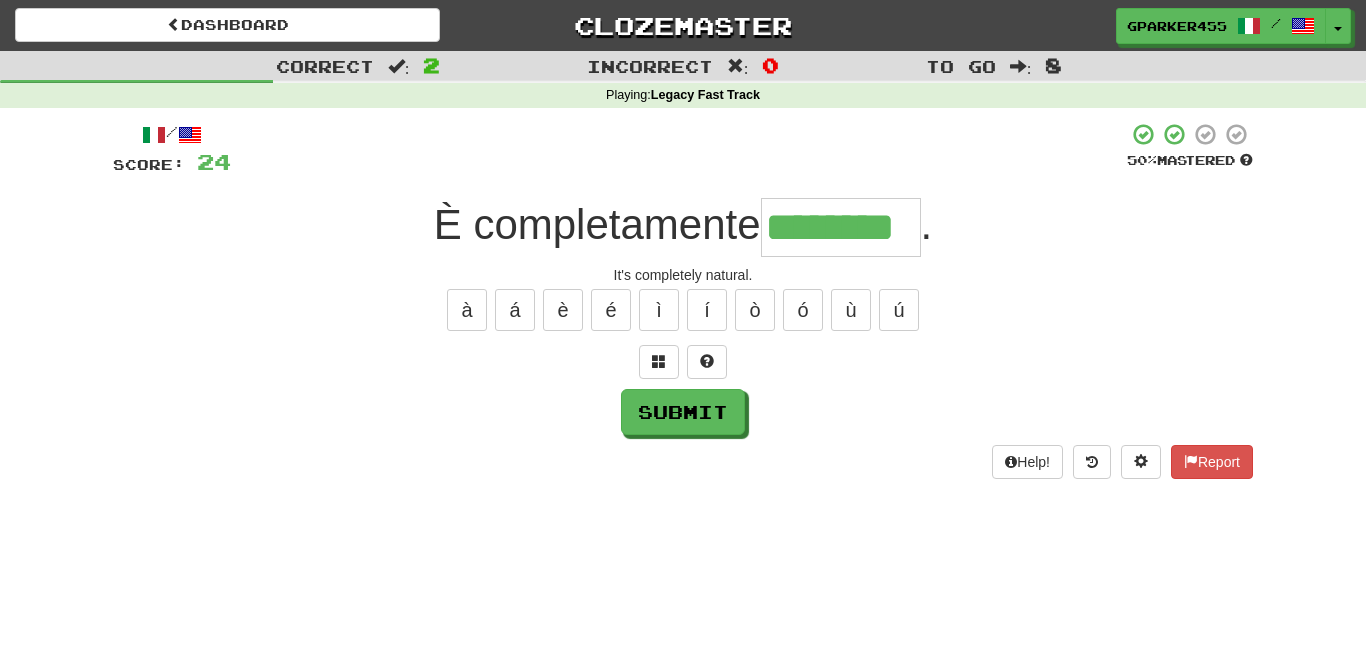 type on "********" 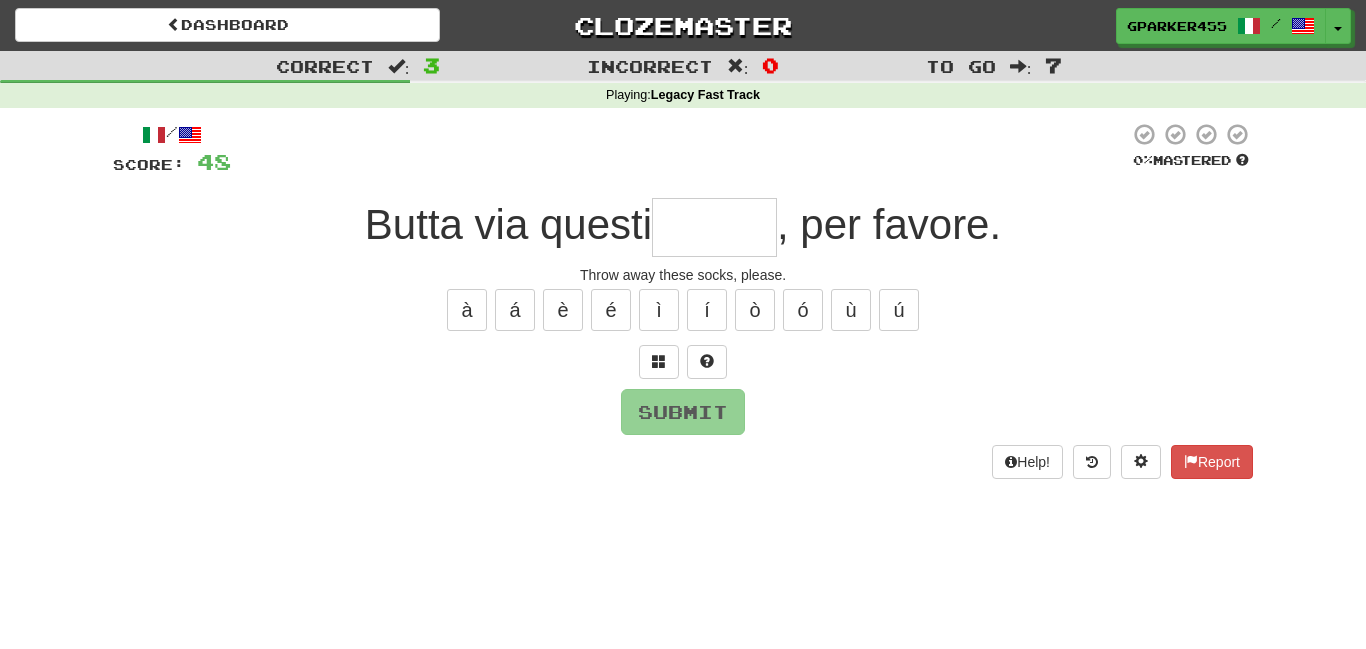 type on "*" 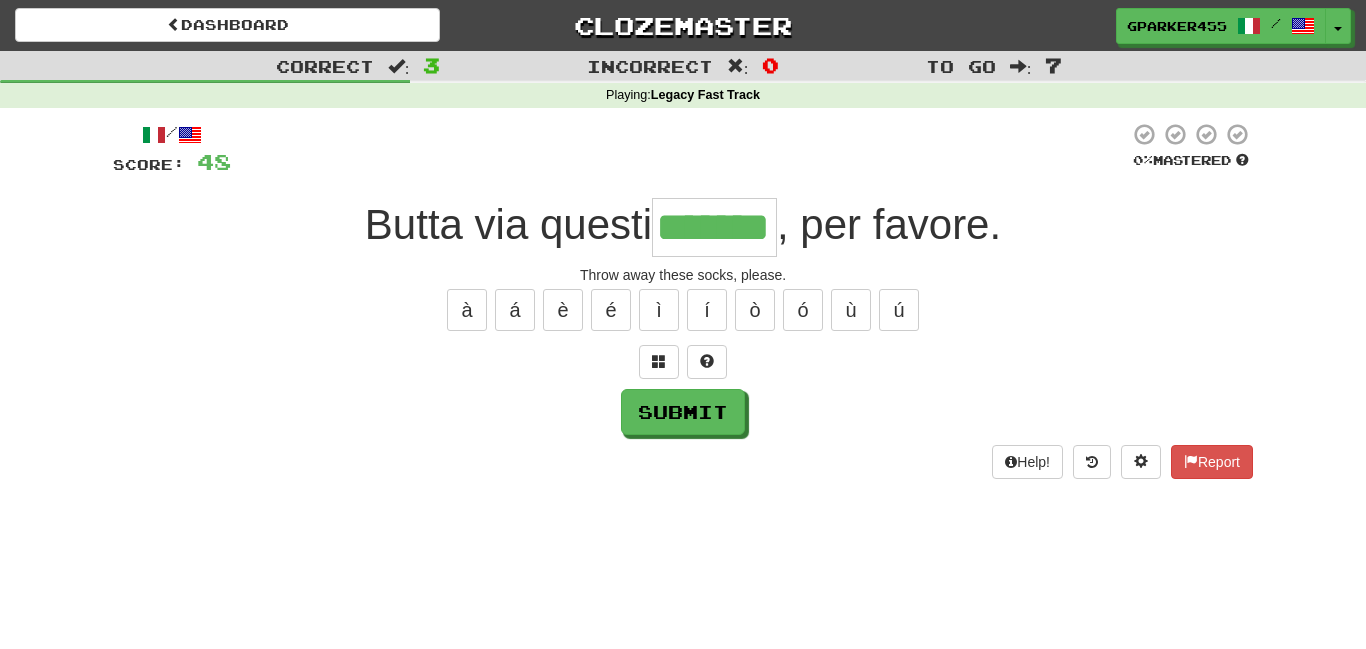 type on "*******" 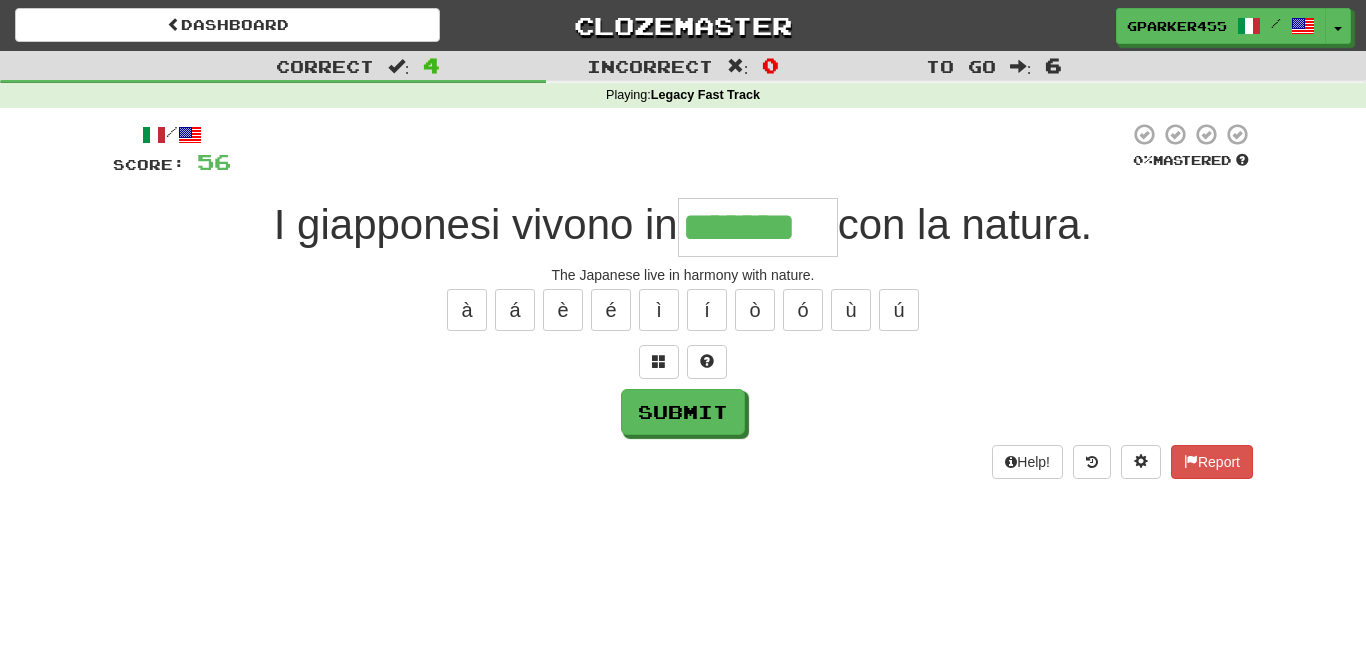 type on "*******" 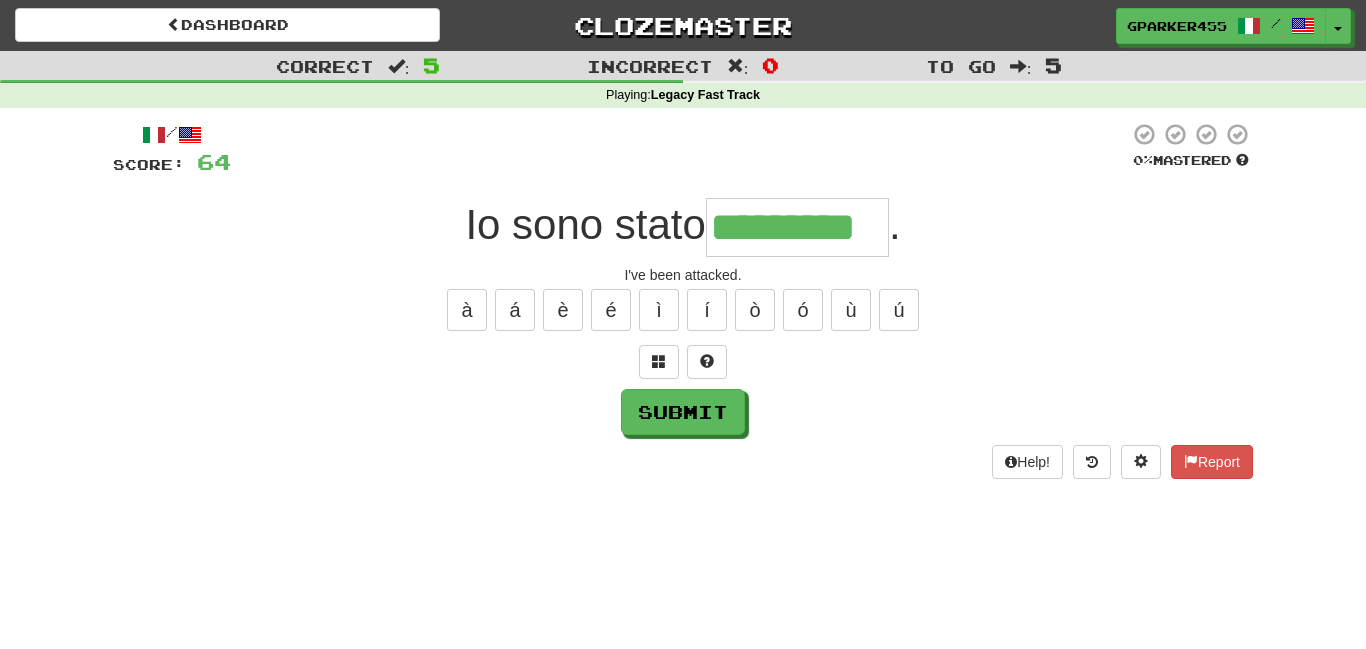 type on "*********" 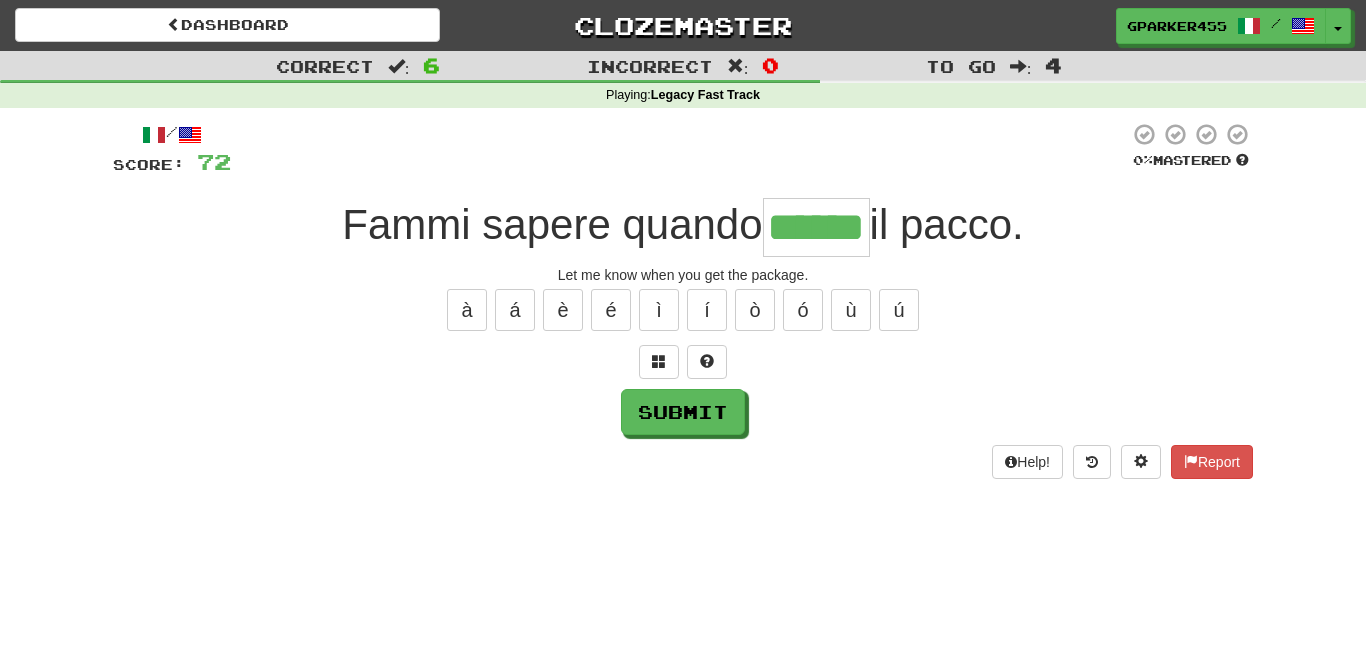 type on "******" 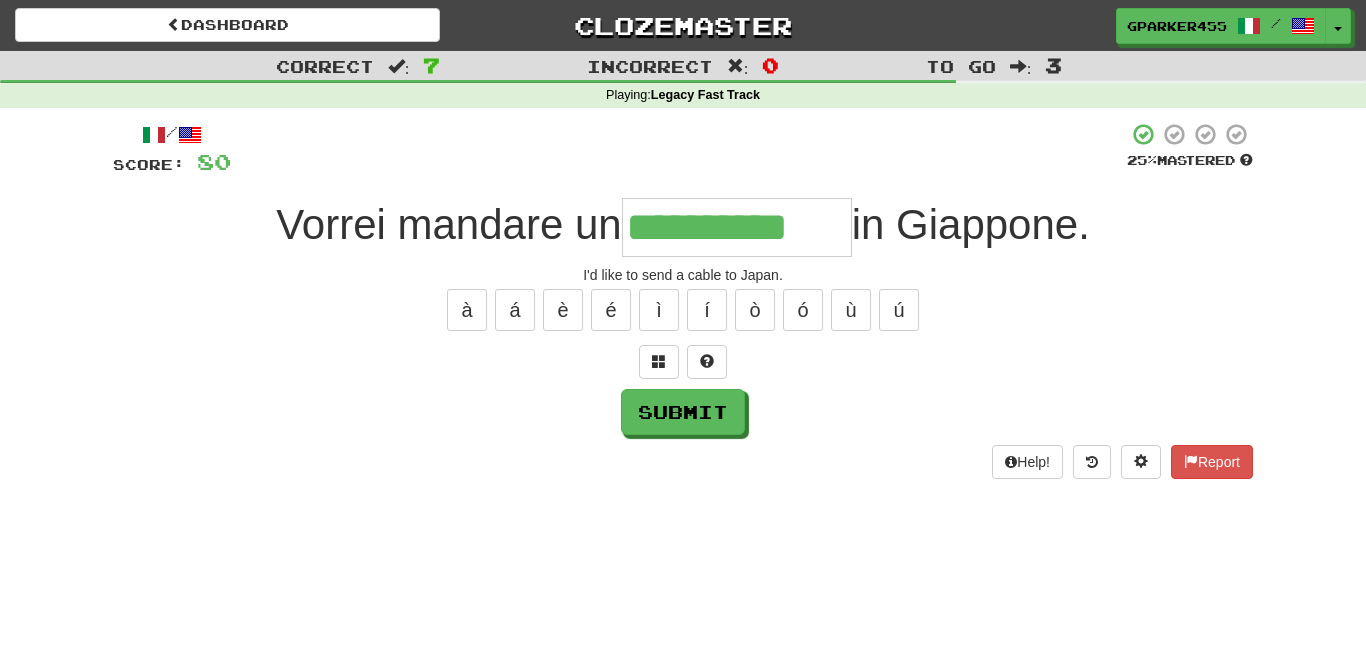 type on "**********" 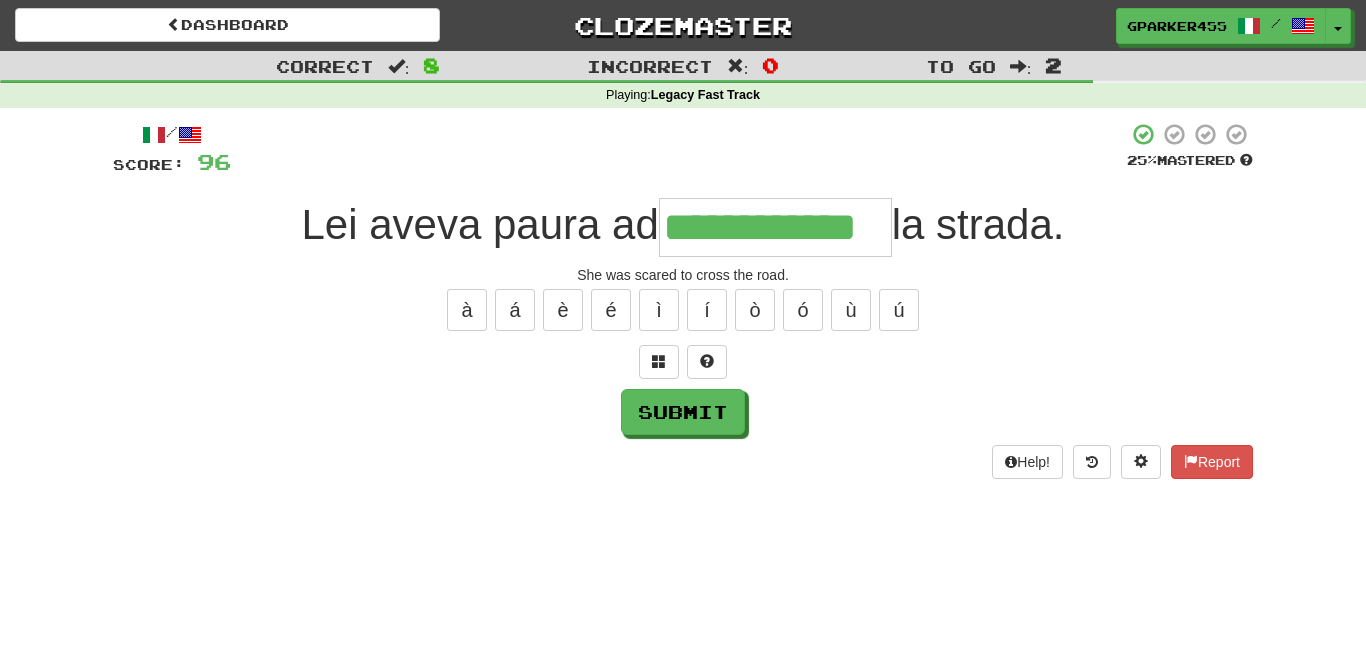 type on "**********" 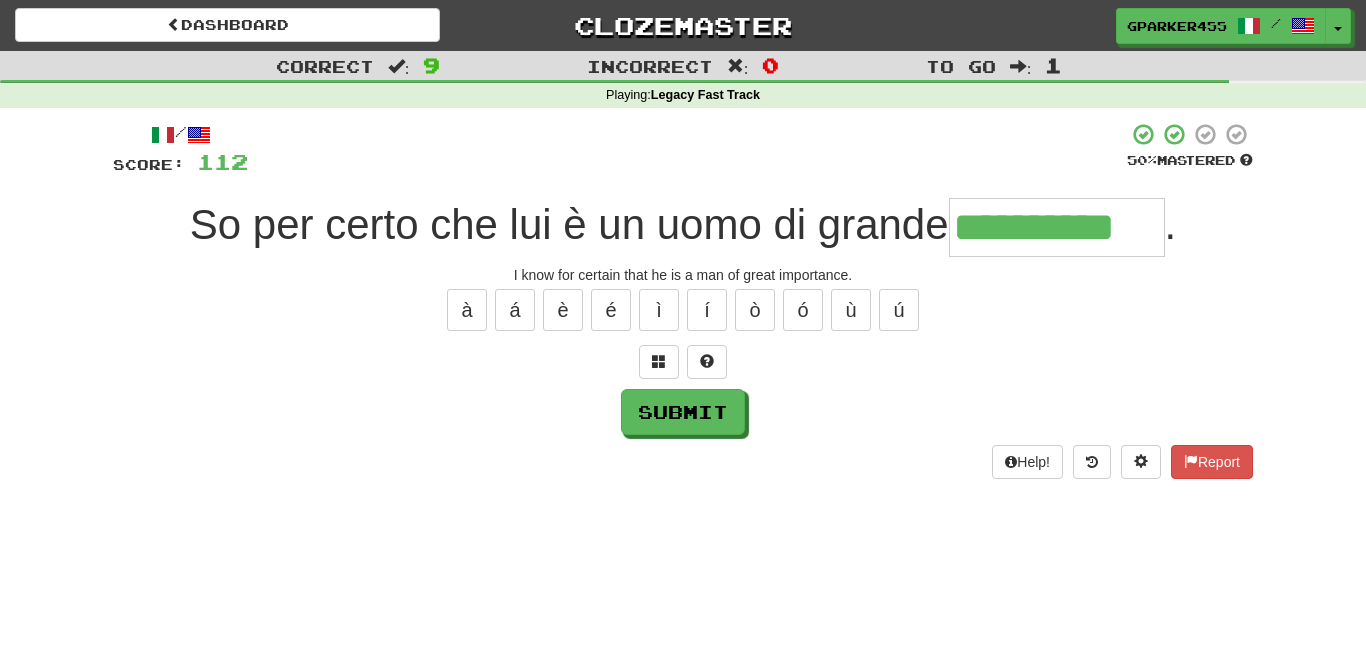 type on "**********" 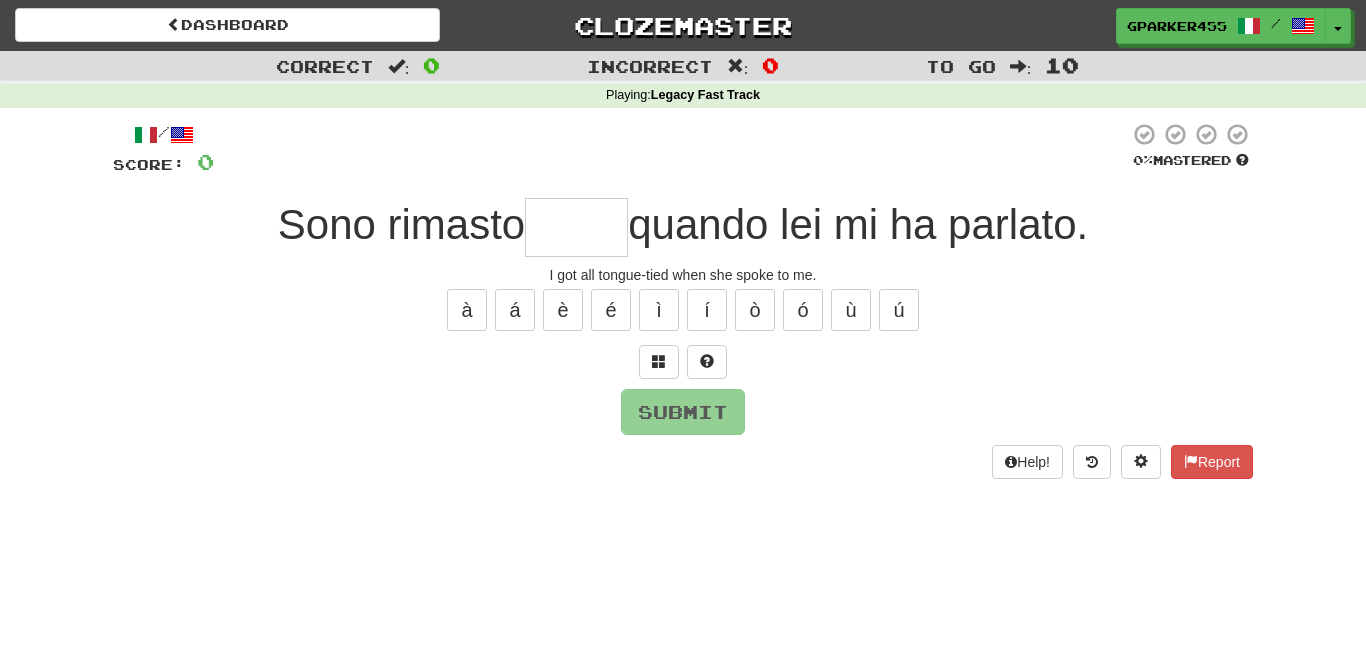 type on "*" 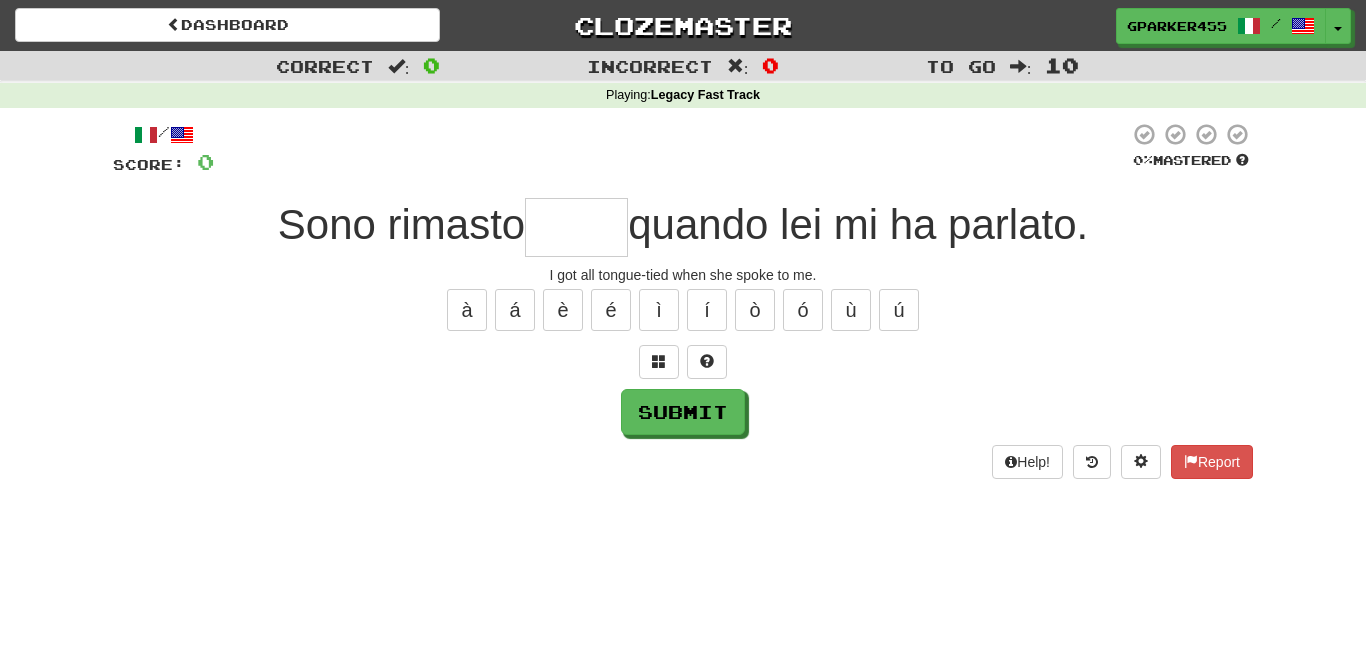 type on "*" 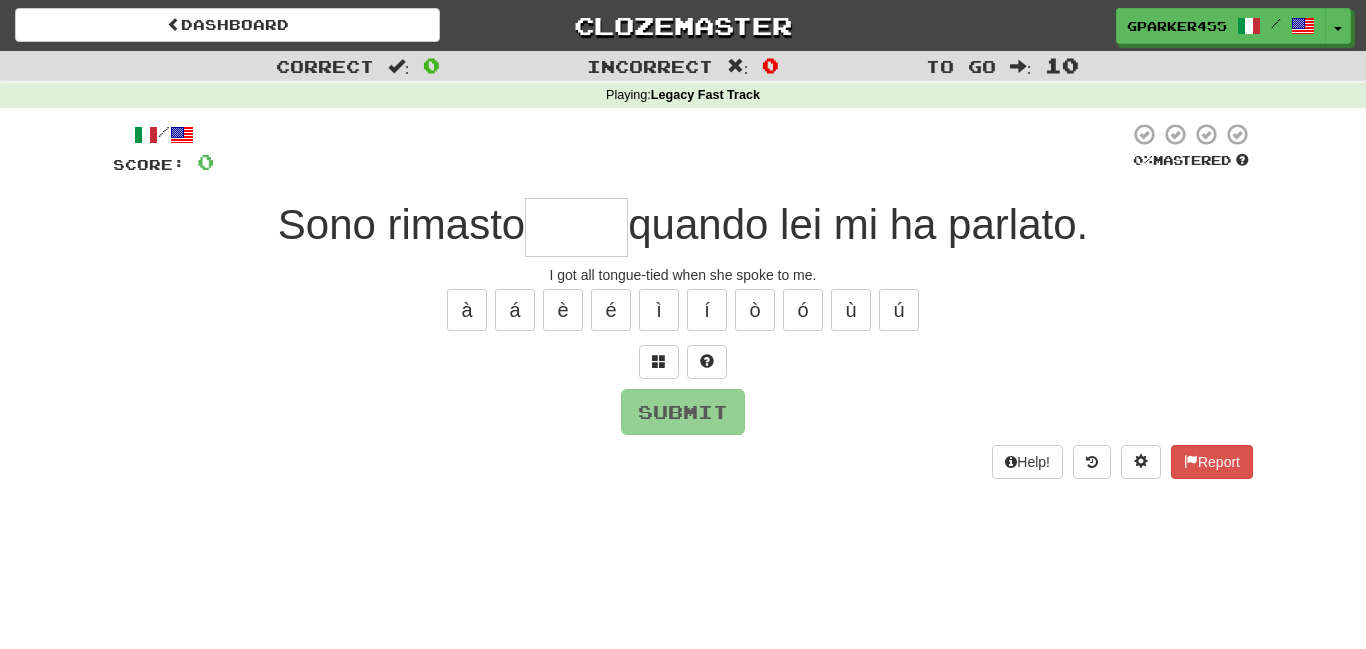 type on "*" 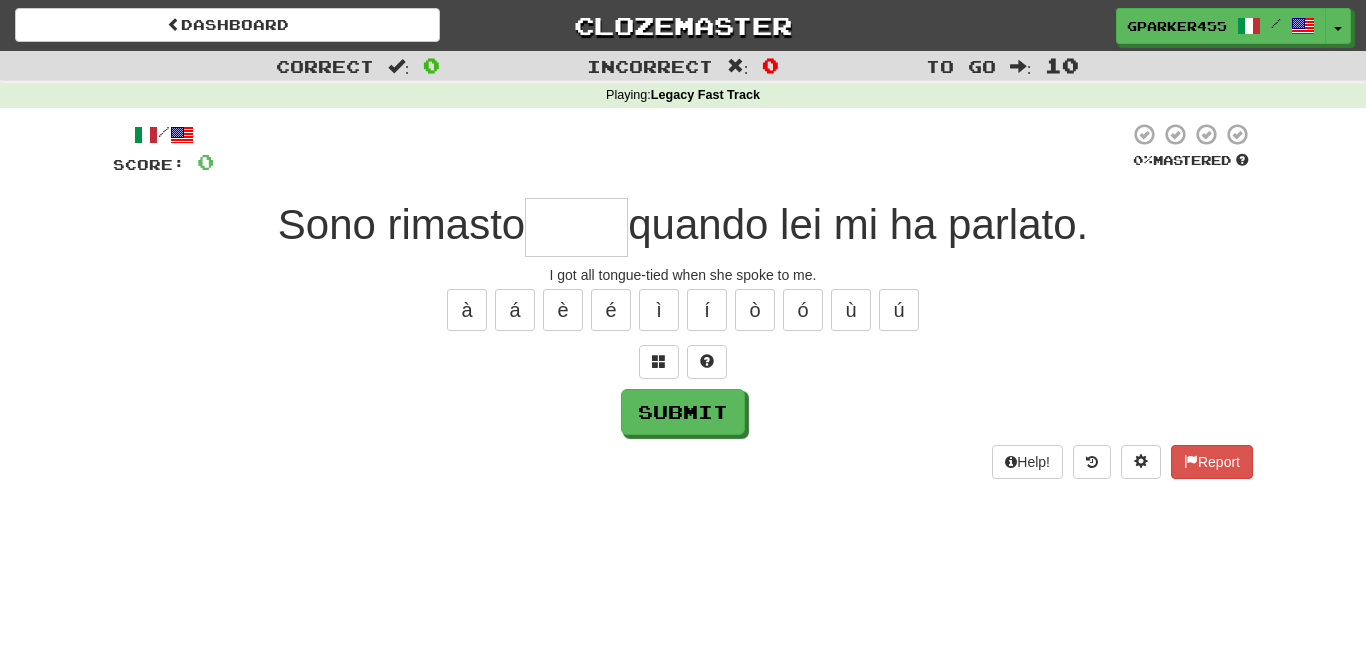type on "*" 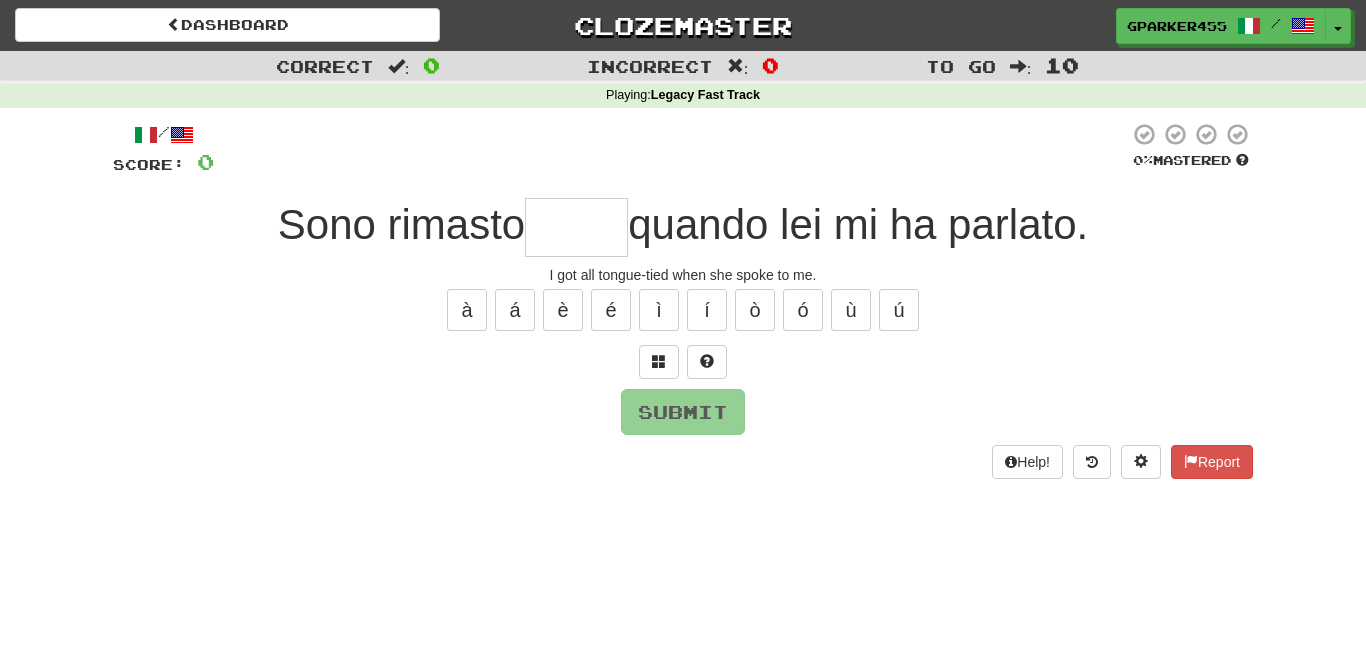 type on "*" 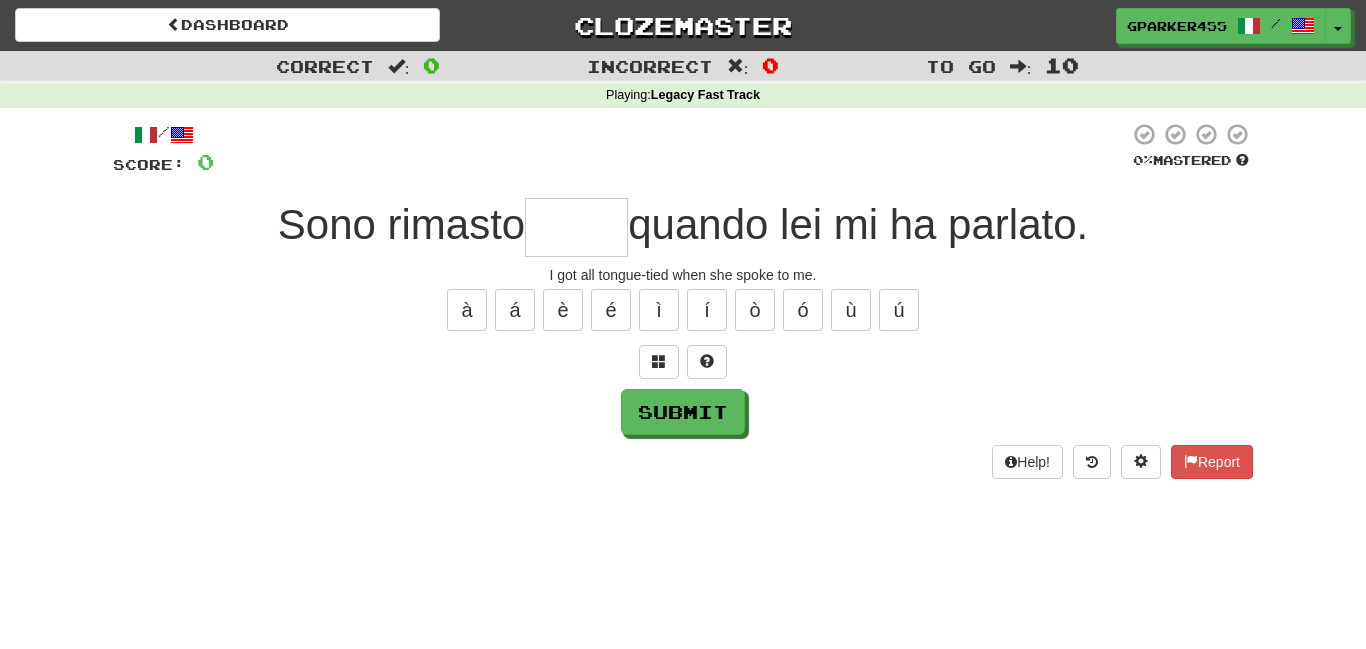 type on "*" 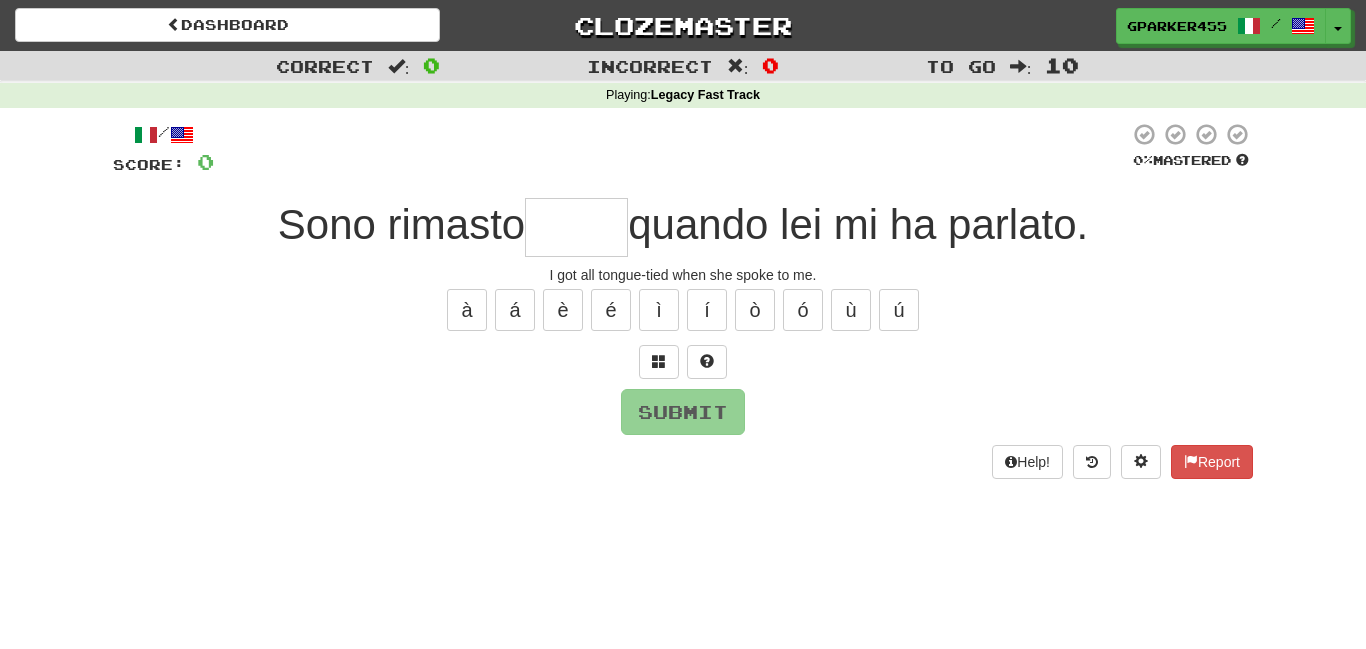 type on "*" 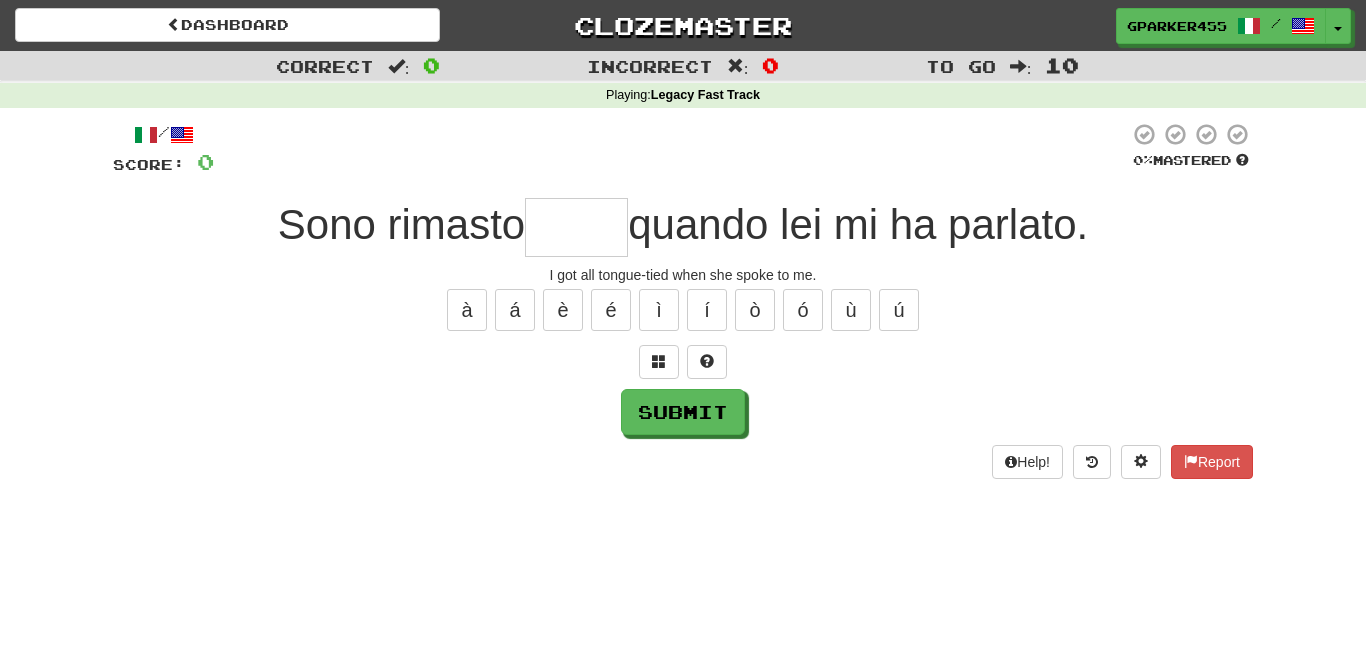 type on "*" 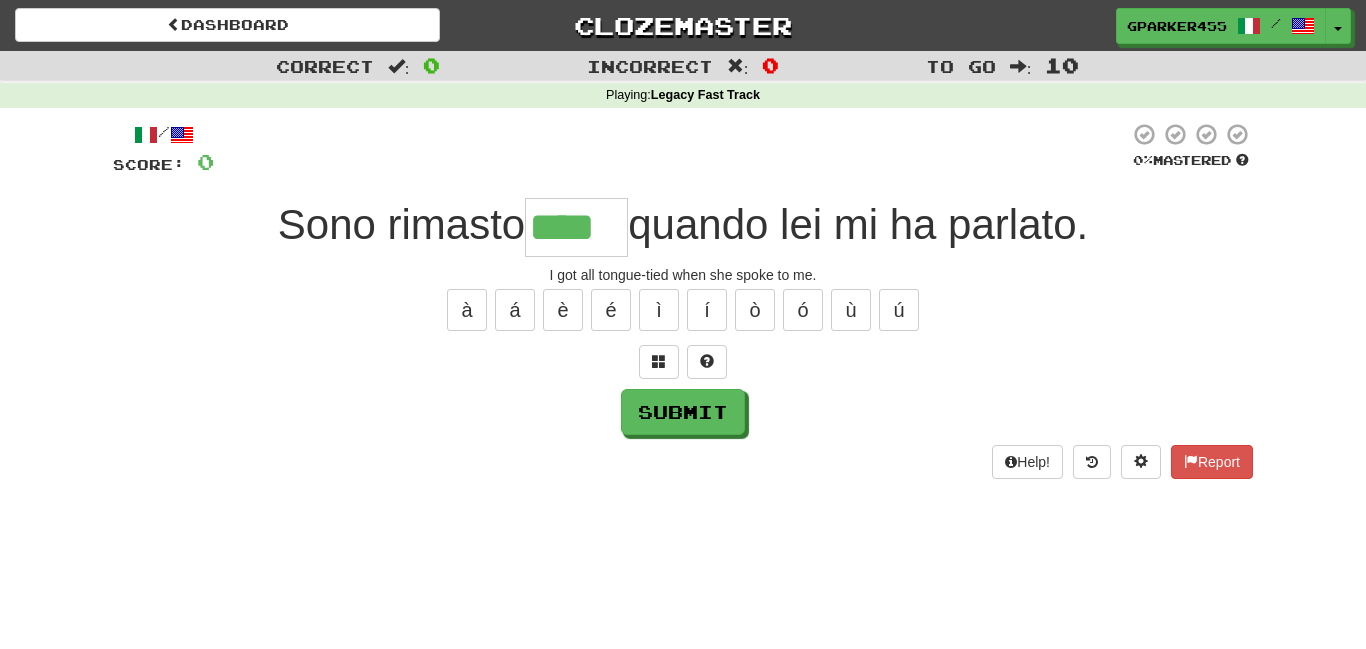 type on "****" 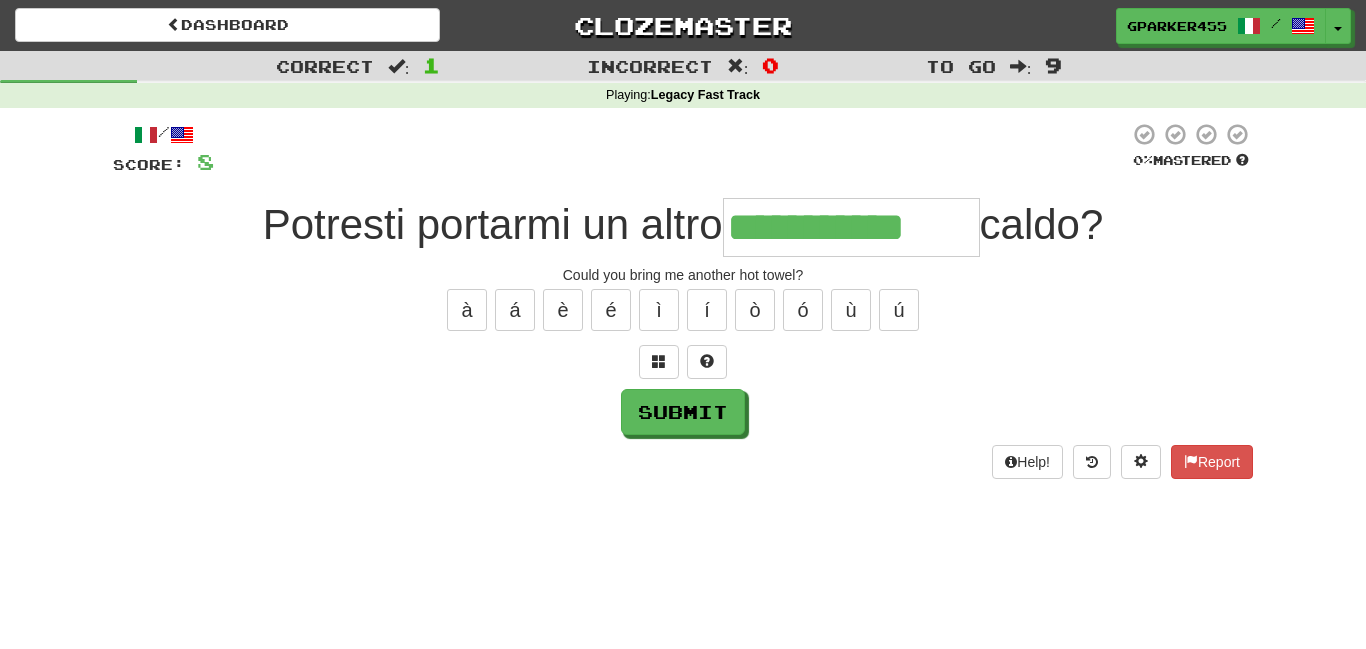type on "**********" 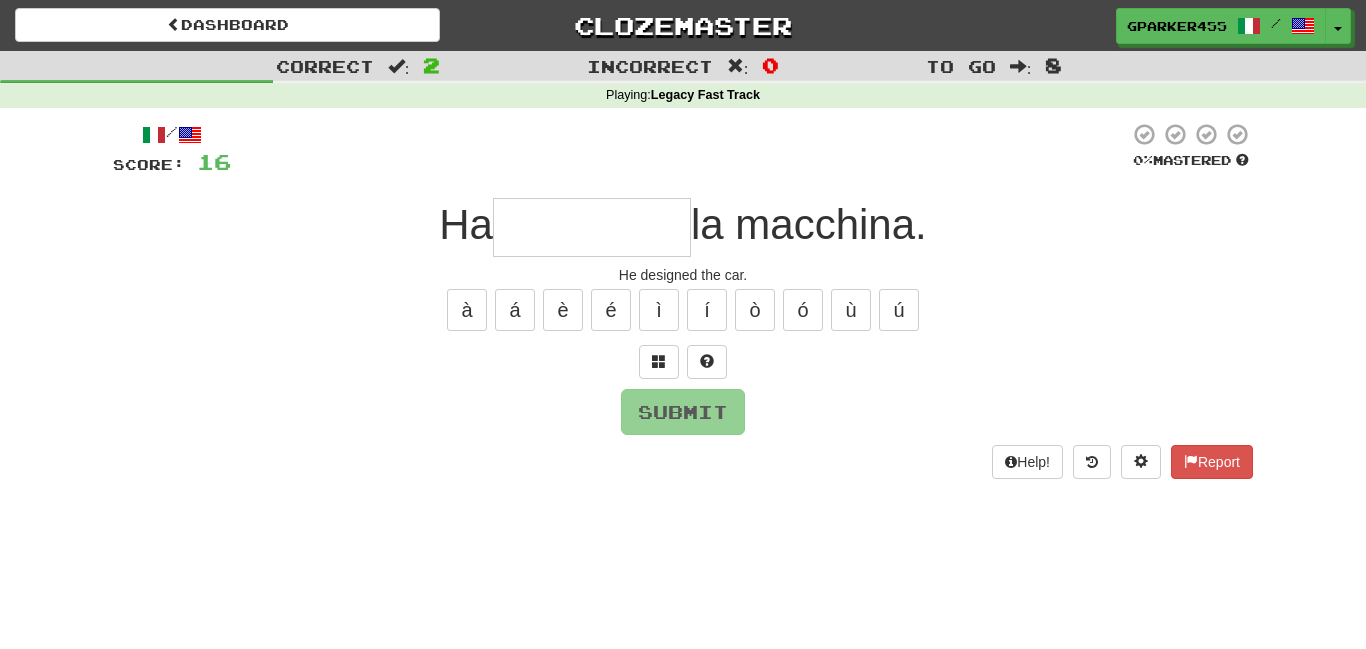 type on "*" 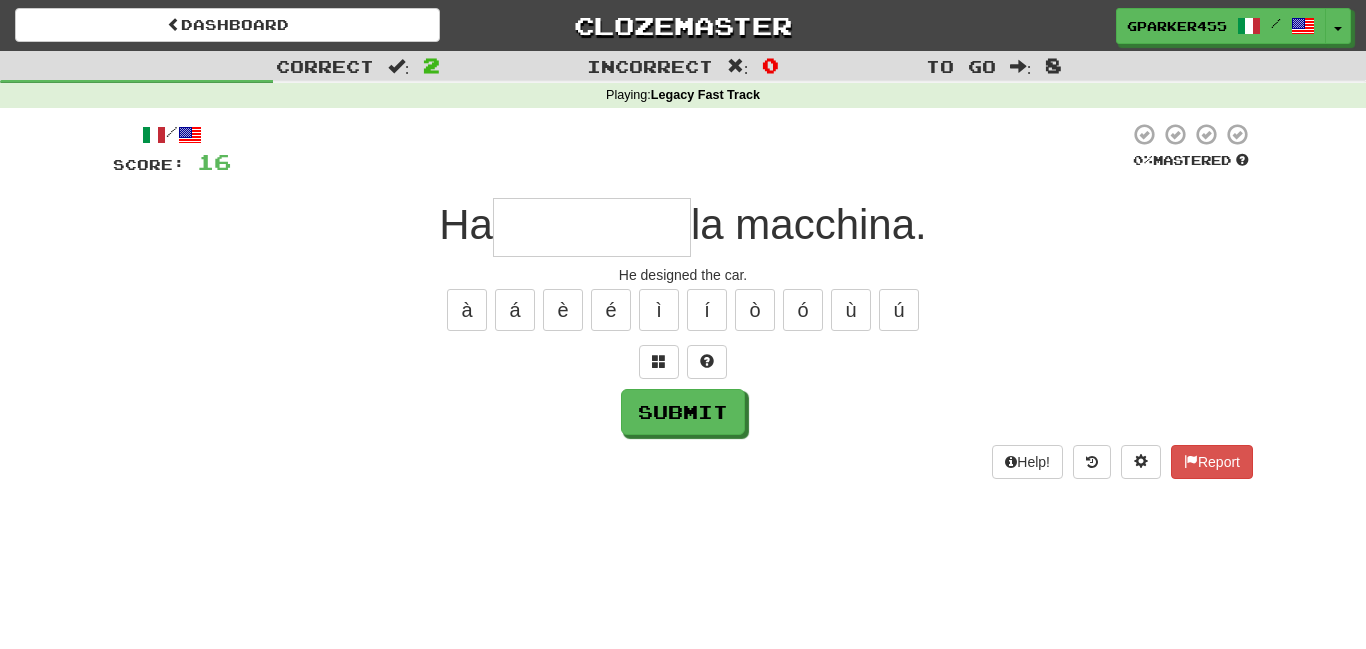 type on "*" 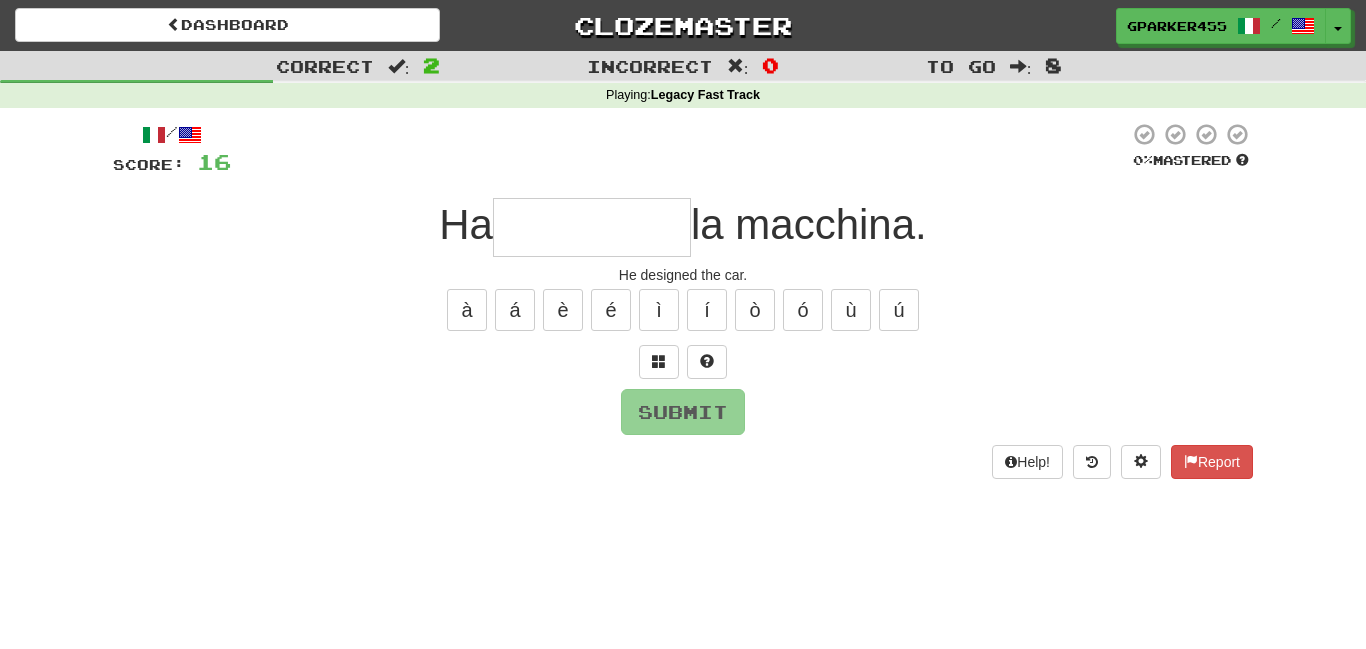 type on "*" 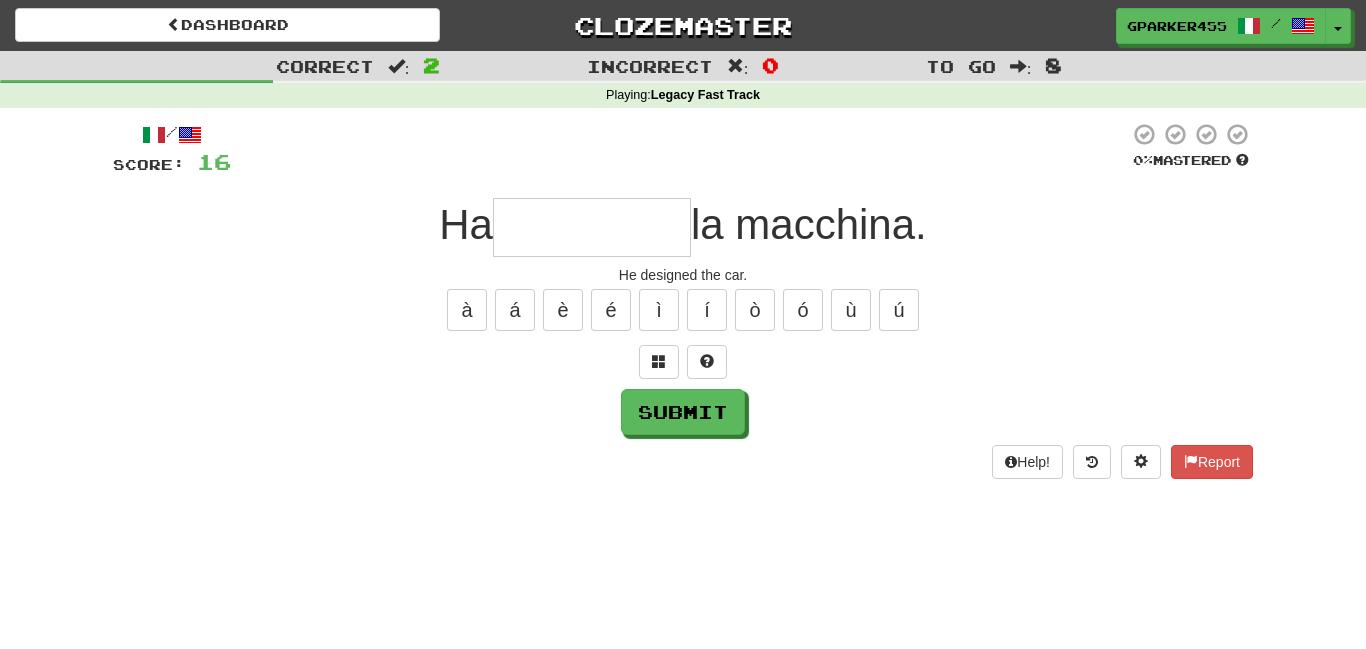 type on "*" 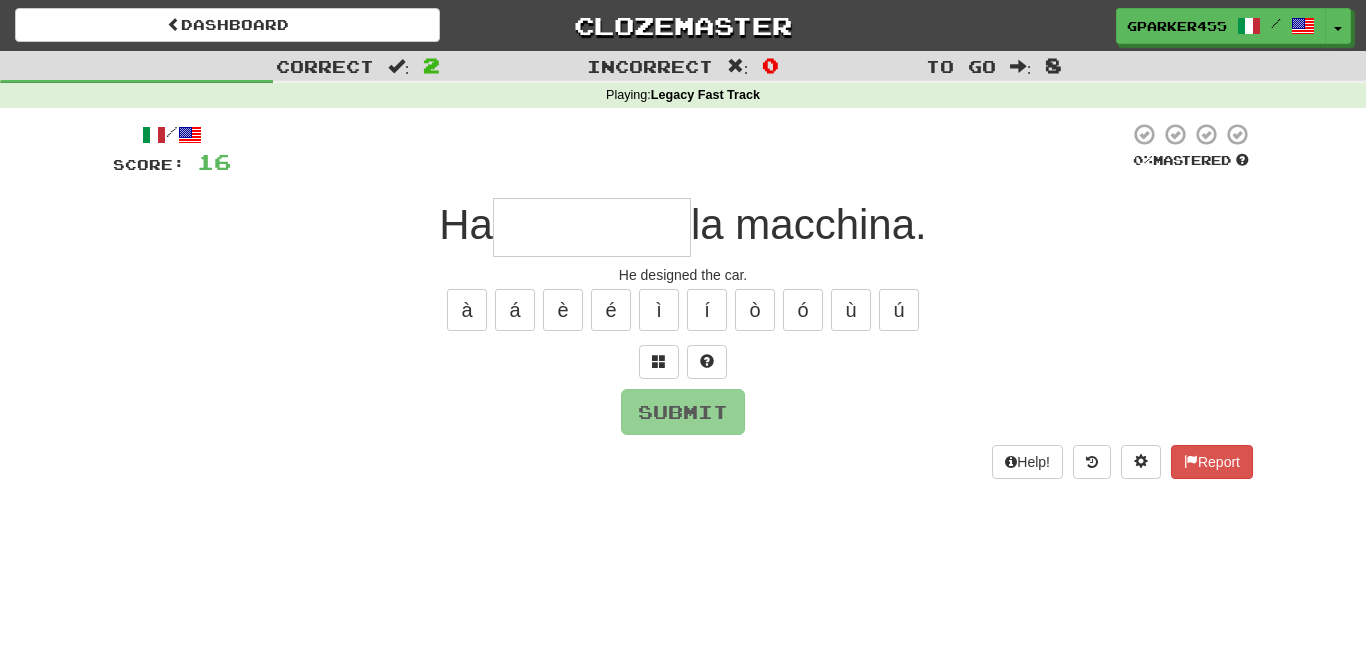 type on "*" 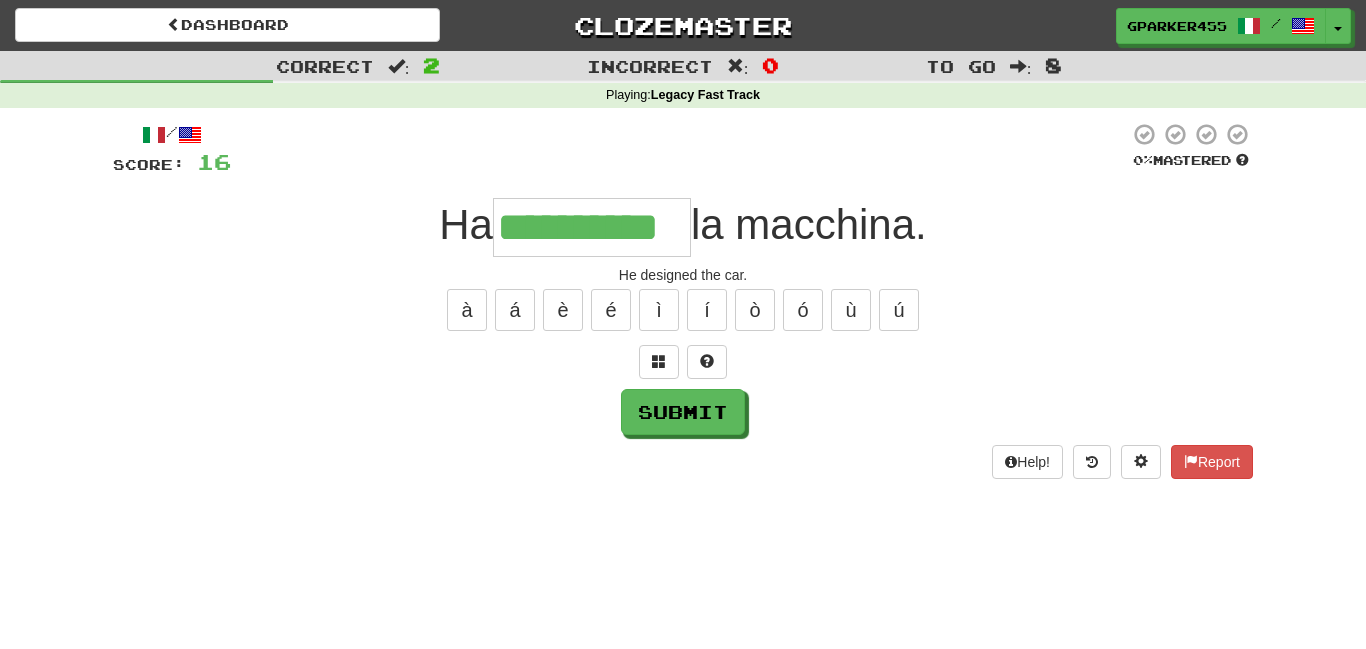 type on "**********" 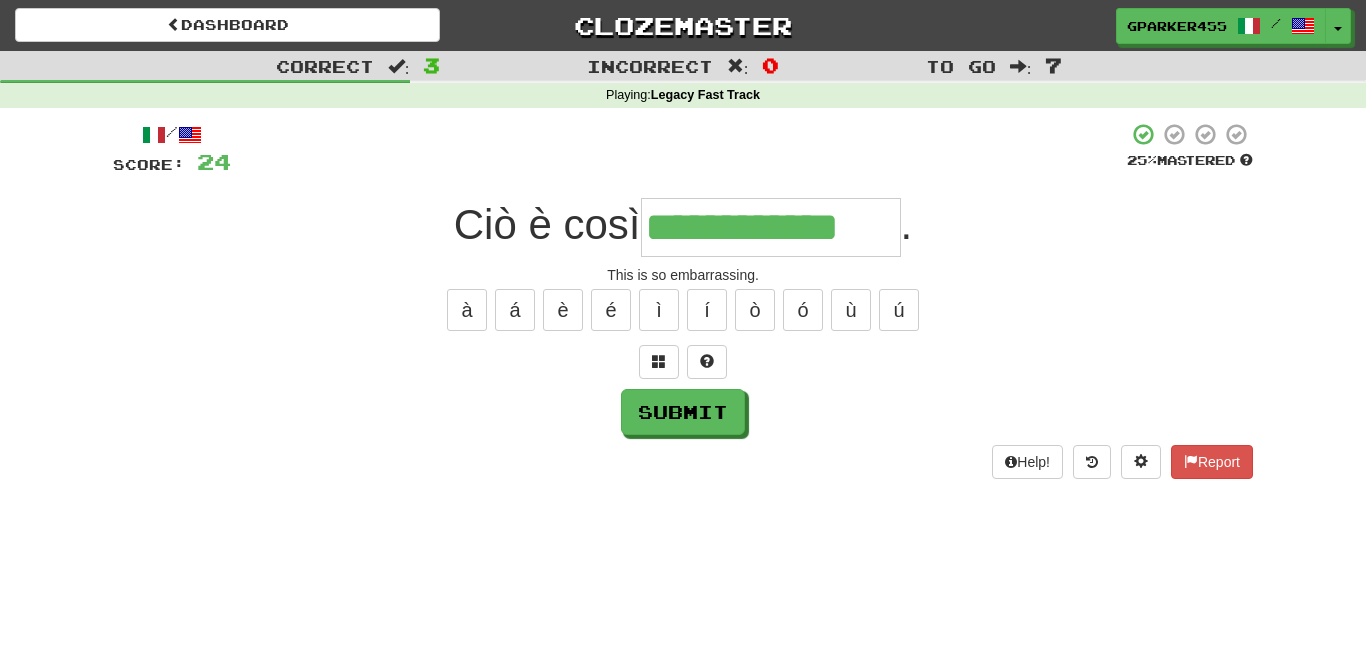 type on "**********" 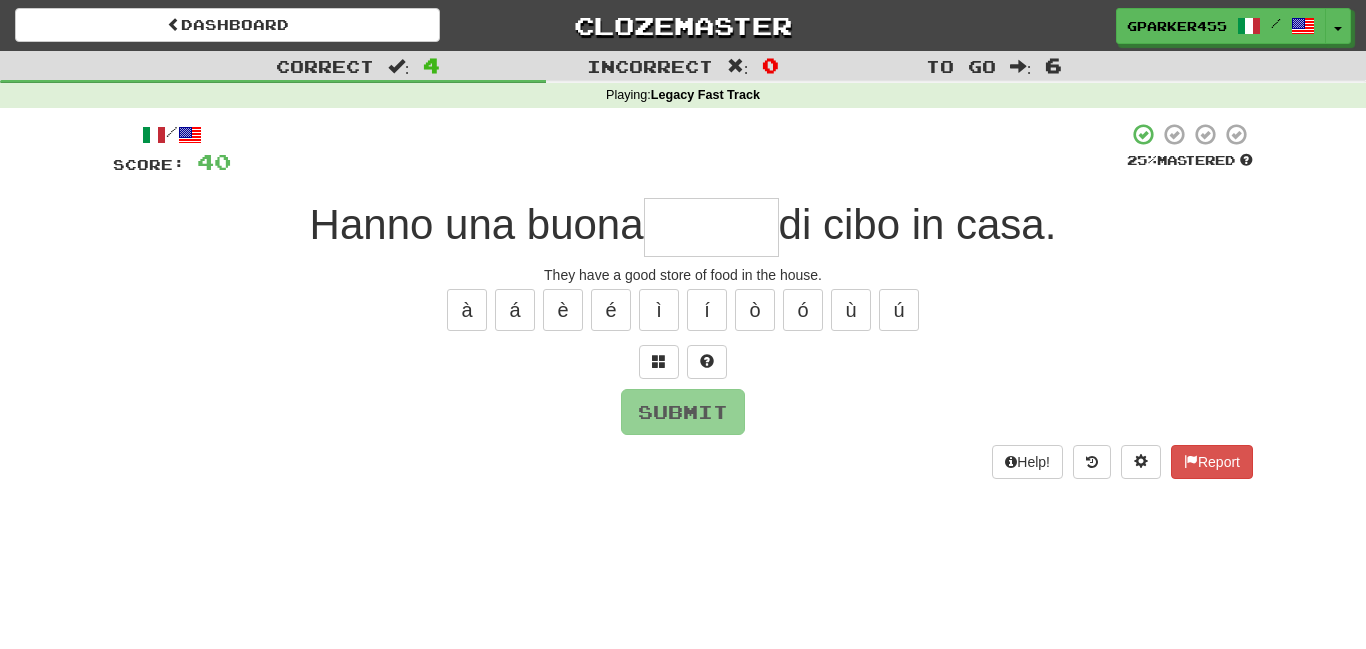 type on "*" 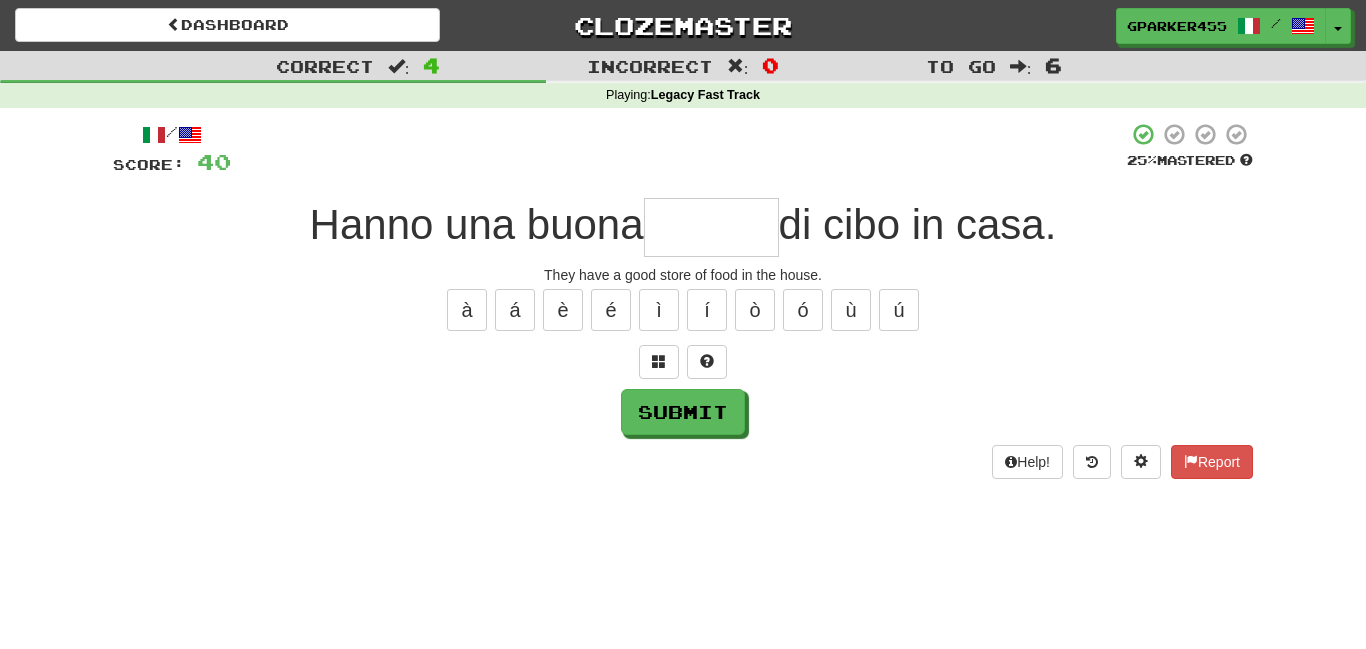 type on "*" 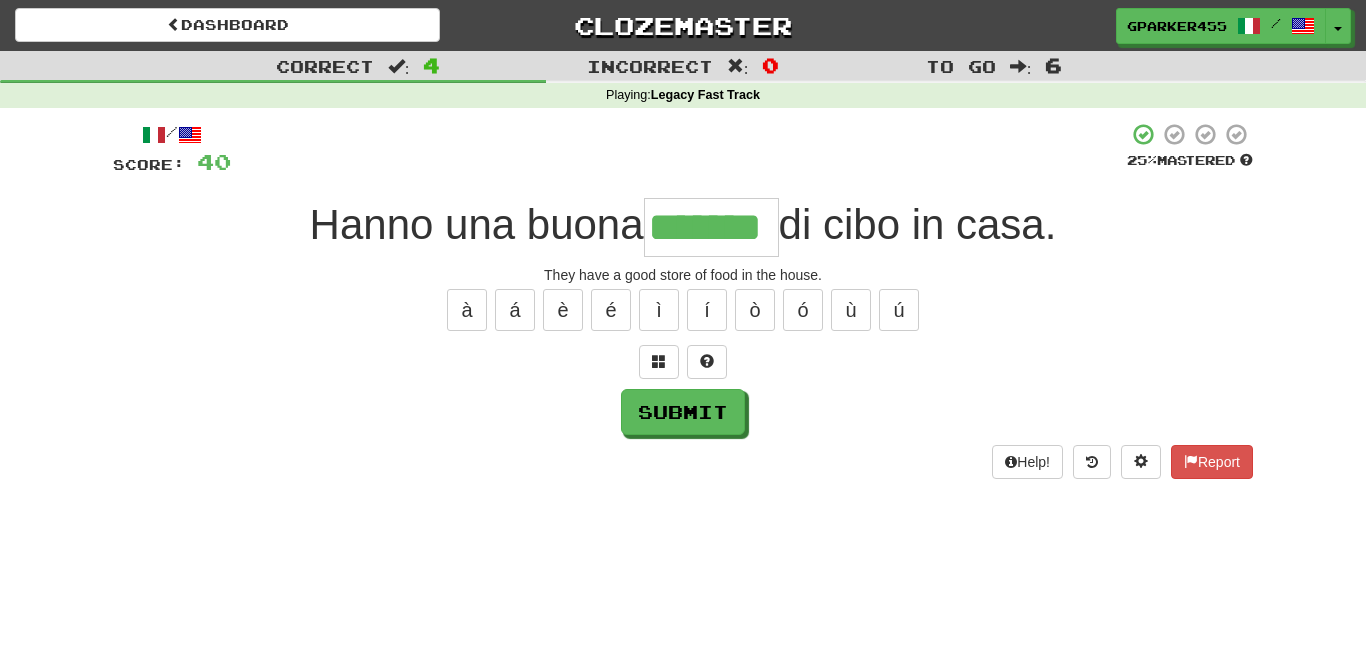 type on "*******" 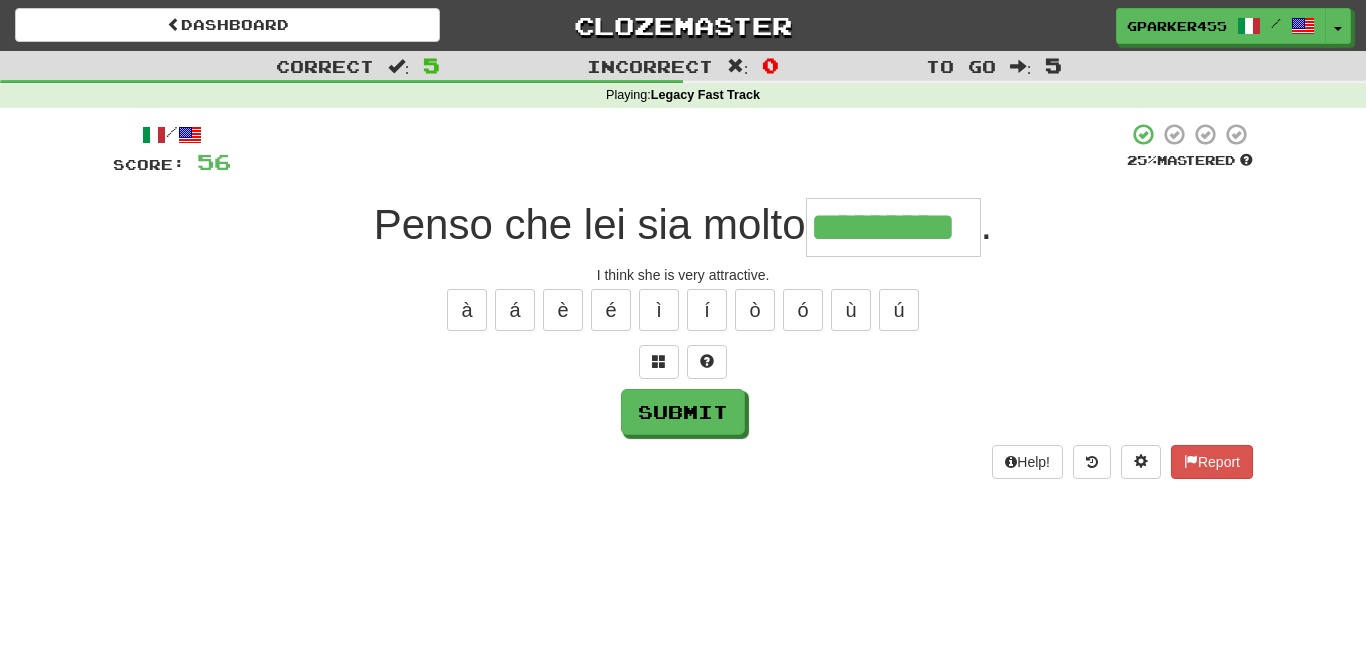 type on "*********" 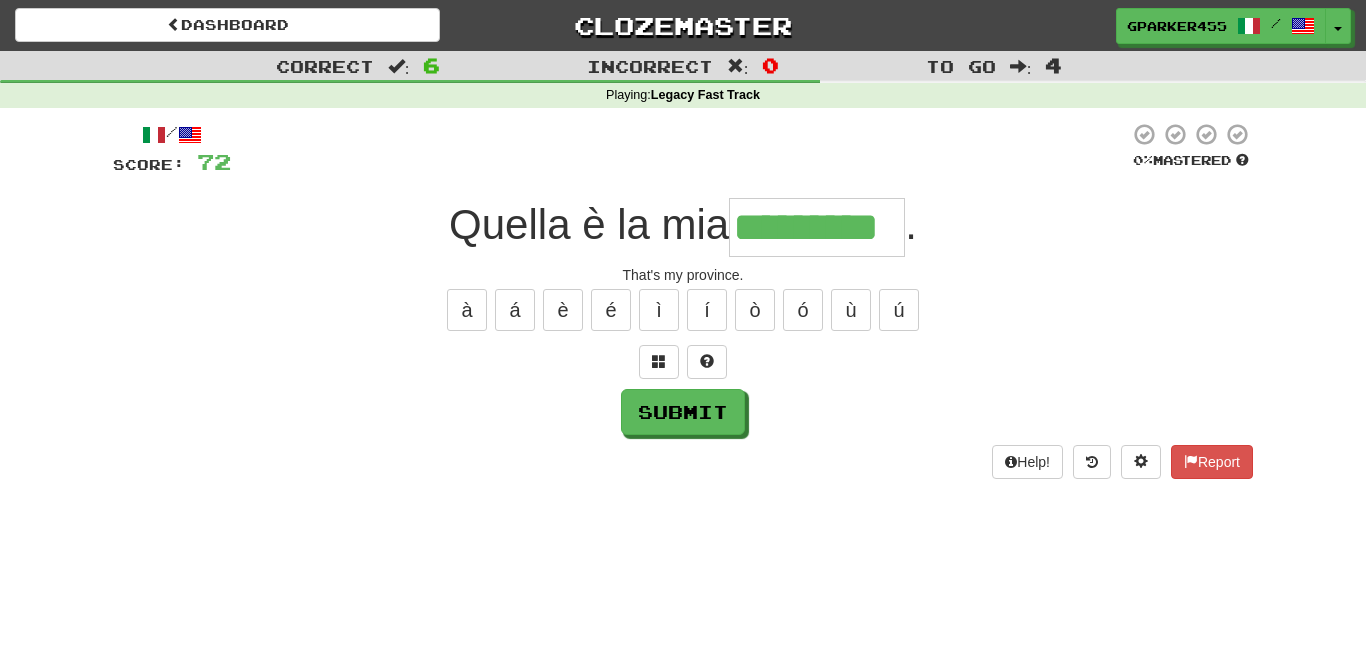 type on "*********" 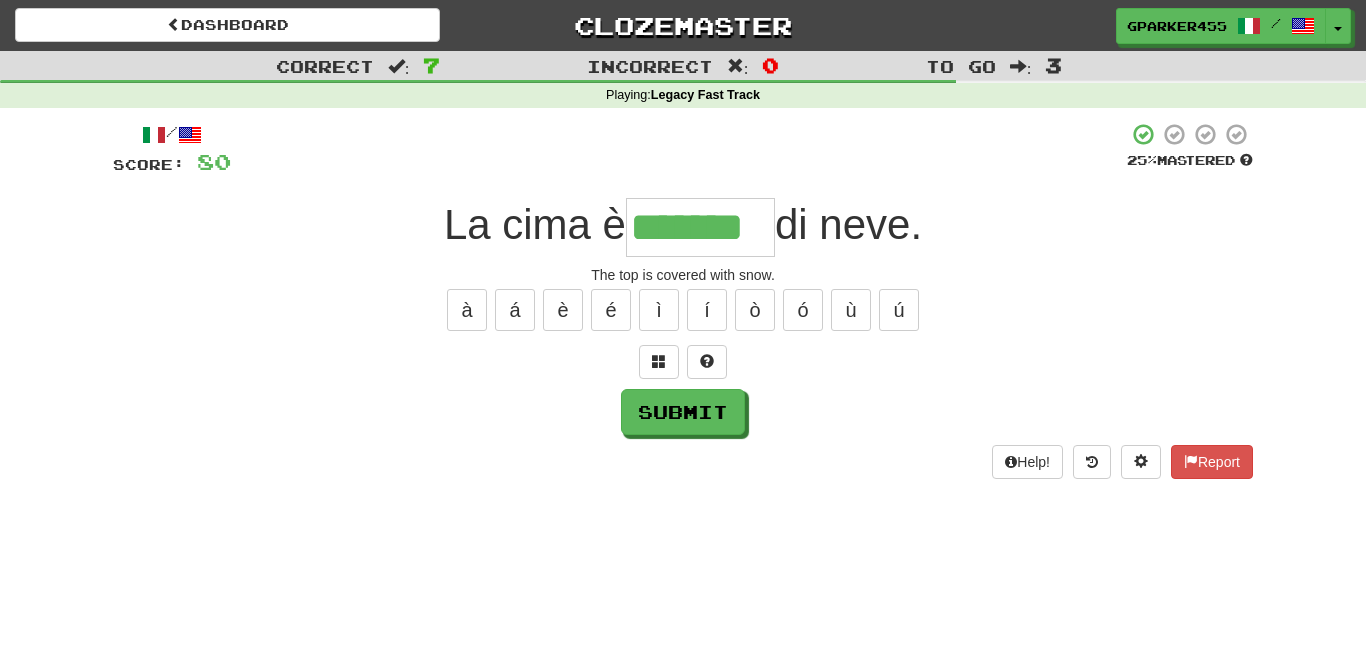 type on "*******" 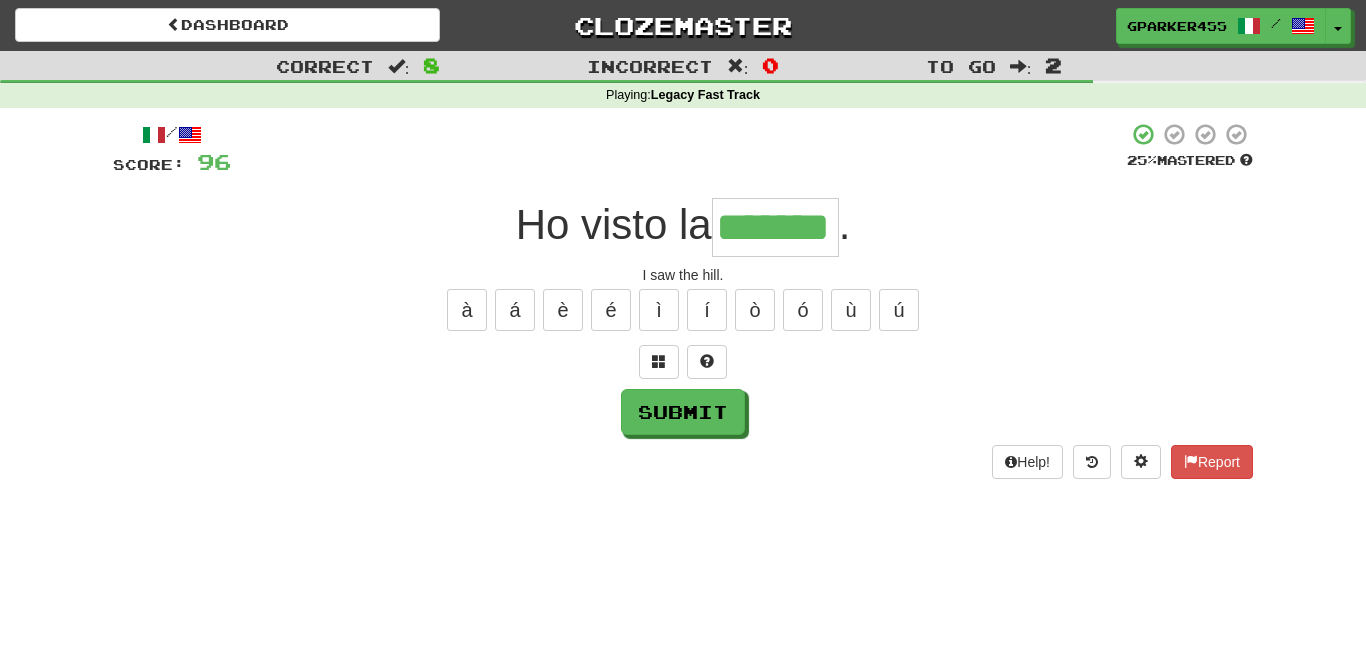 type on "*******" 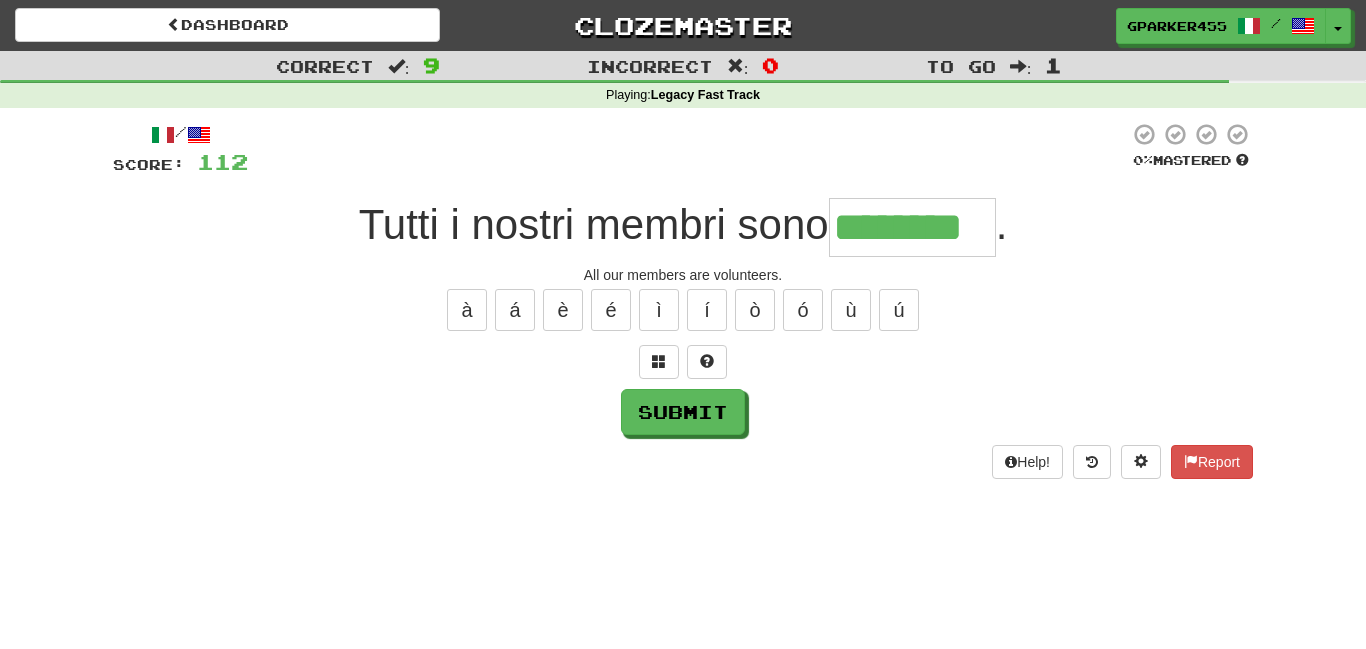 type on "*********" 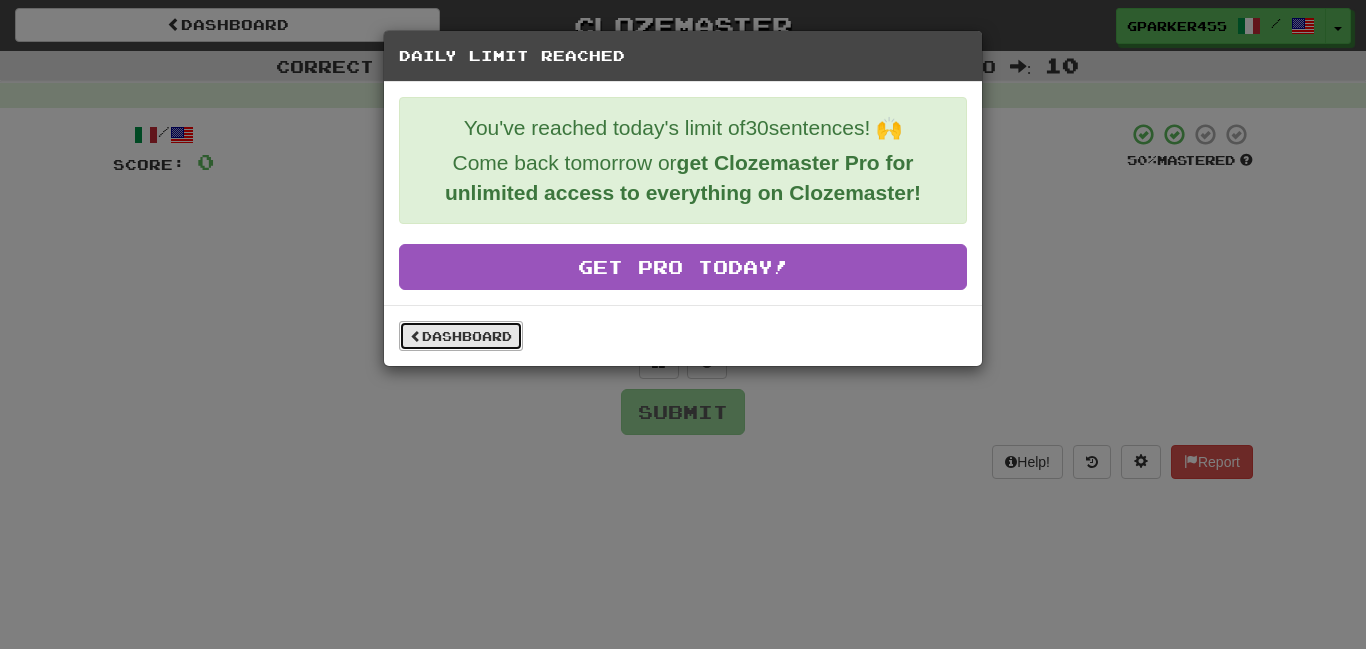 click on "Dashboard" at bounding box center [461, 336] 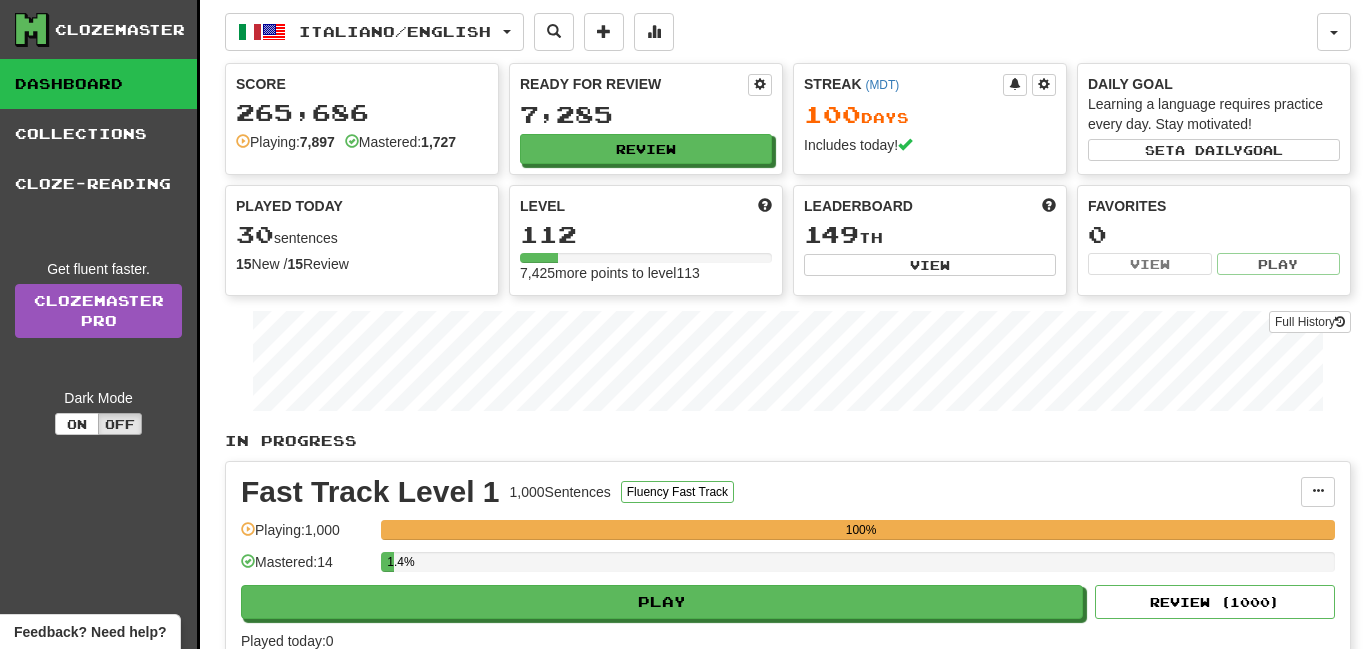 scroll, scrollTop: 0, scrollLeft: 0, axis: both 